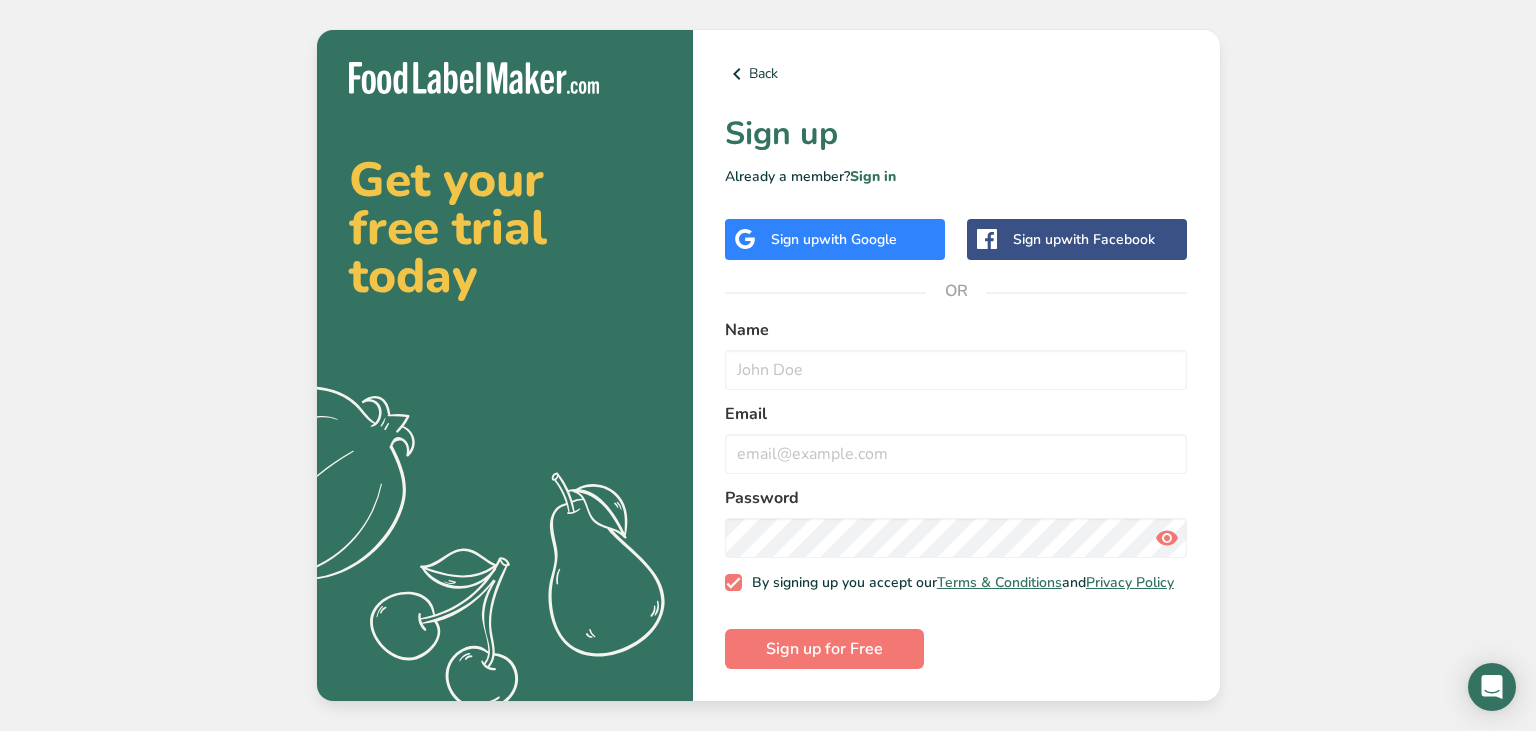 scroll, scrollTop: 0, scrollLeft: 0, axis: both 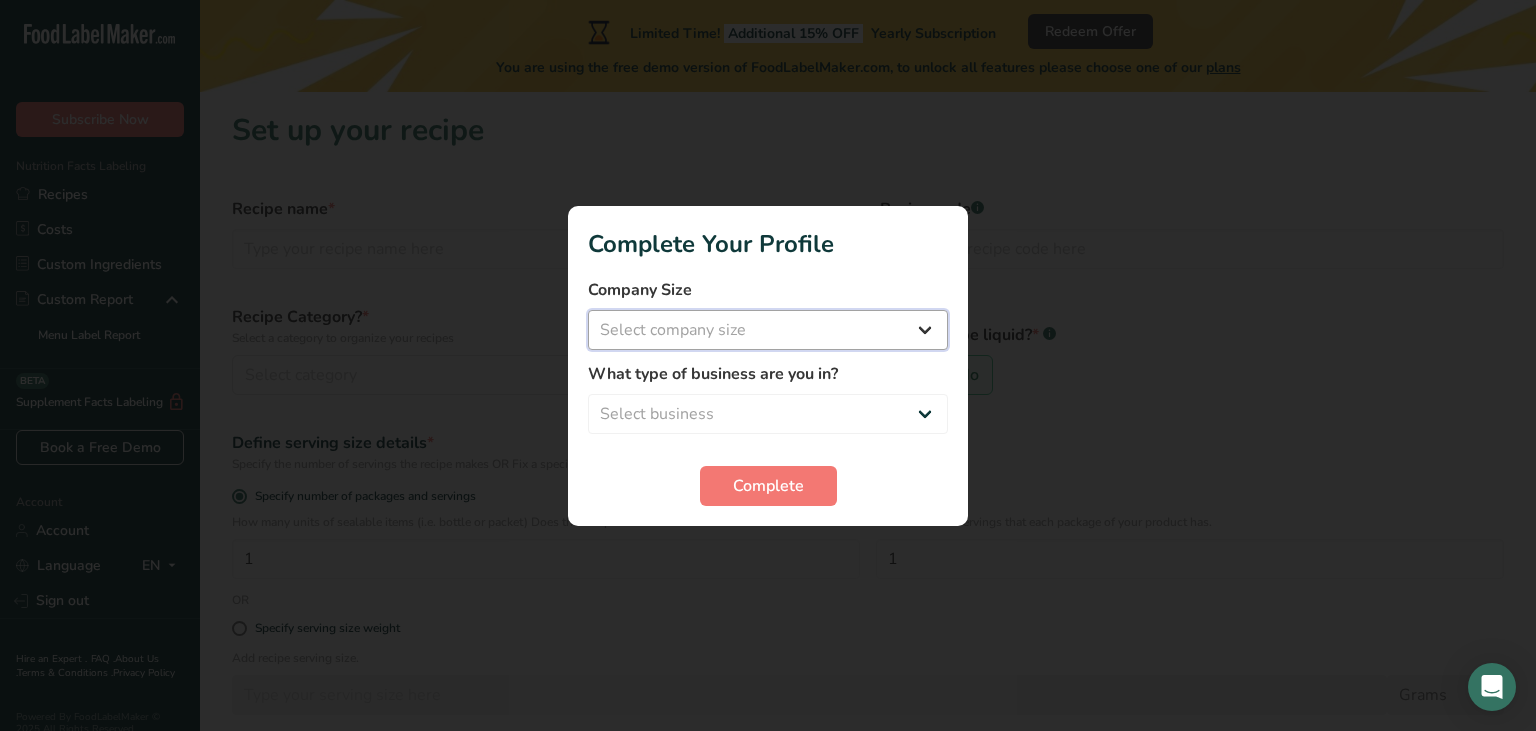 click on "Select company size
Fewer than 10 Employees
10 to 50 Employees
51 to 500 Employees
Over 500 Employees" at bounding box center [768, 330] 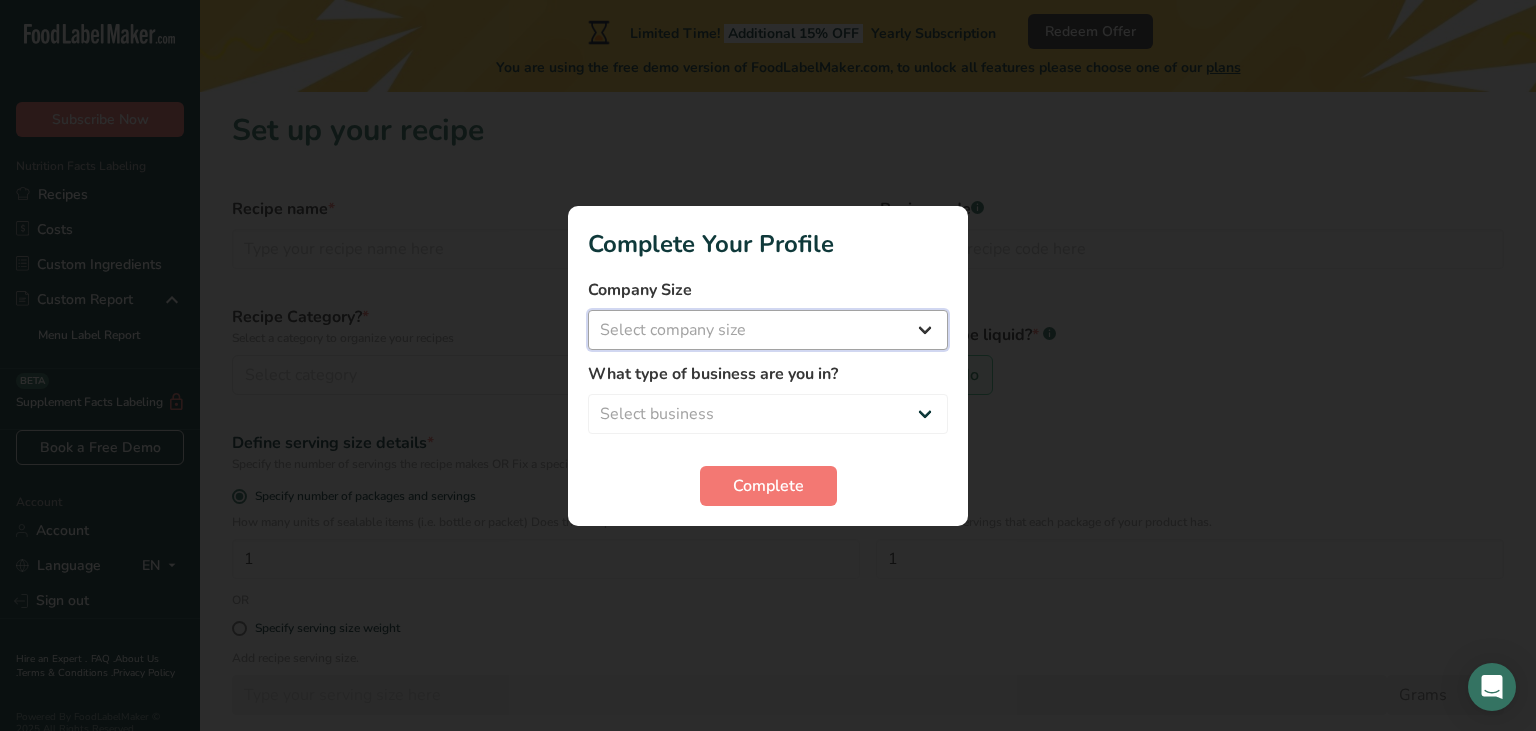 select on "1" 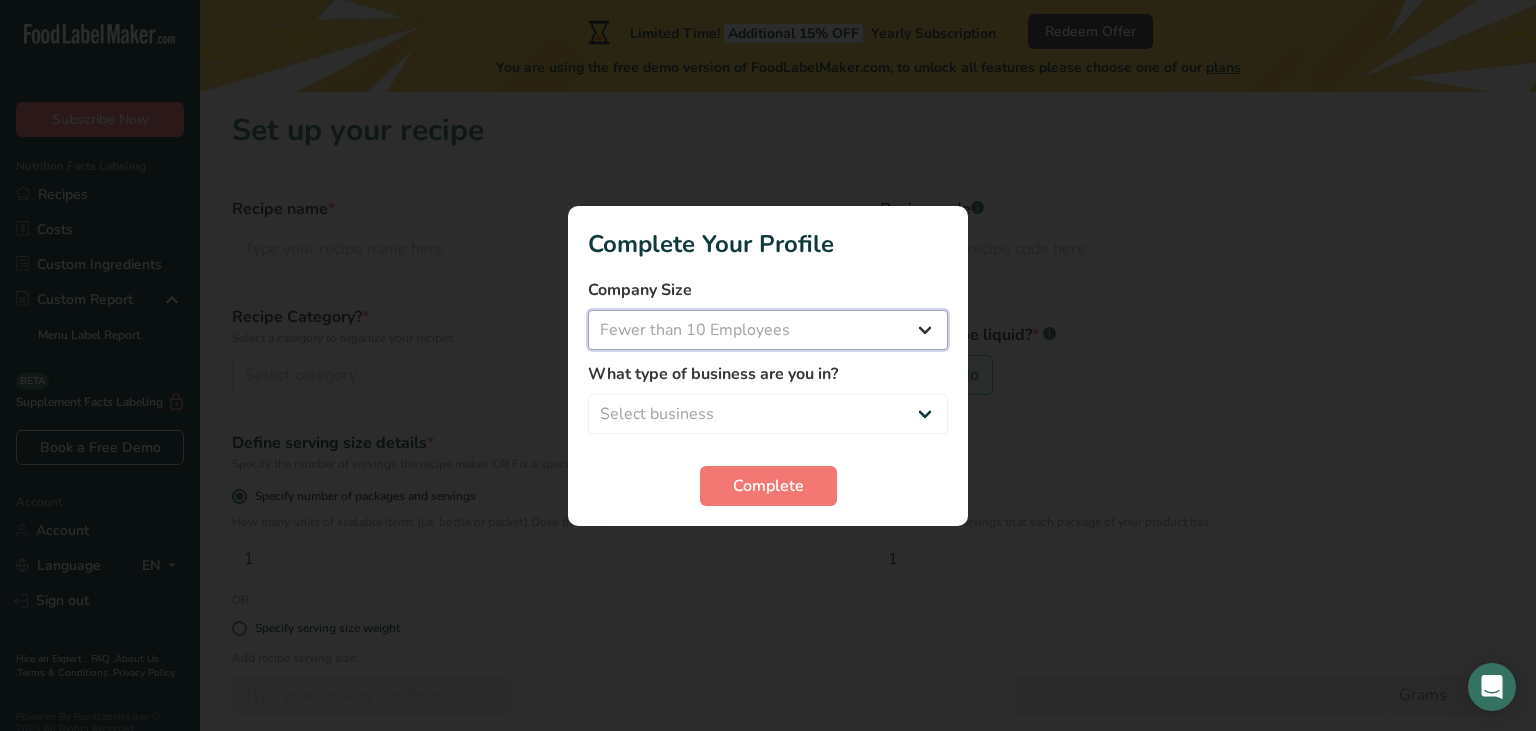 click on "Fewer than 10 Employees" at bounding box center [0, 0] 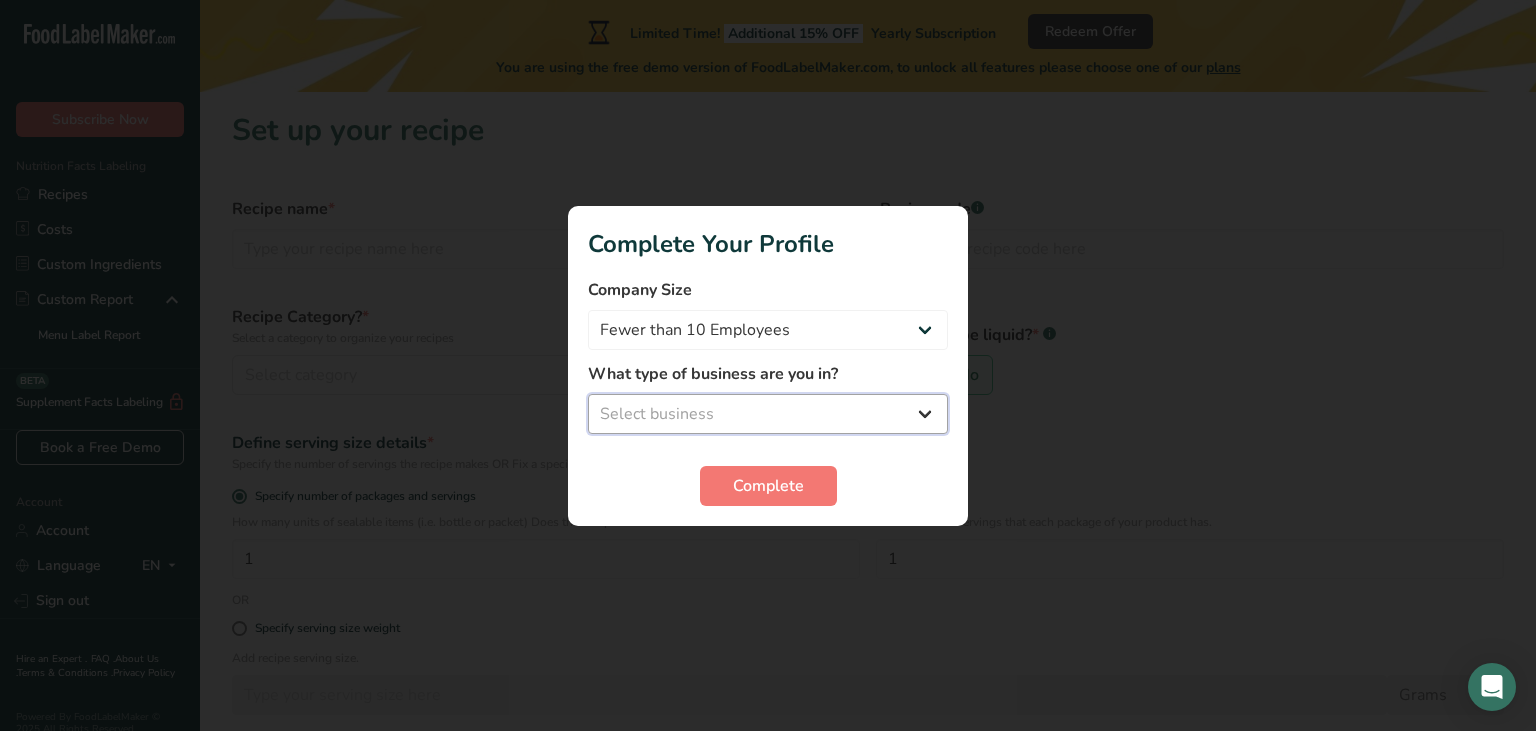click on "Select business
Packaged Food Manufacturer
Restaurant & Cafe
Bakery
Meal Plans & Catering Company
Nutritionist
Food Blogger
Personal Trainer
Other" at bounding box center (768, 414) 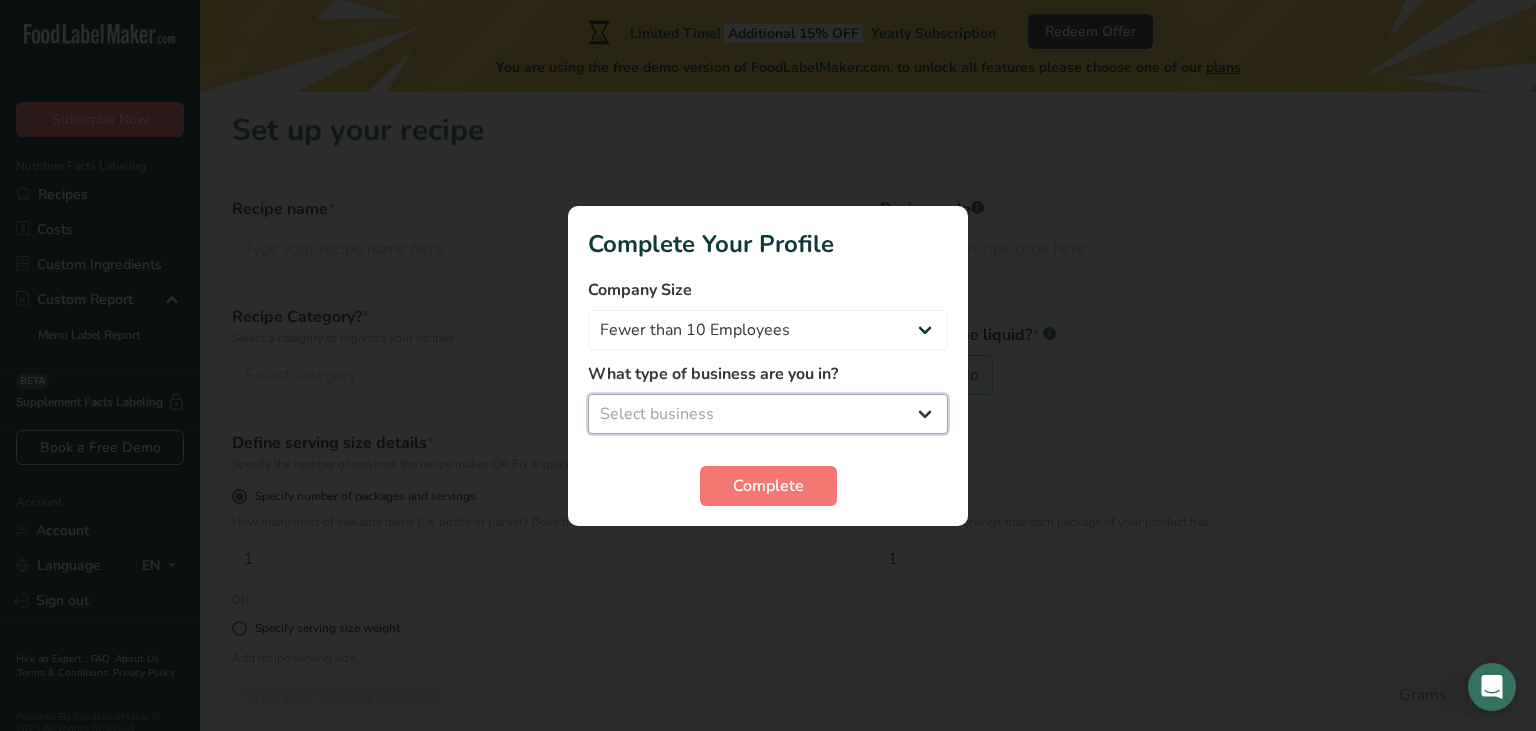 select on "1" 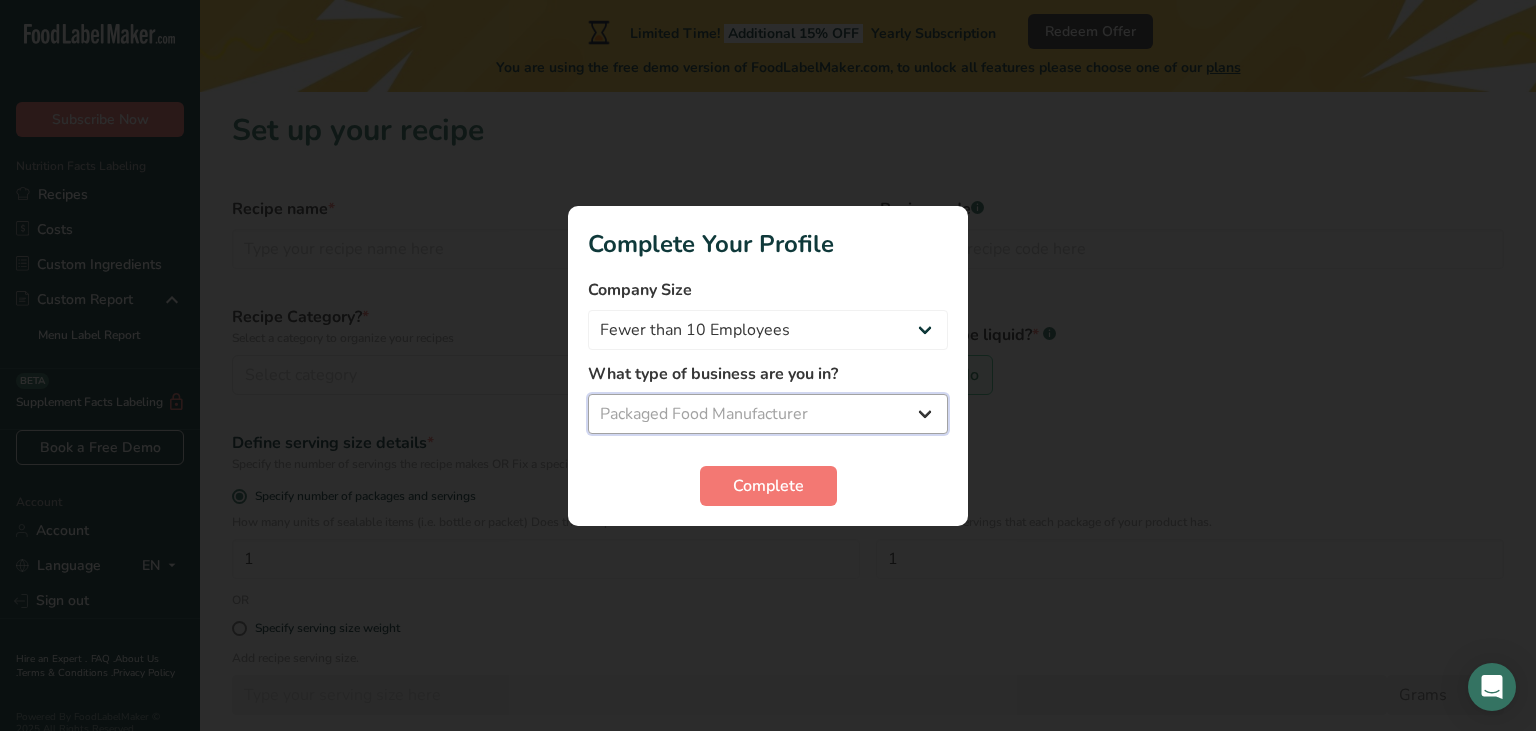 click on "Packaged Food Manufacturer" at bounding box center [0, 0] 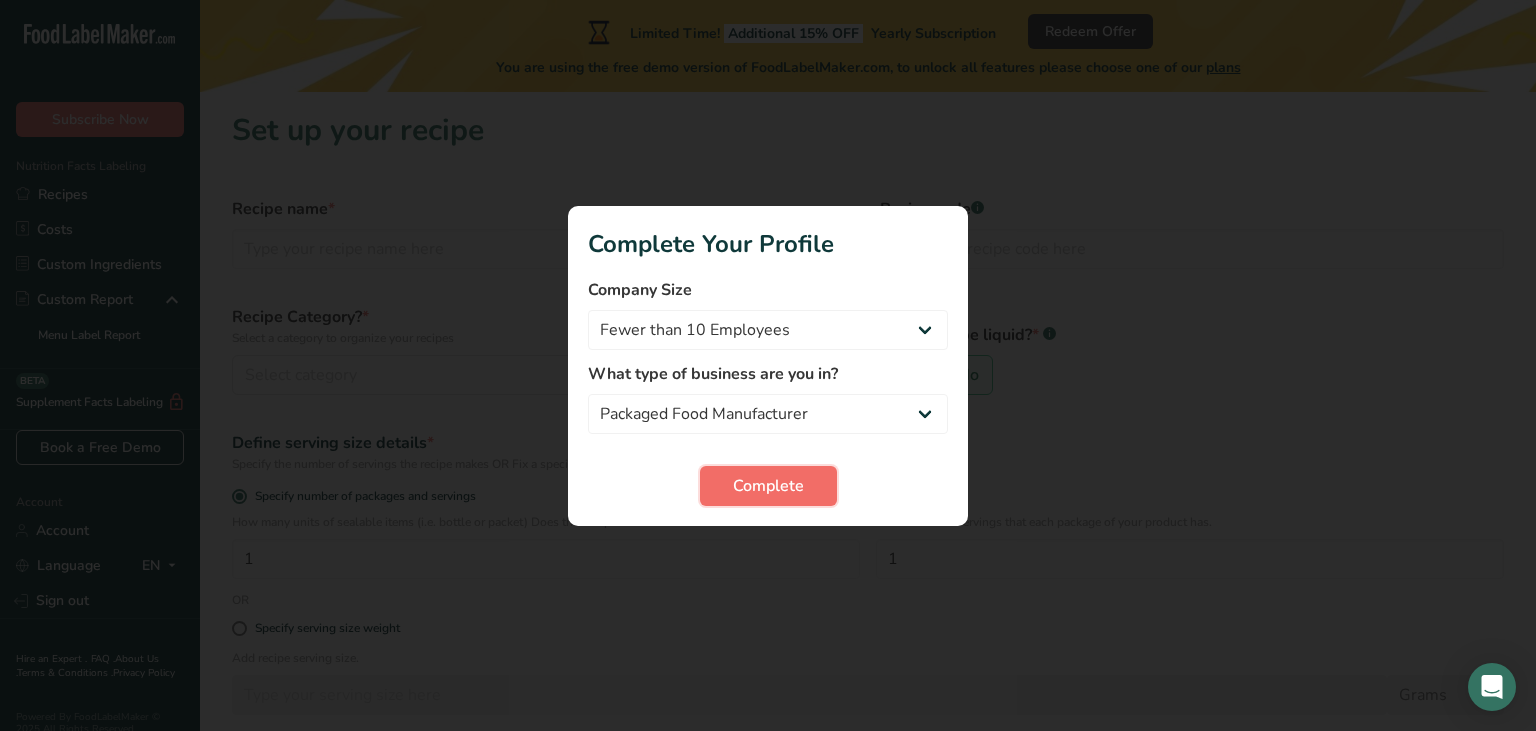 click on "Complete" at bounding box center [768, 486] 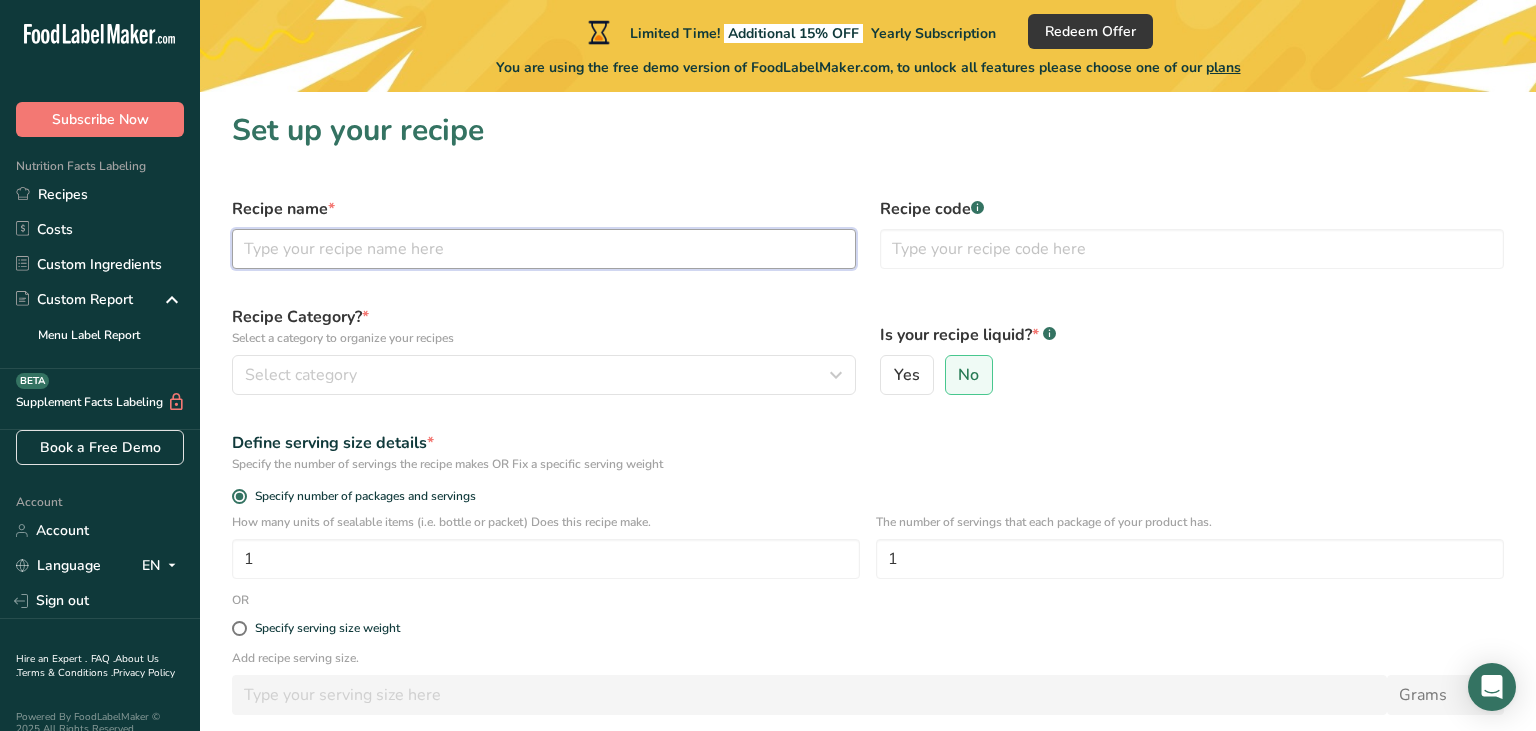 click at bounding box center (544, 249) 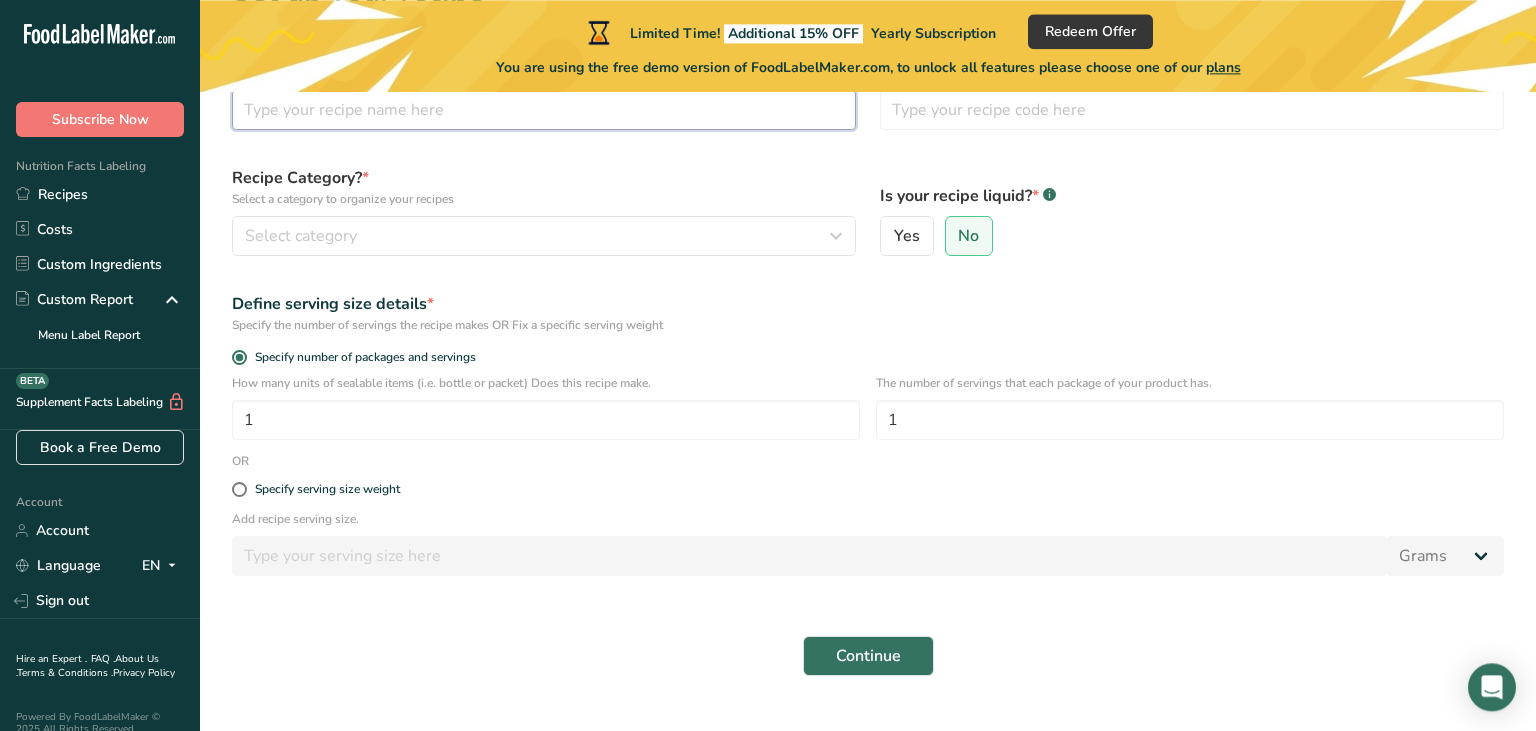 scroll, scrollTop: 180, scrollLeft: 0, axis: vertical 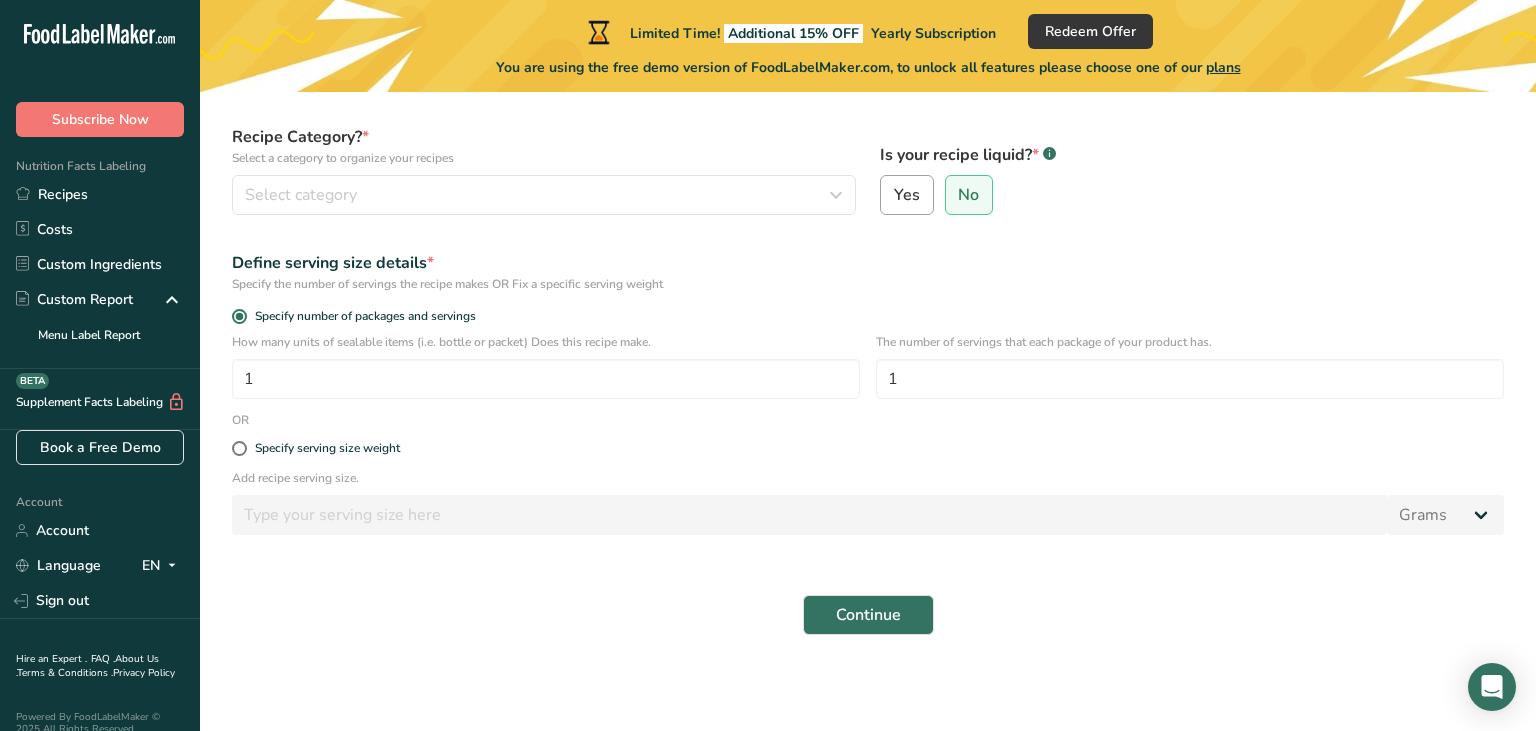 click on "Yes" at bounding box center (907, 195) 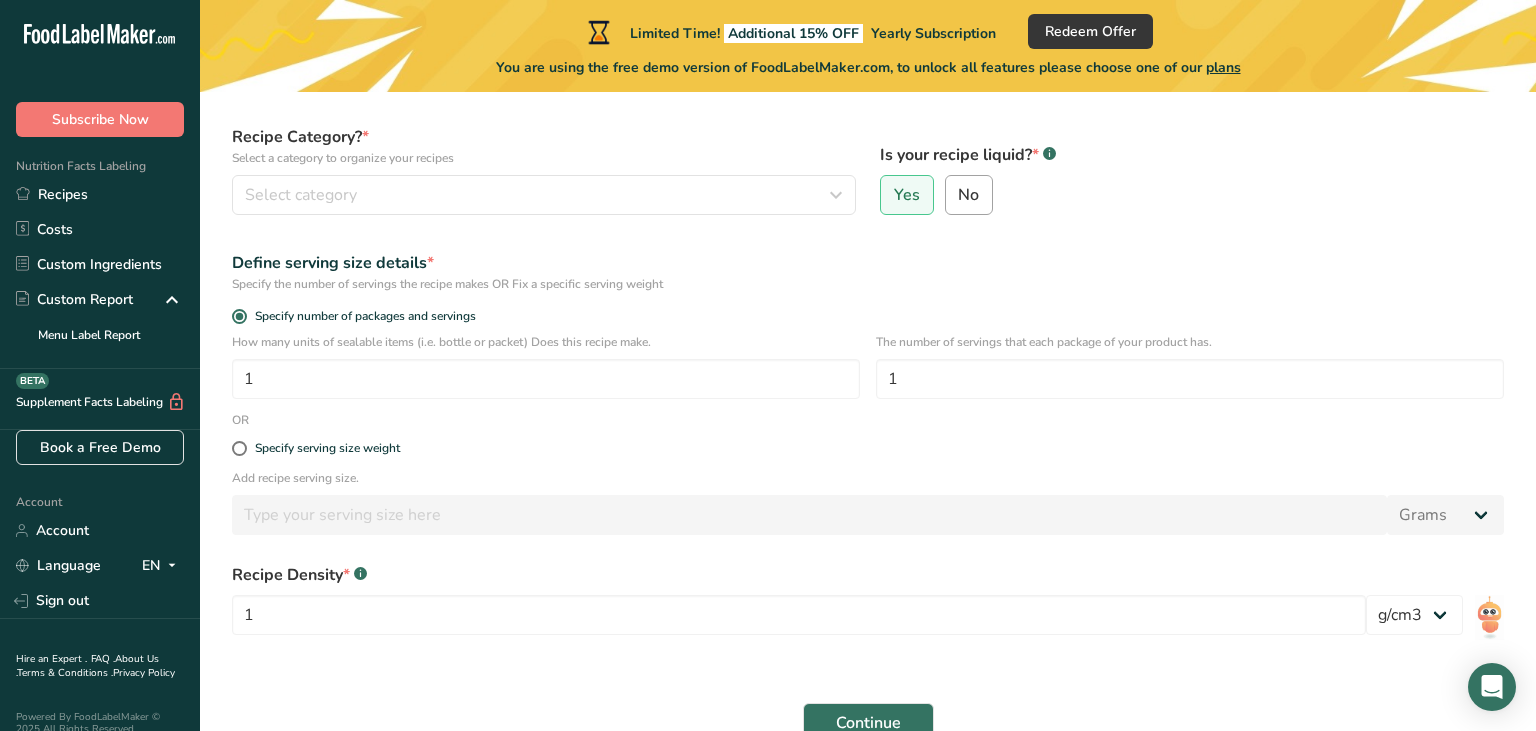 click on "No" at bounding box center (968, 195) 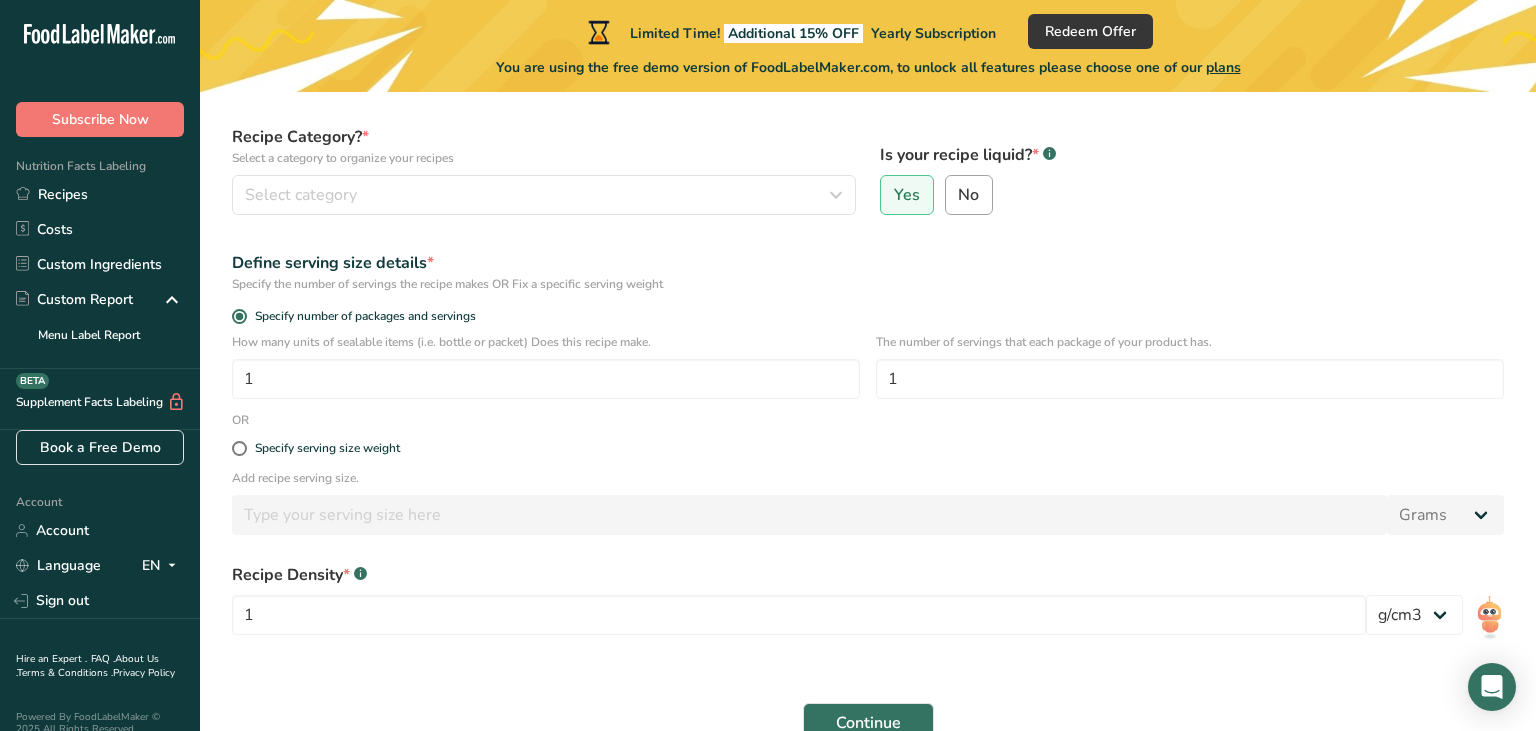 click on "No" at bounding box center (952, 195) 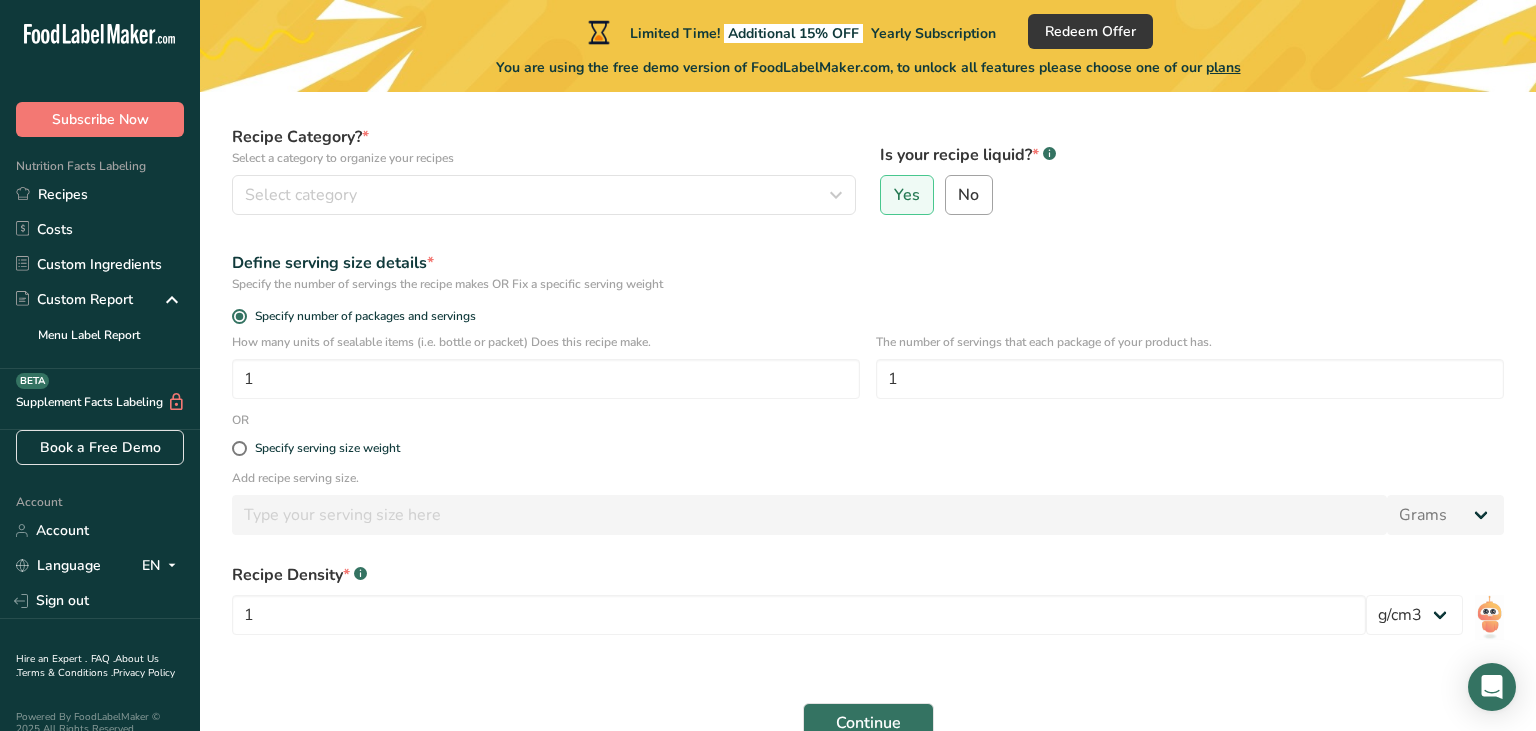 radio on "true" 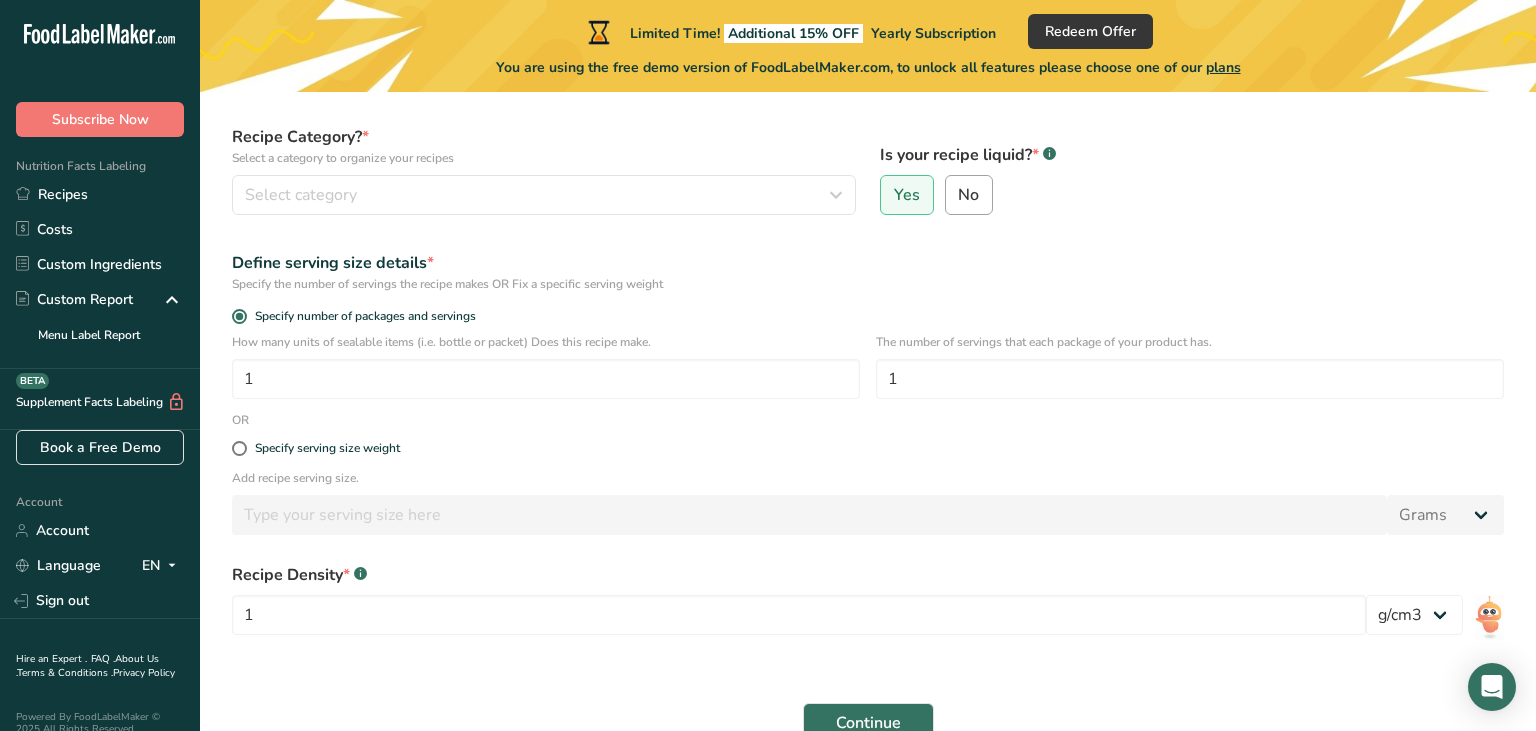 radio on "false" 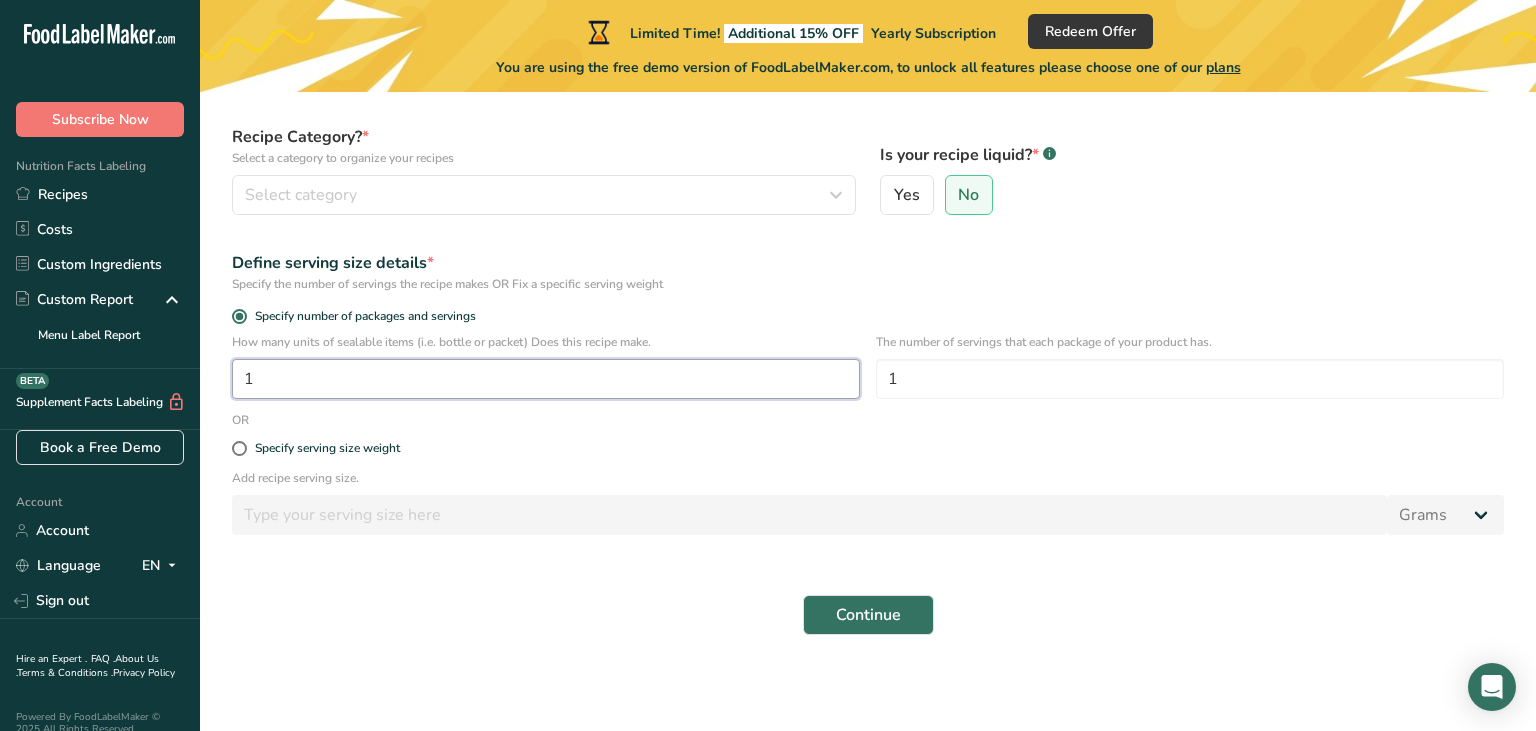 click on "1" at bounding box center [546, 379] 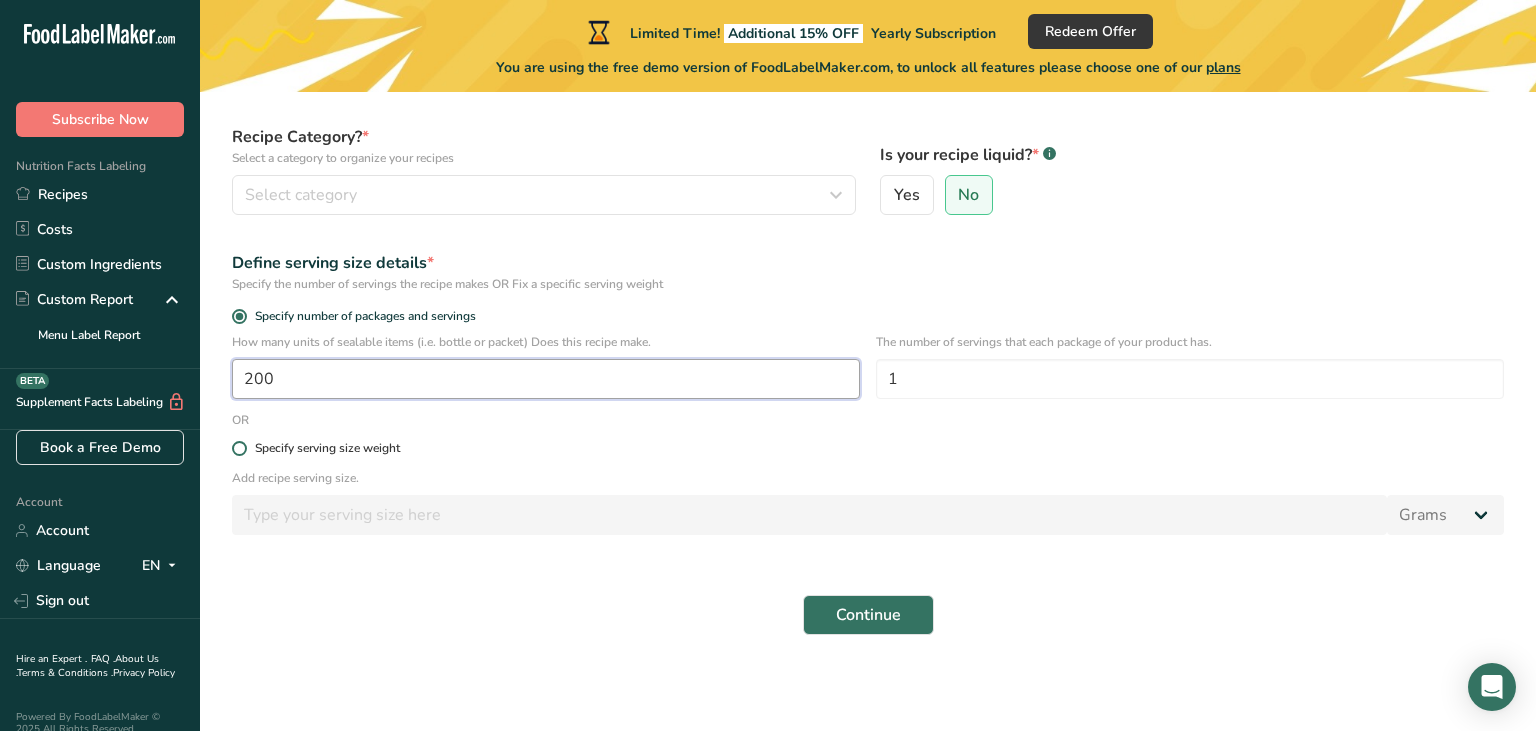type on "200" 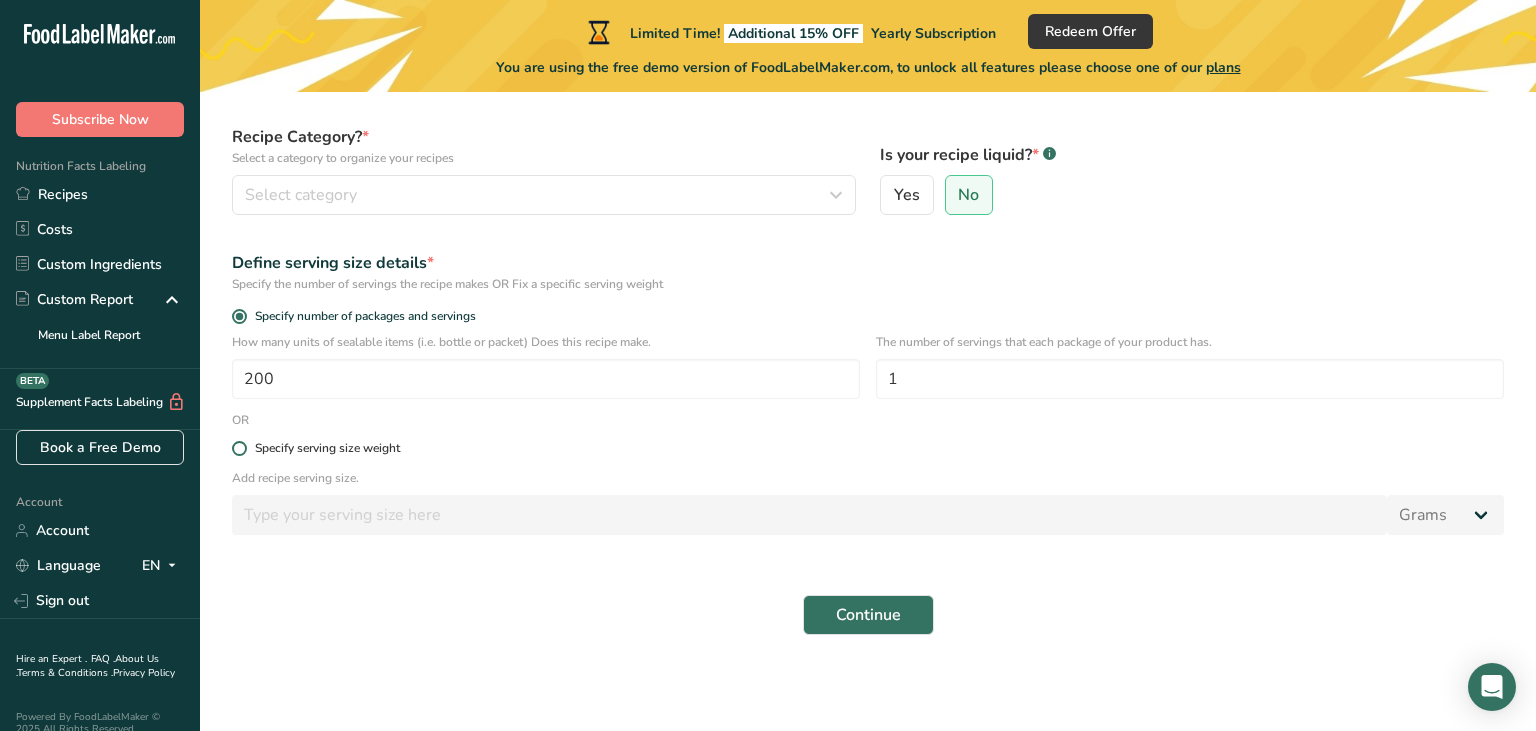 click on "Specify serving size weight" at bounding box center [327, 448] 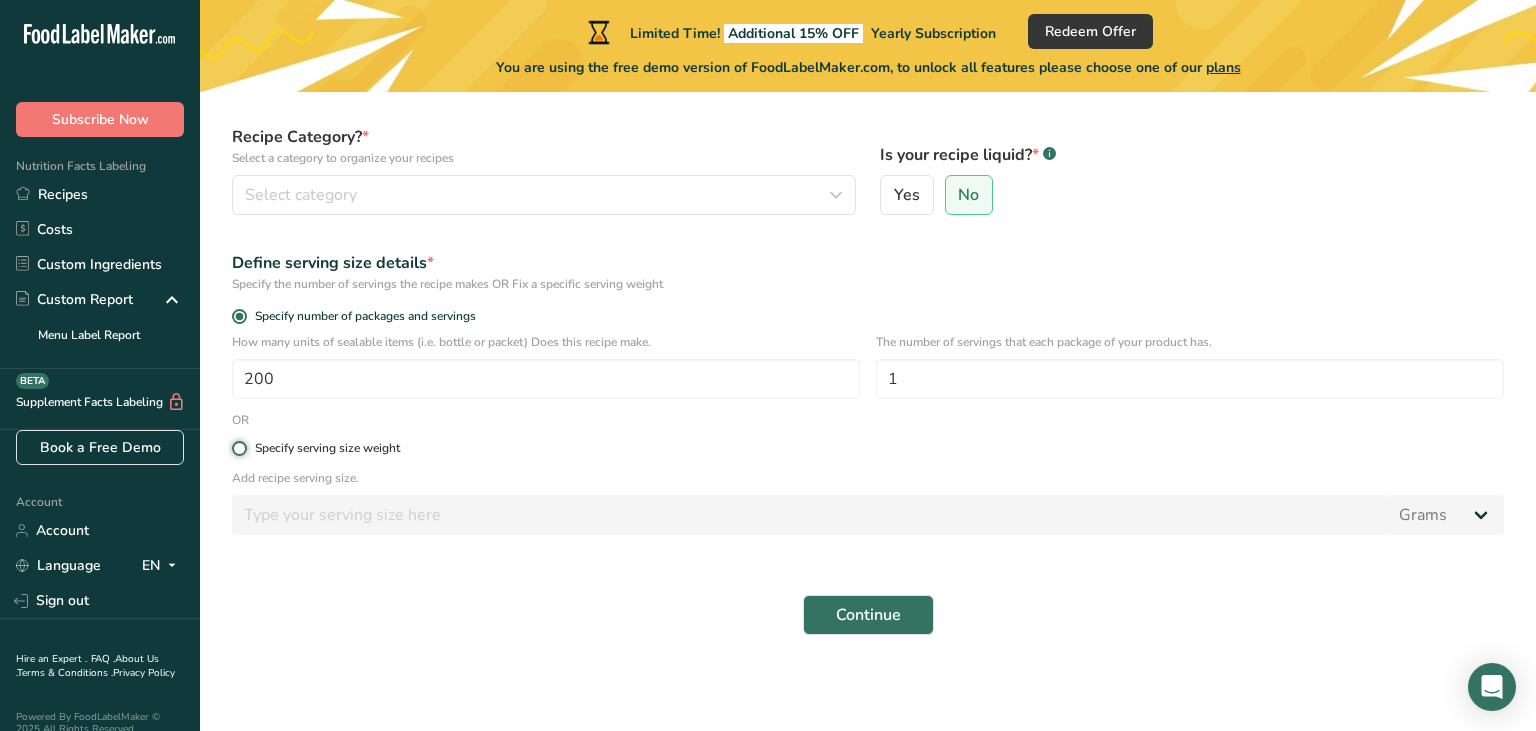 click on "Specify serving size weight" at bounding box center [238, 448] 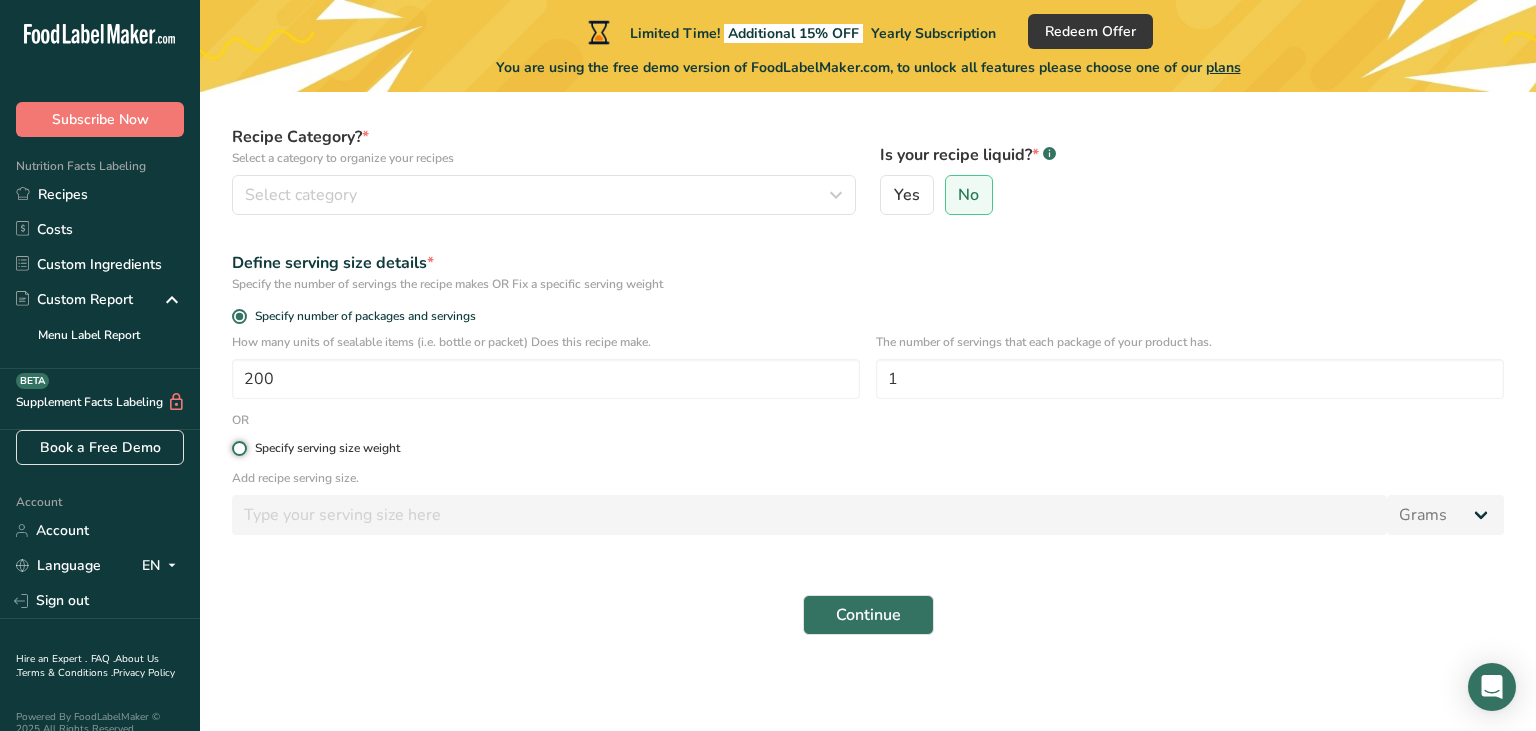 radio on "true" 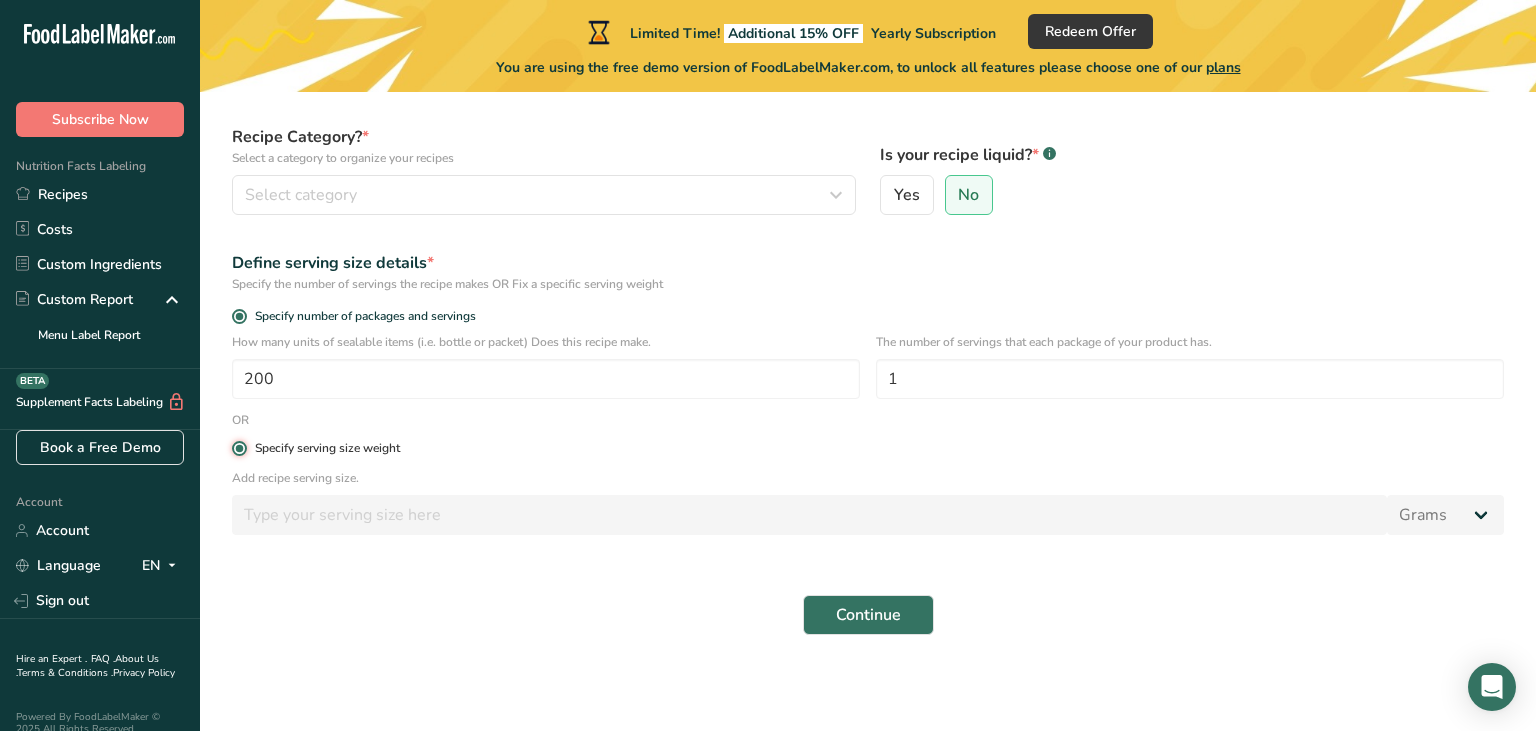 radio on "false" 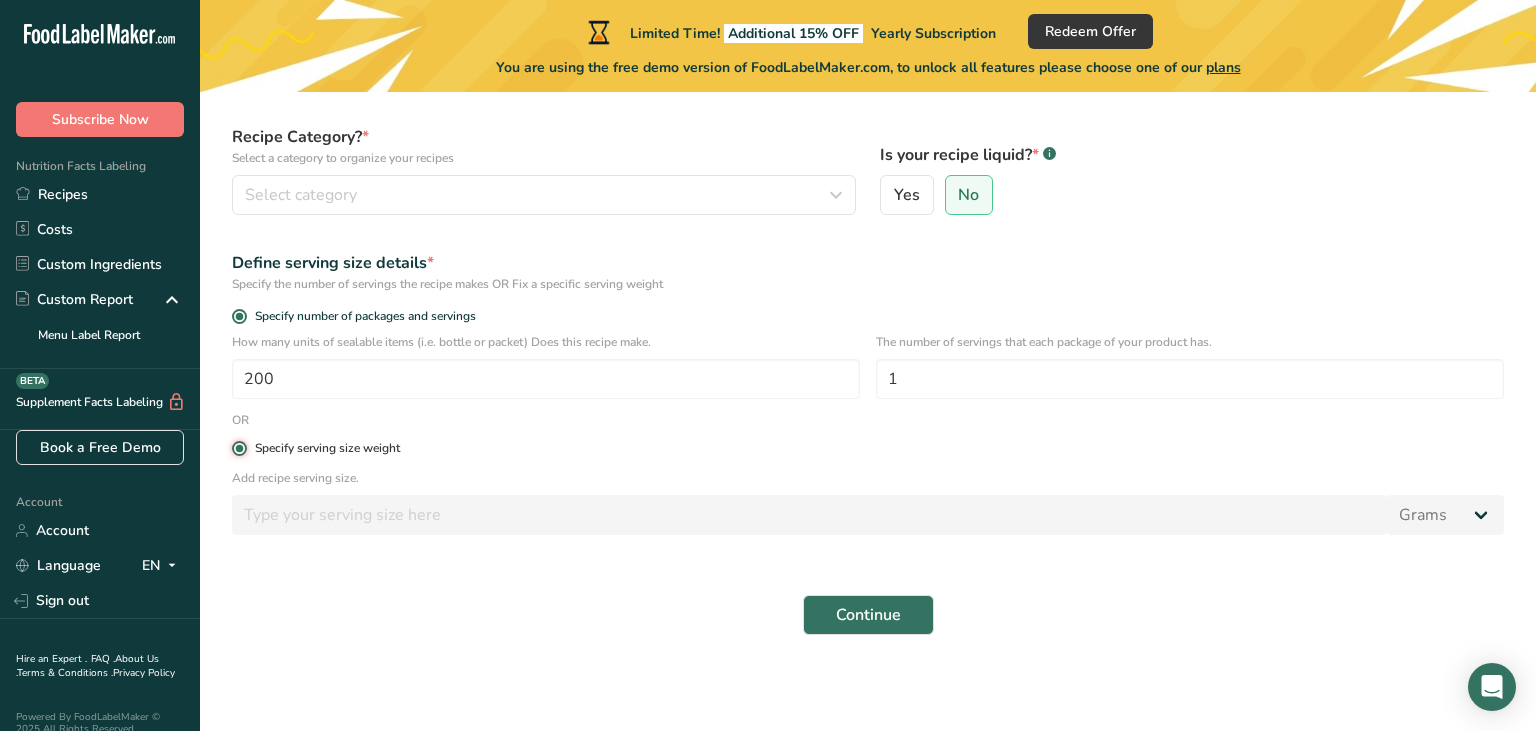 type 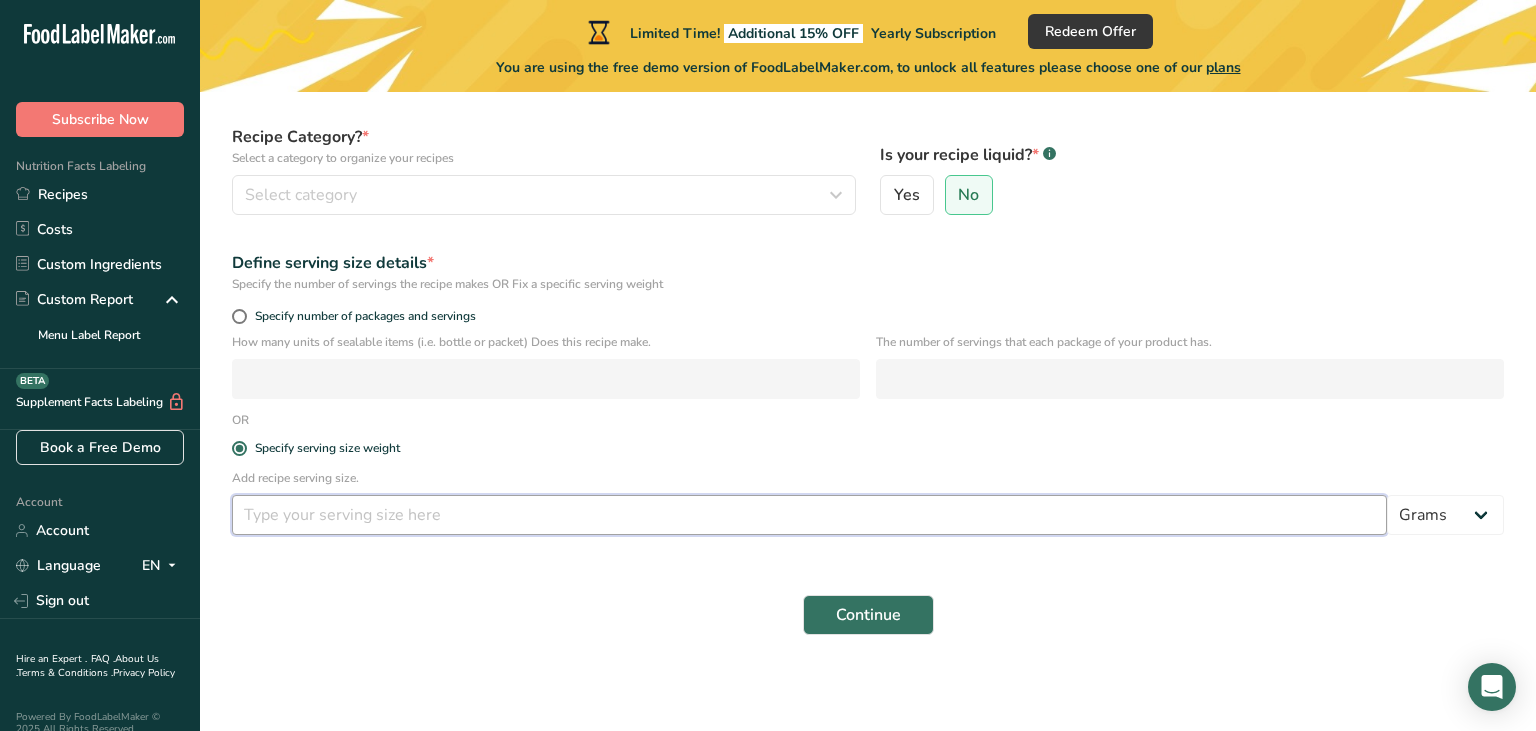 click at bounding box center [809, 515] 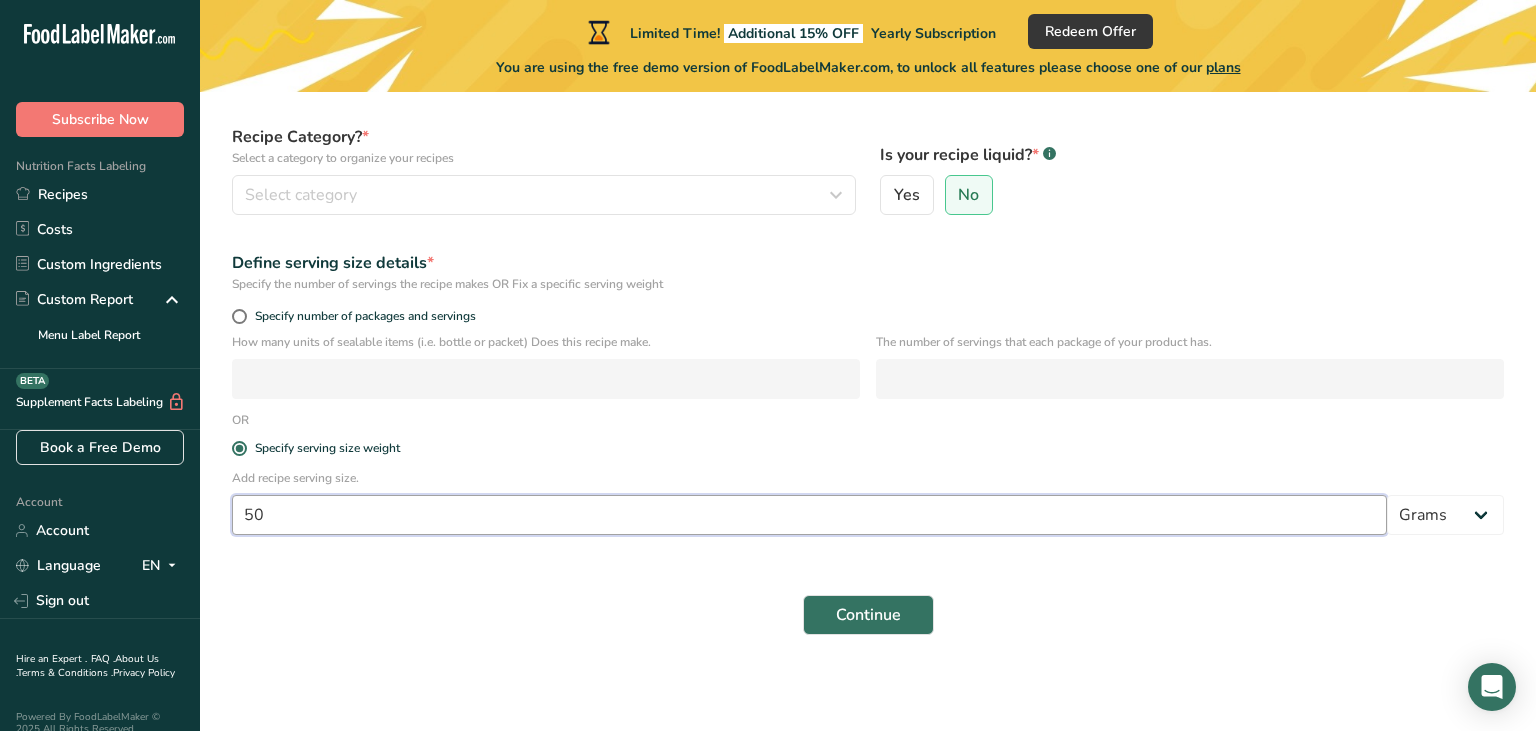 type on "5" 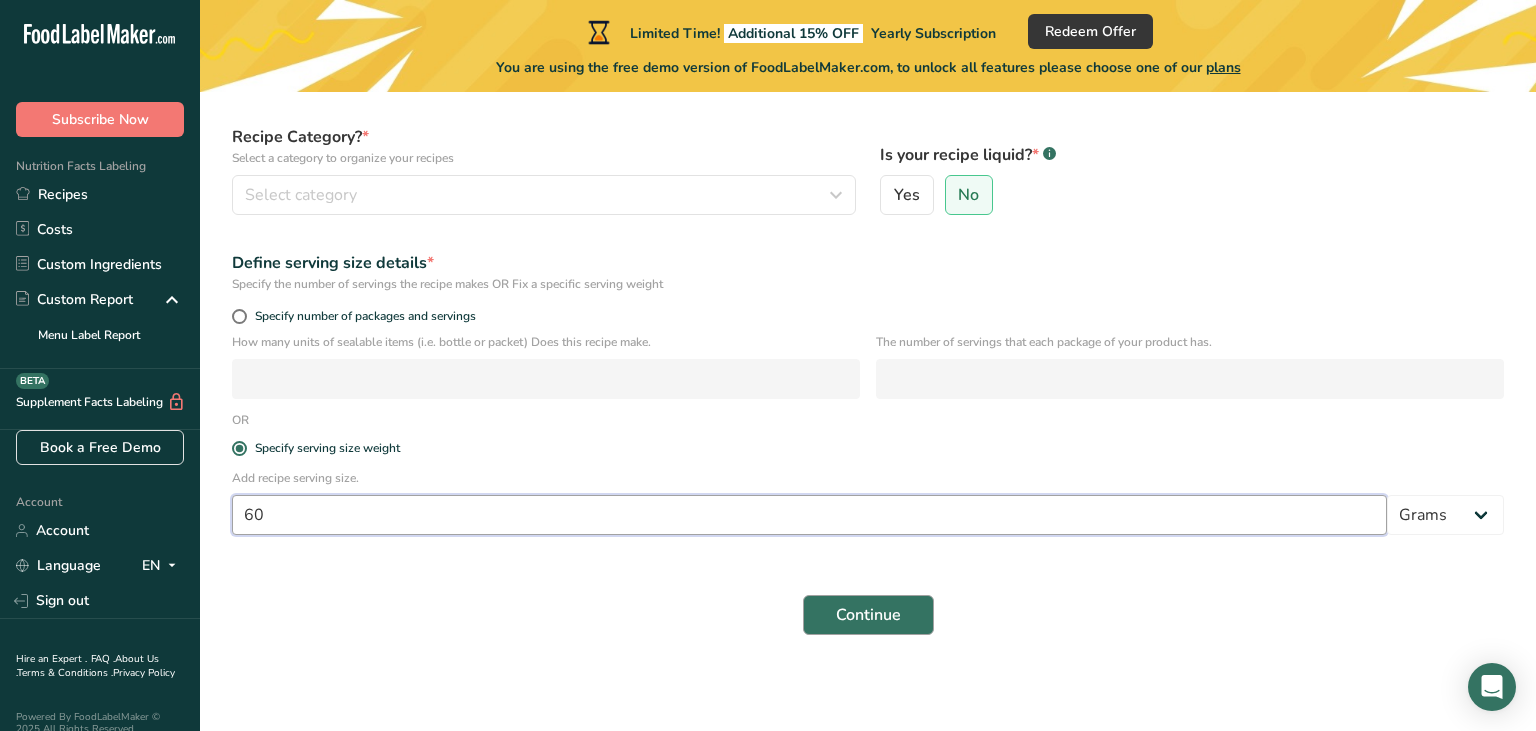 type on "60" 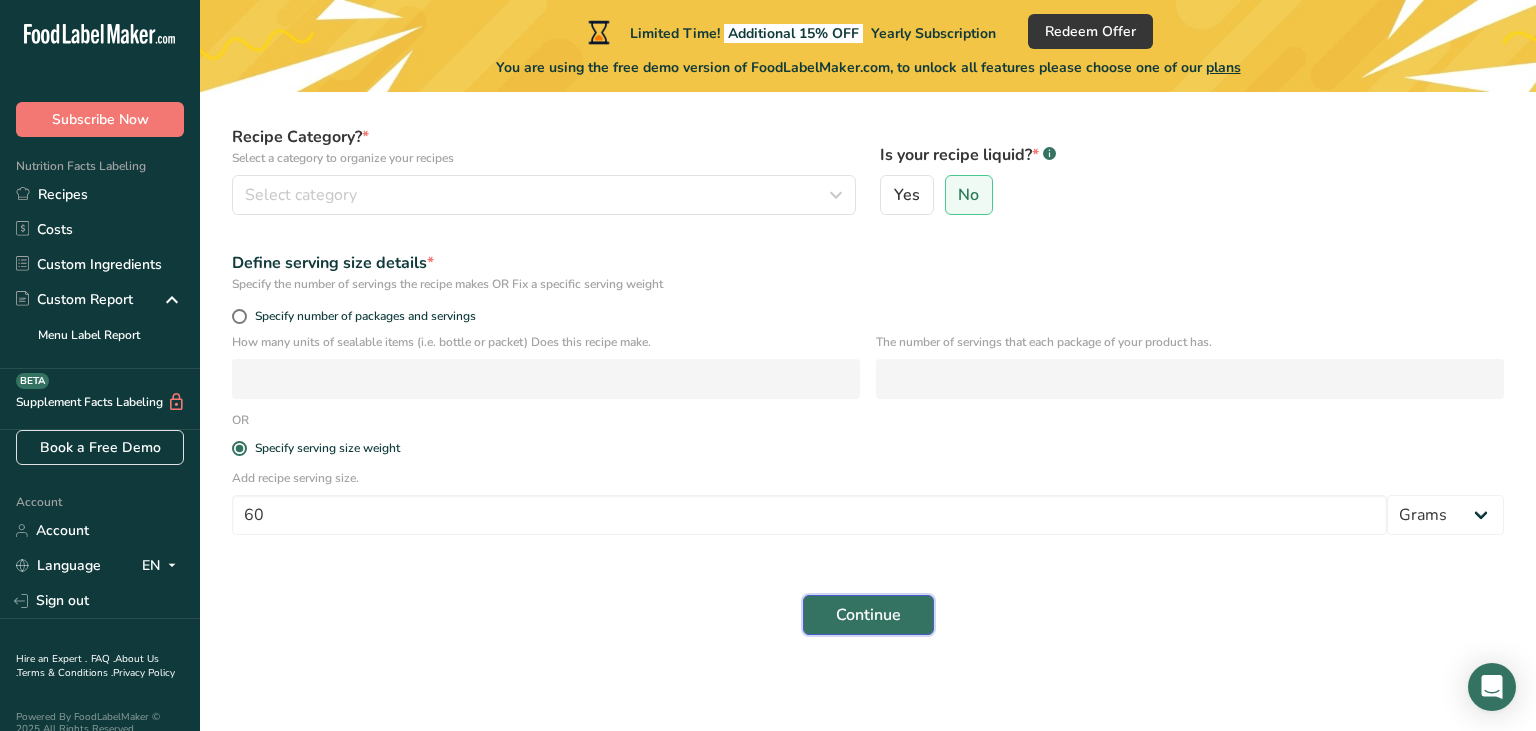 click on "Continue" at bounding box center [868, 615] 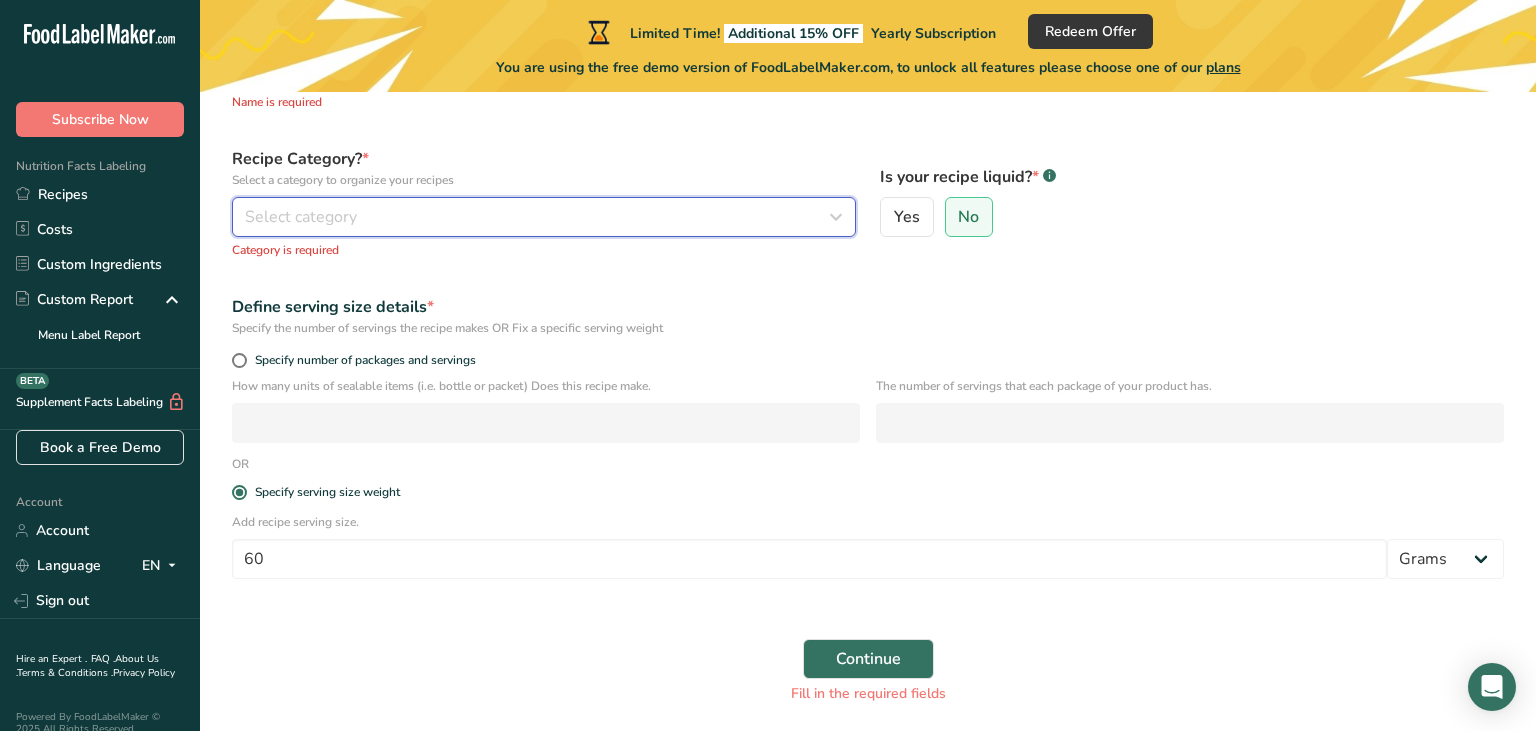 click on "Select category" at bounding box center (538, 217) 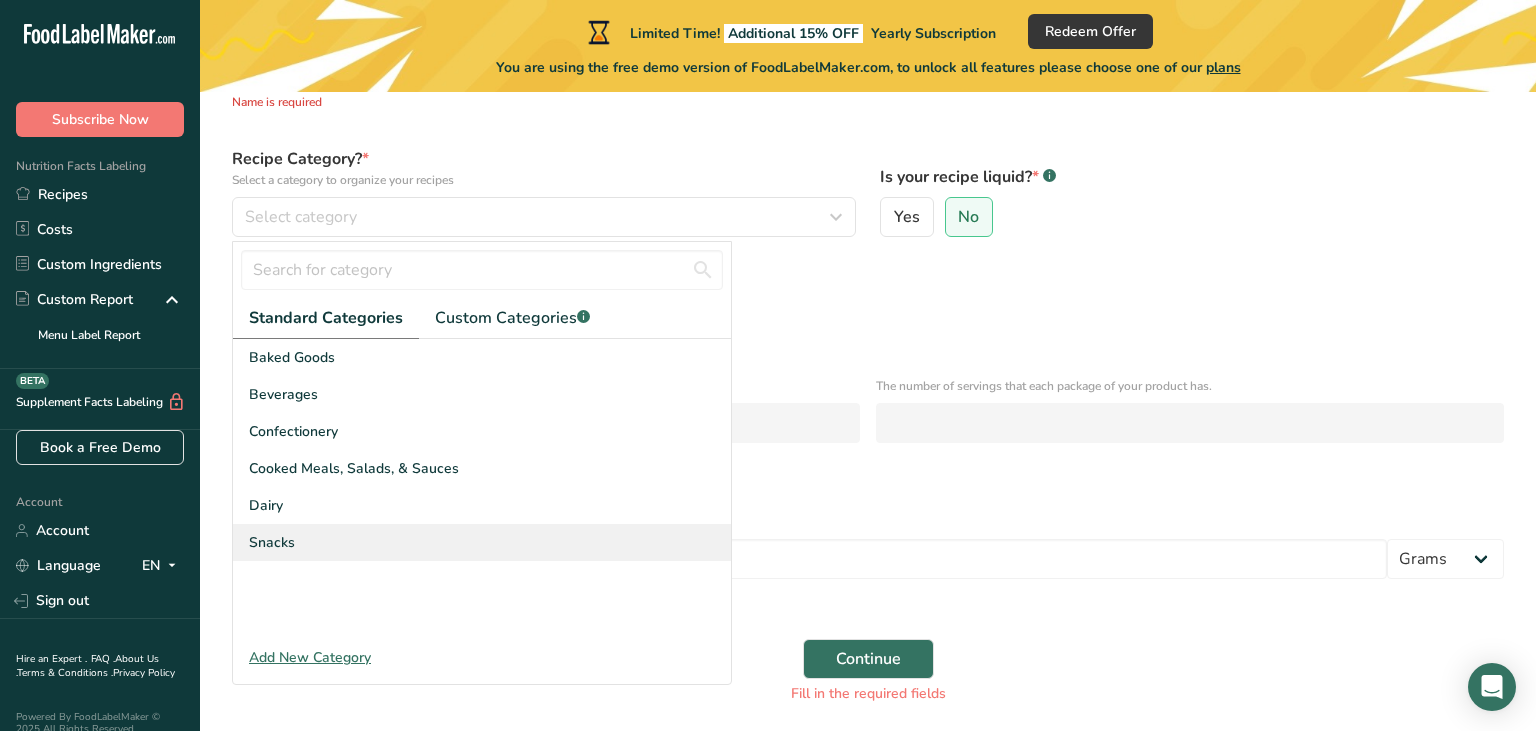 click on "Snacks" at bounding box center (482, 542) 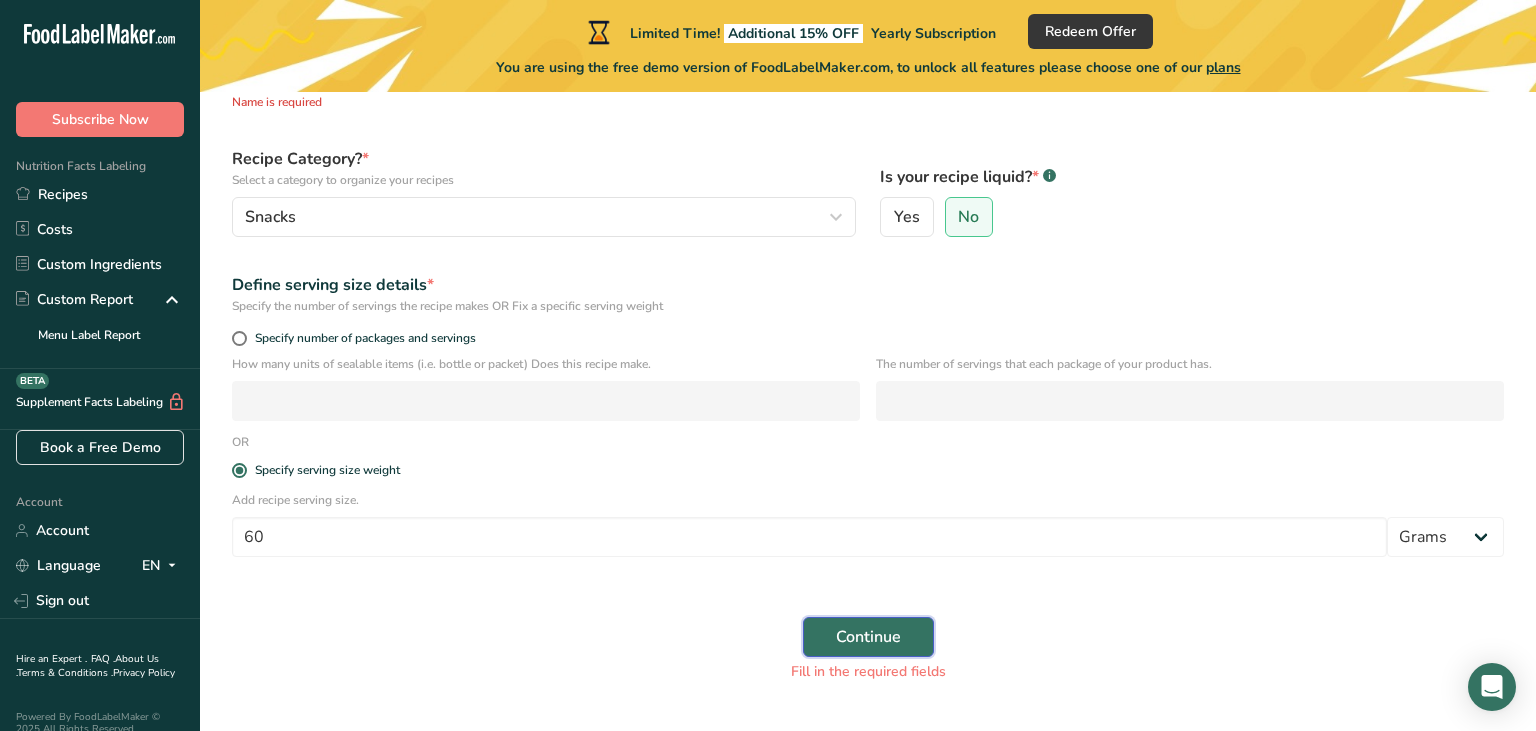 click on "Continue" at bounding box center (868, 637) 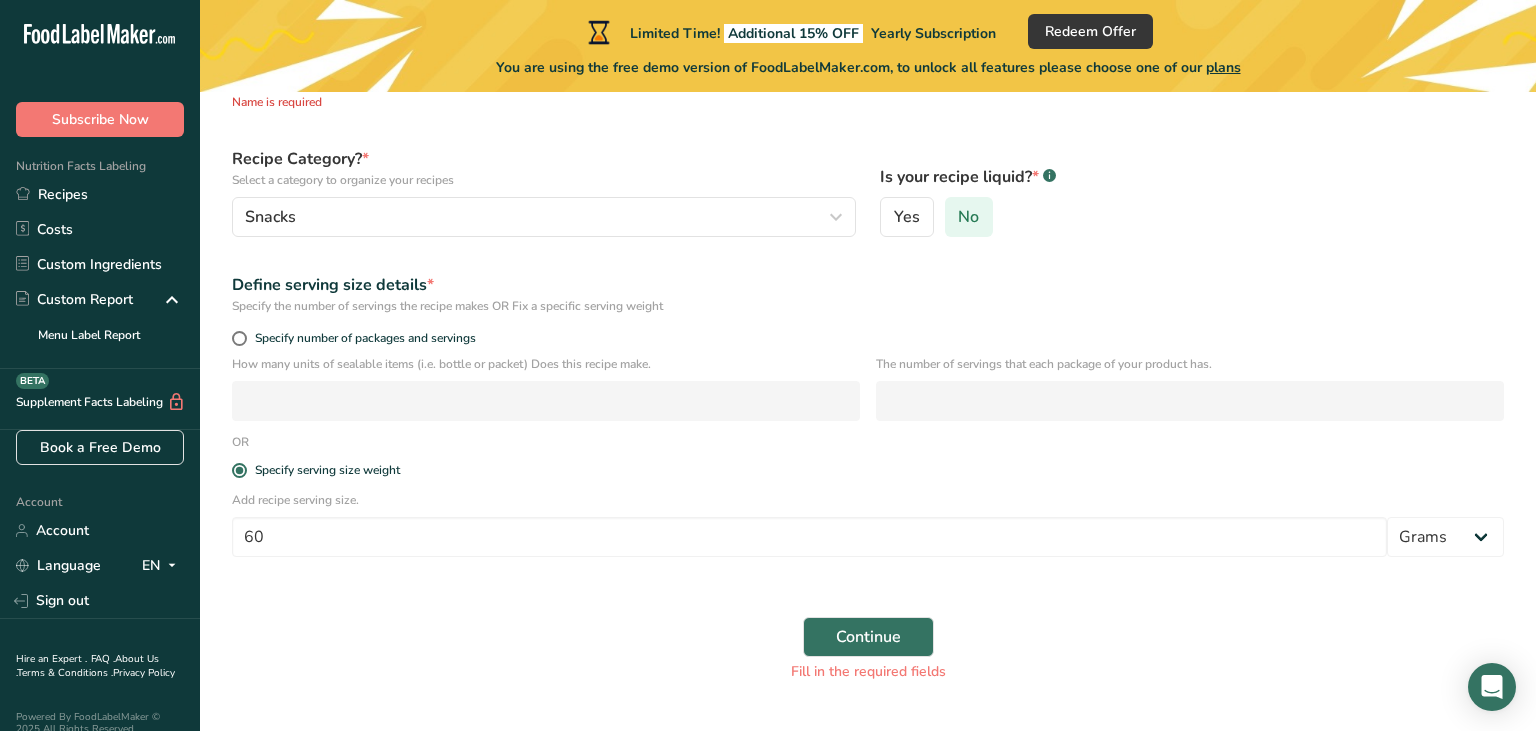 click on "No" at bounding box center (968, 217) 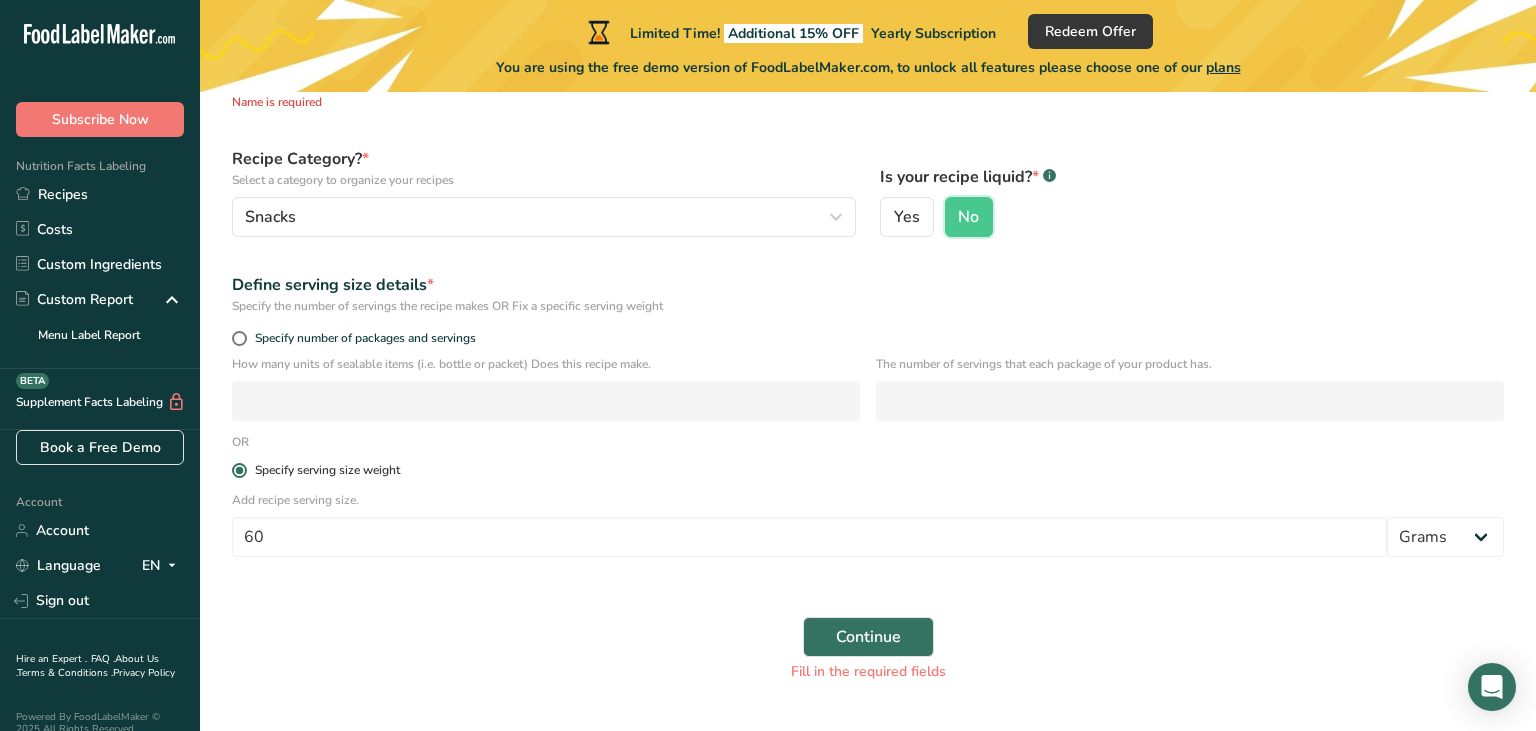 click on "Specify serving size weight" at bounding box center (327, 470) 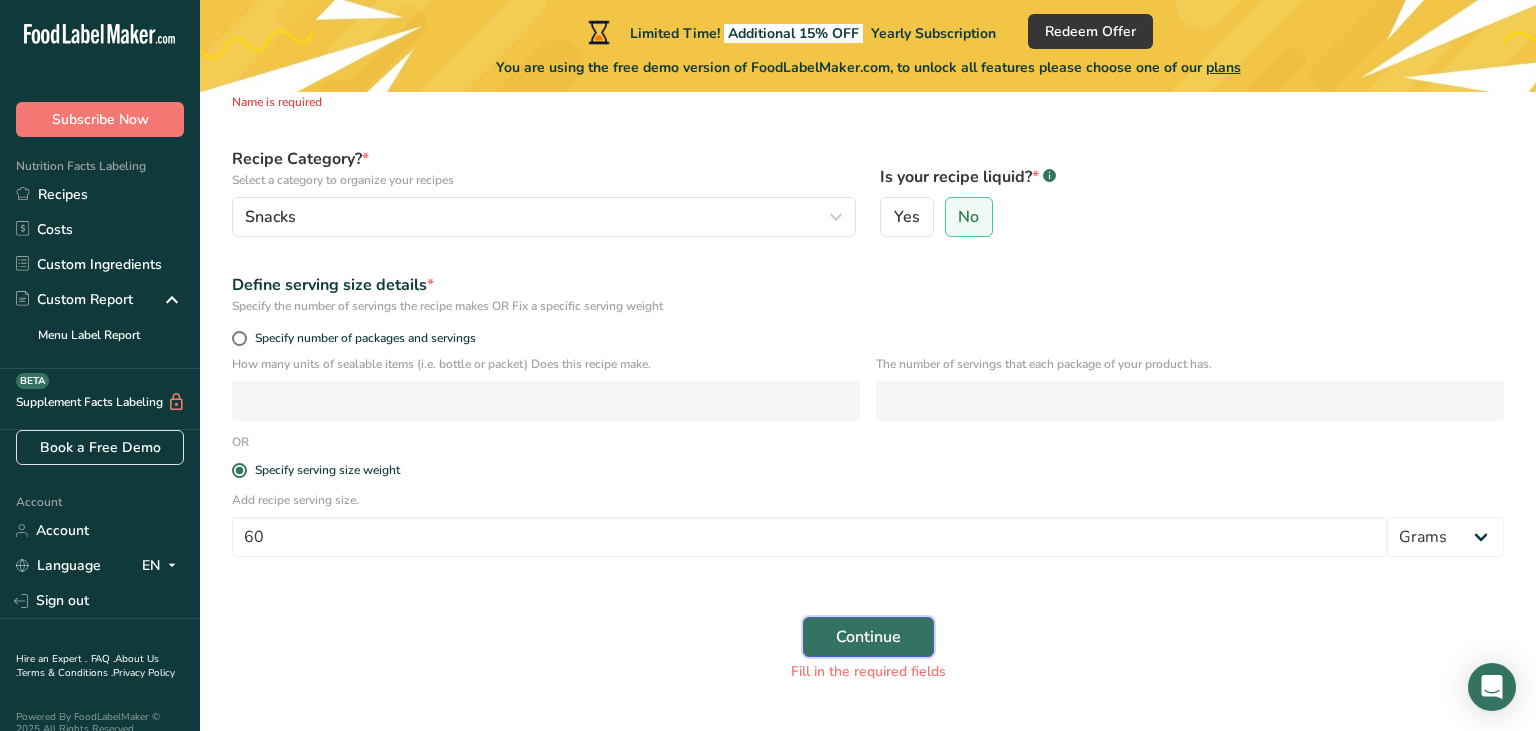click on "Continue" at bounding box center (868, 637) 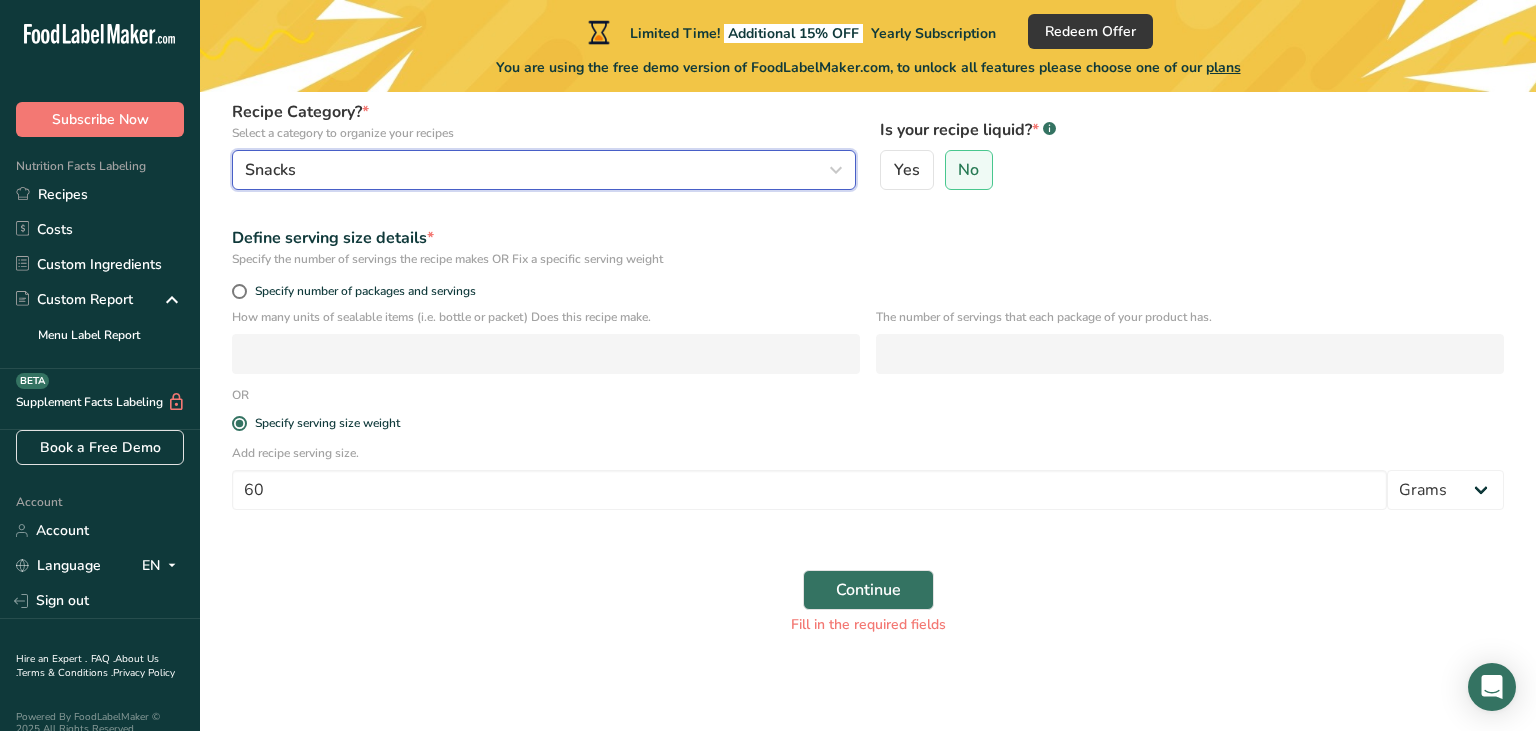 click on "Snacks" at bounding box center [538, 170] 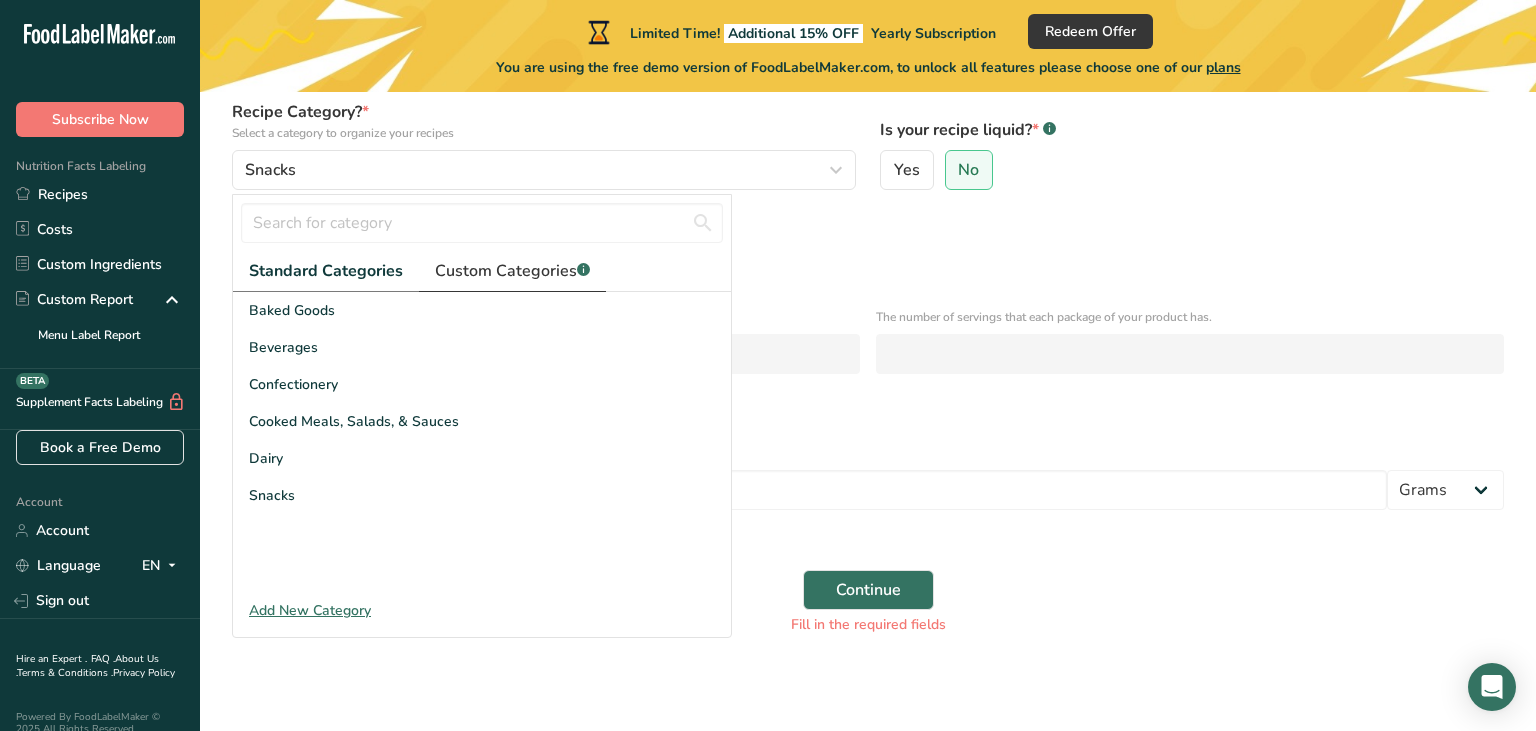 click on "Custom Categories
.a-a{fill:#347362;}.b-a{fill:#fff;}" at bounding box center [512, 271] 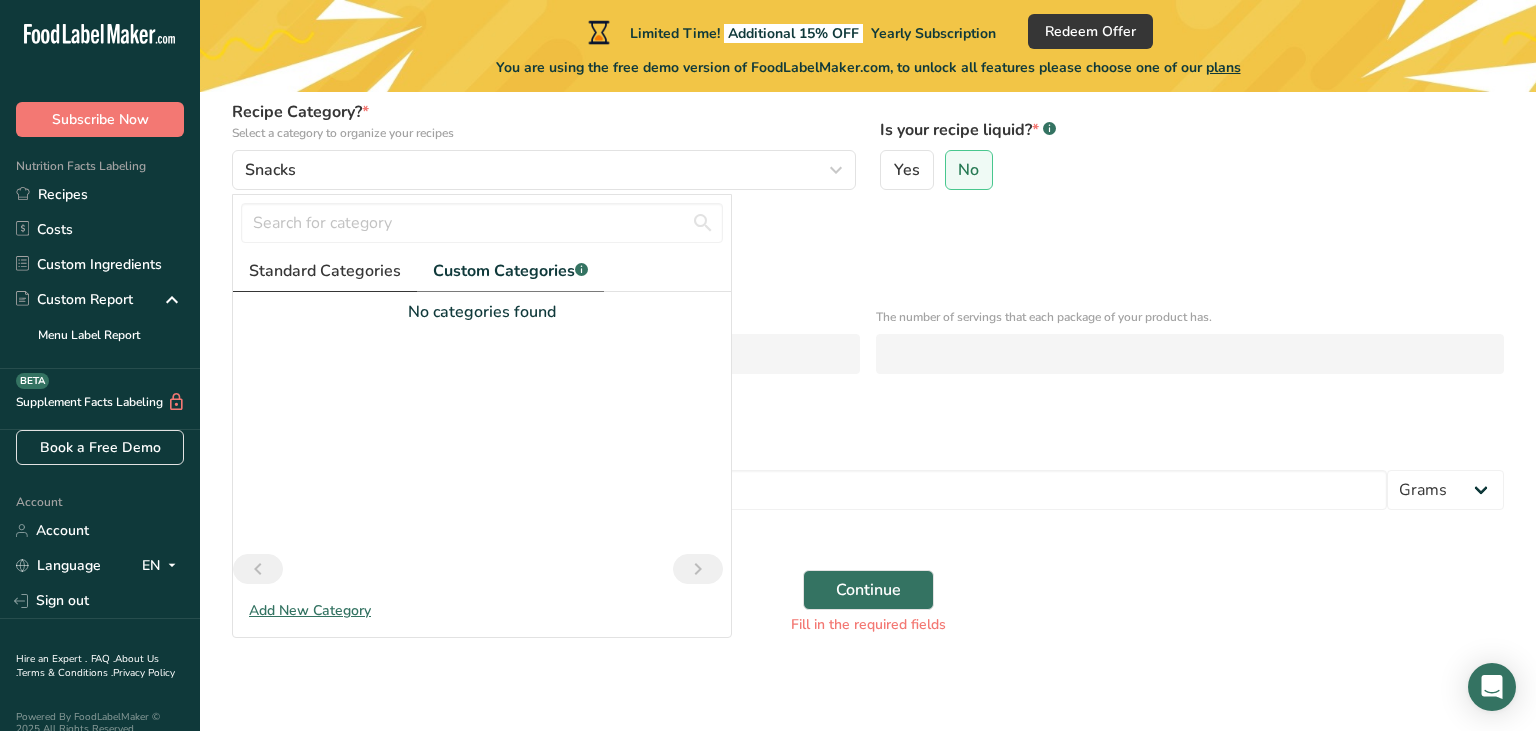 click on "Standard Categories" at bounding box center [325, 271] 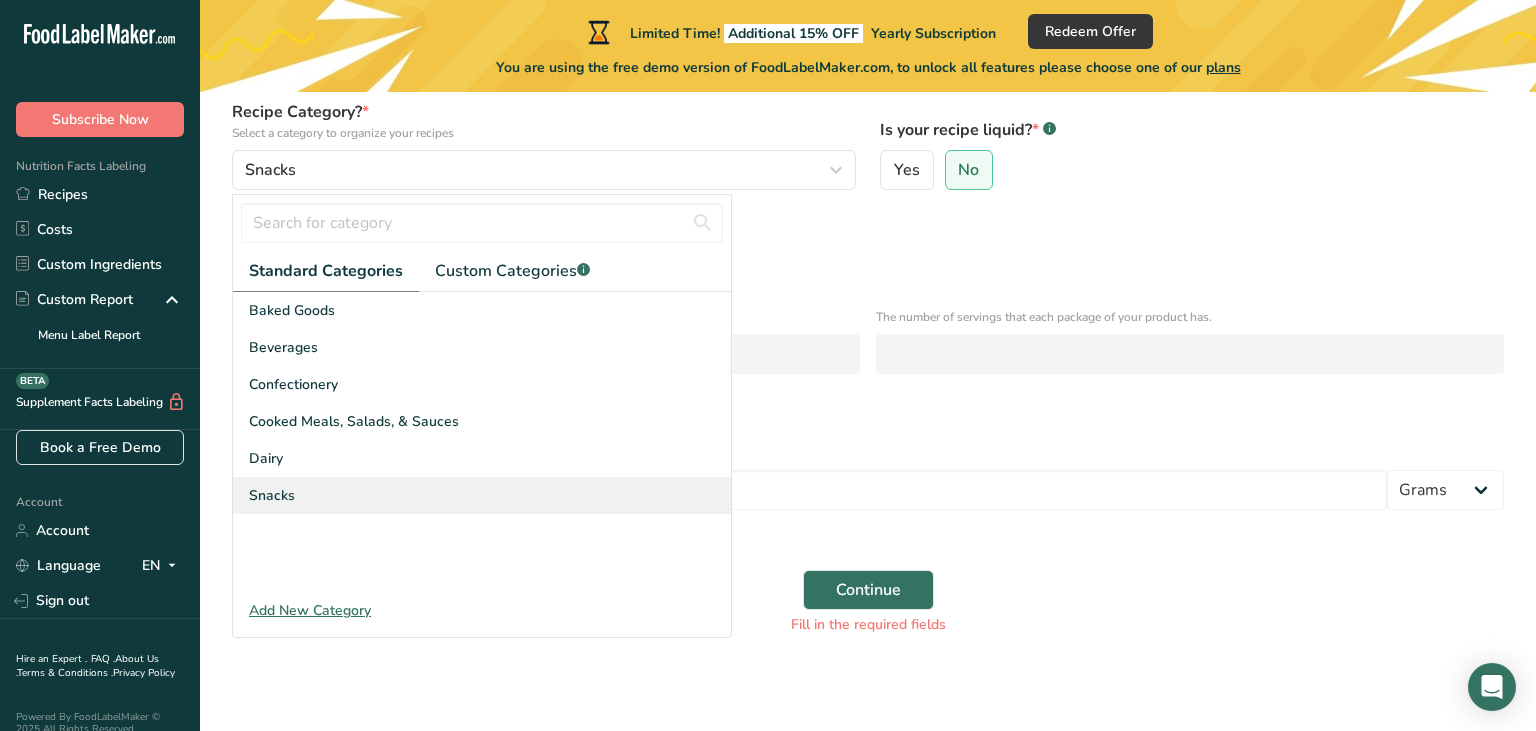 click on "Snacks" at bounding box center (272, 495) 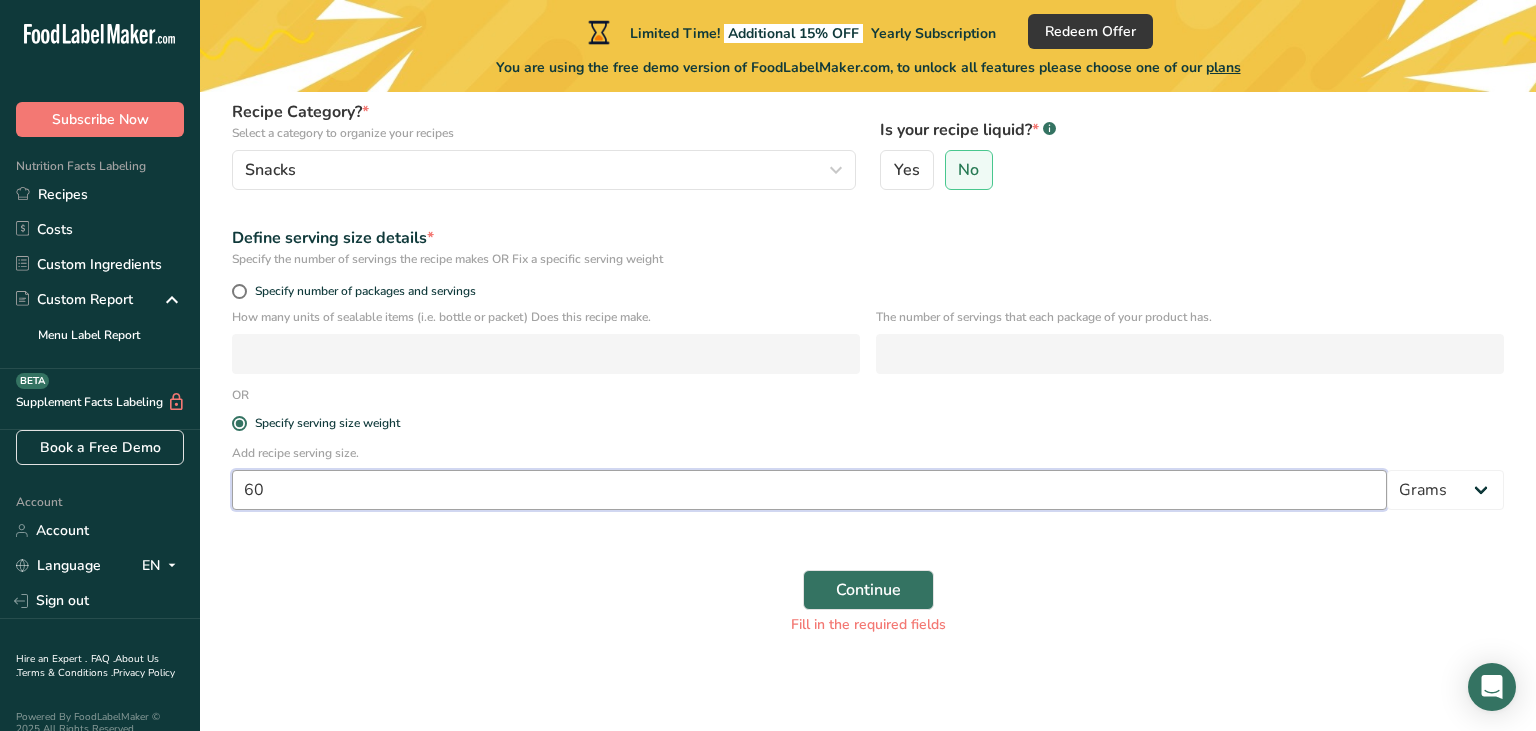click on "60" at bounding box center [809, 490] 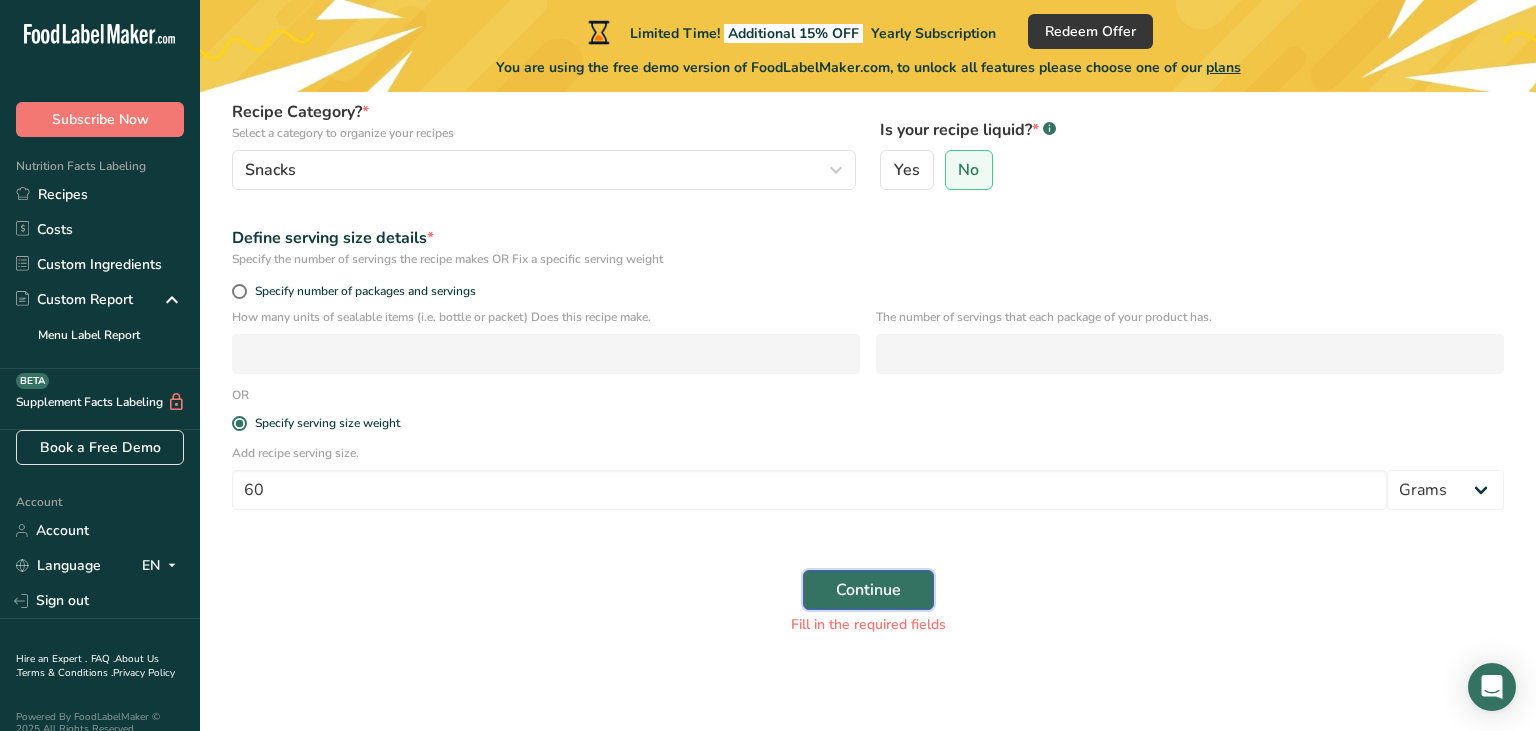 click on "Continue" at bounding box center (868, 590) 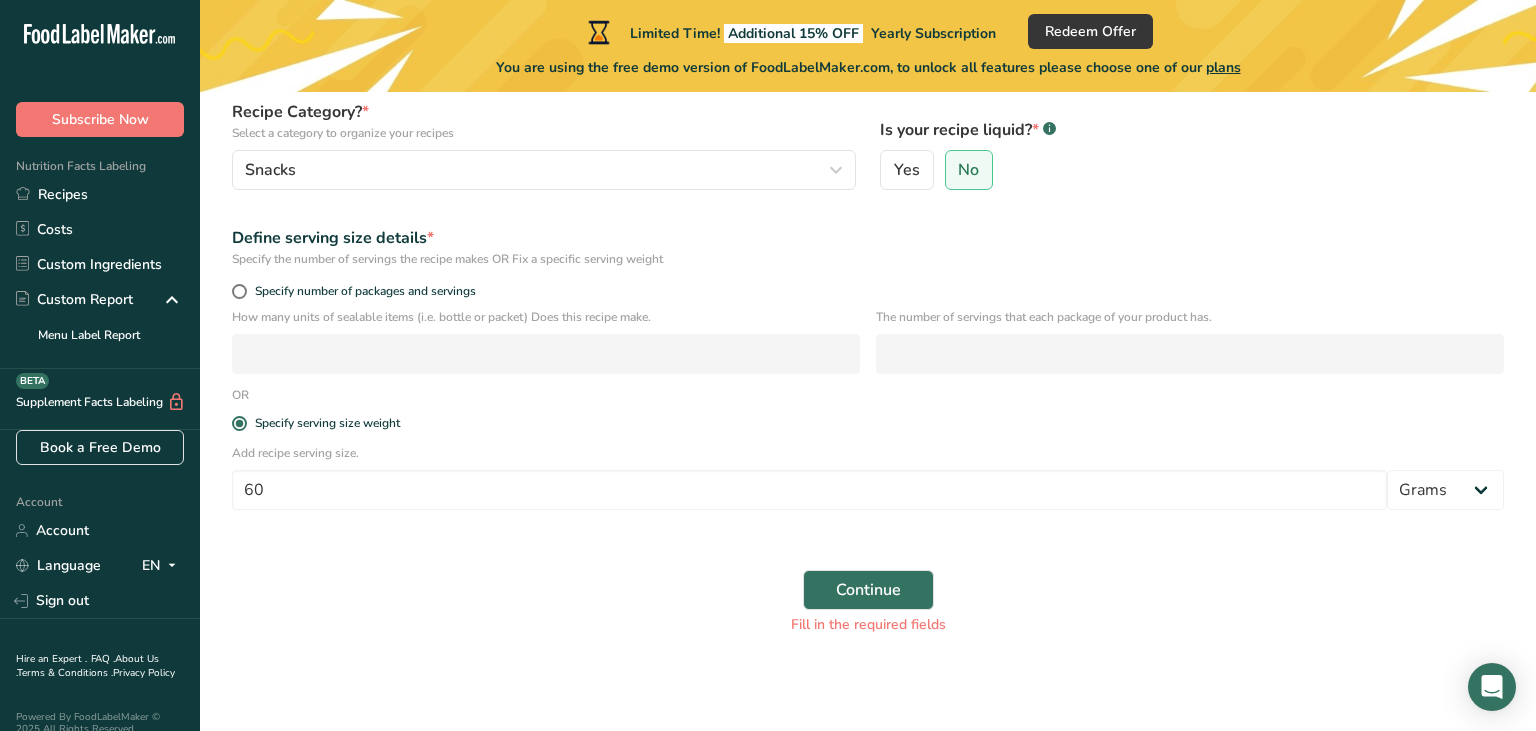 click on "Fill in the required fields" at bounding box center [868, 624] 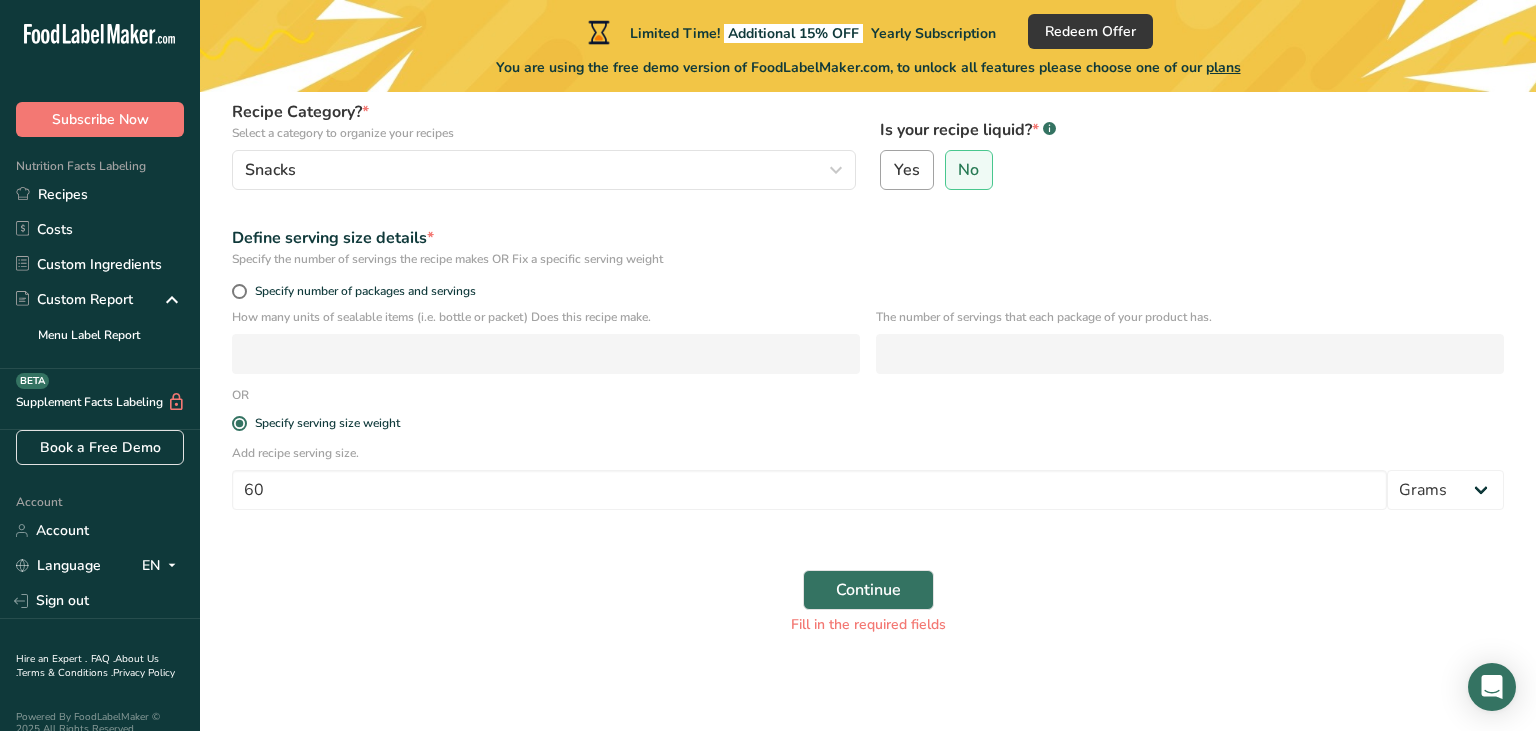 click on "Yes" at bounding box center [907, 170] 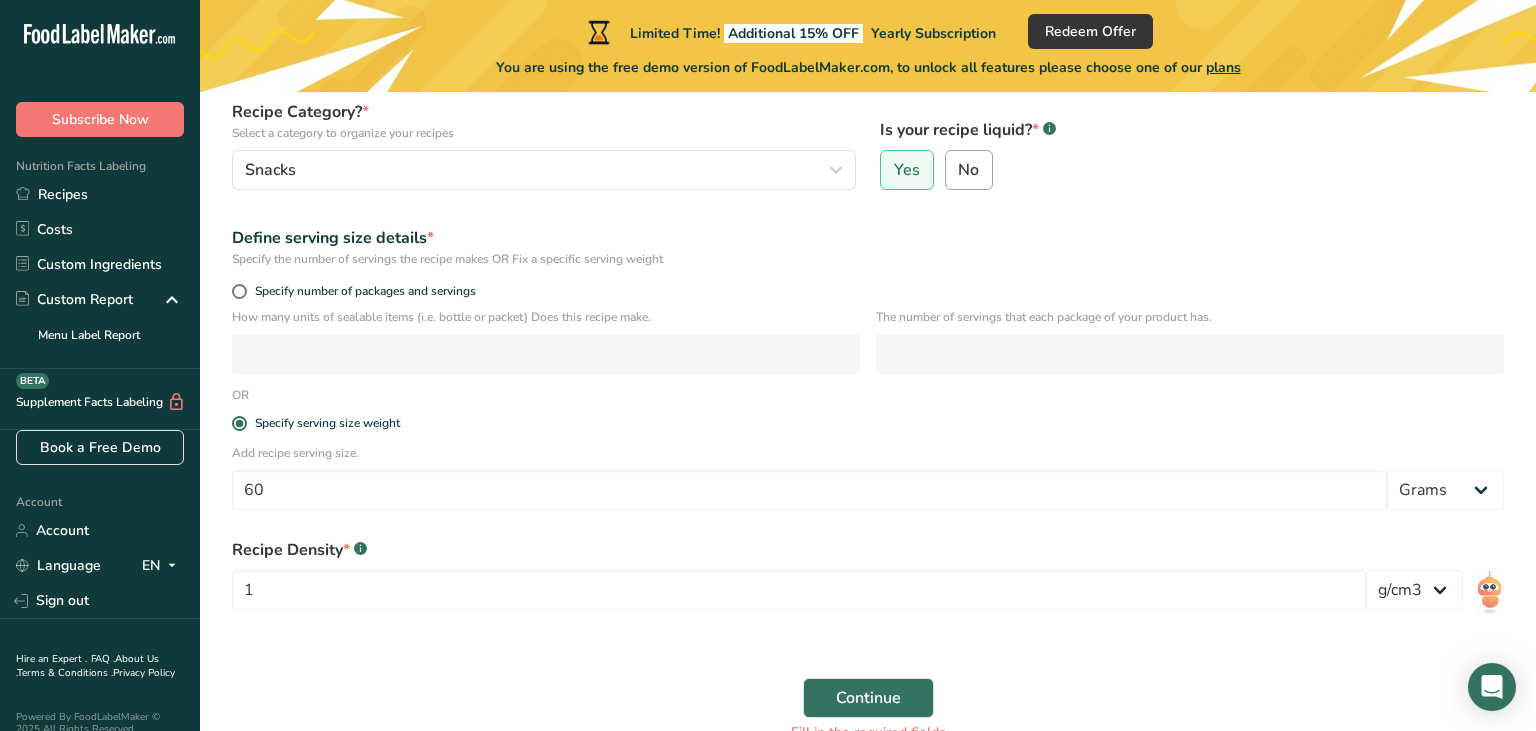 click on "No" at bounding box center (968, 170) 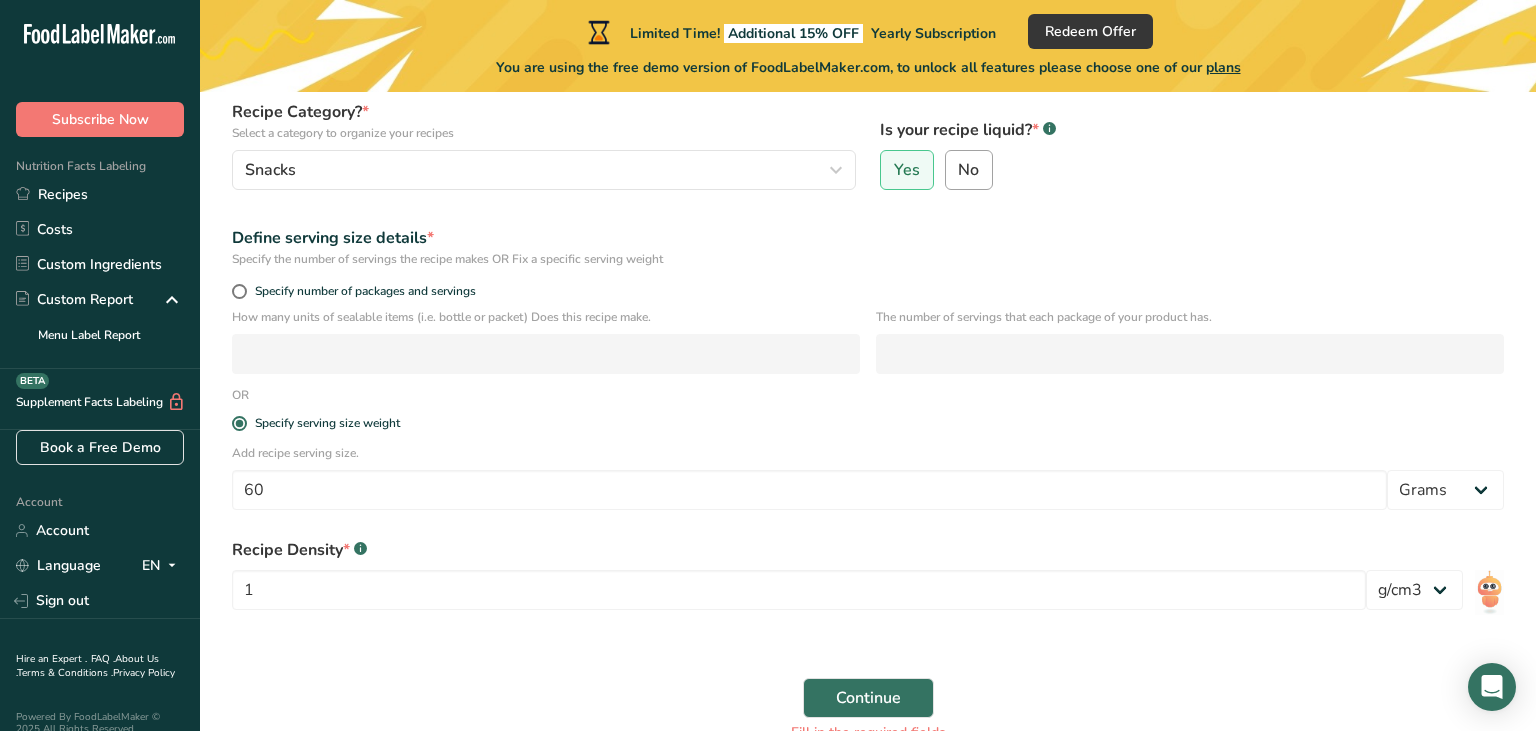 click on "No" at bounding box center [952, 170] 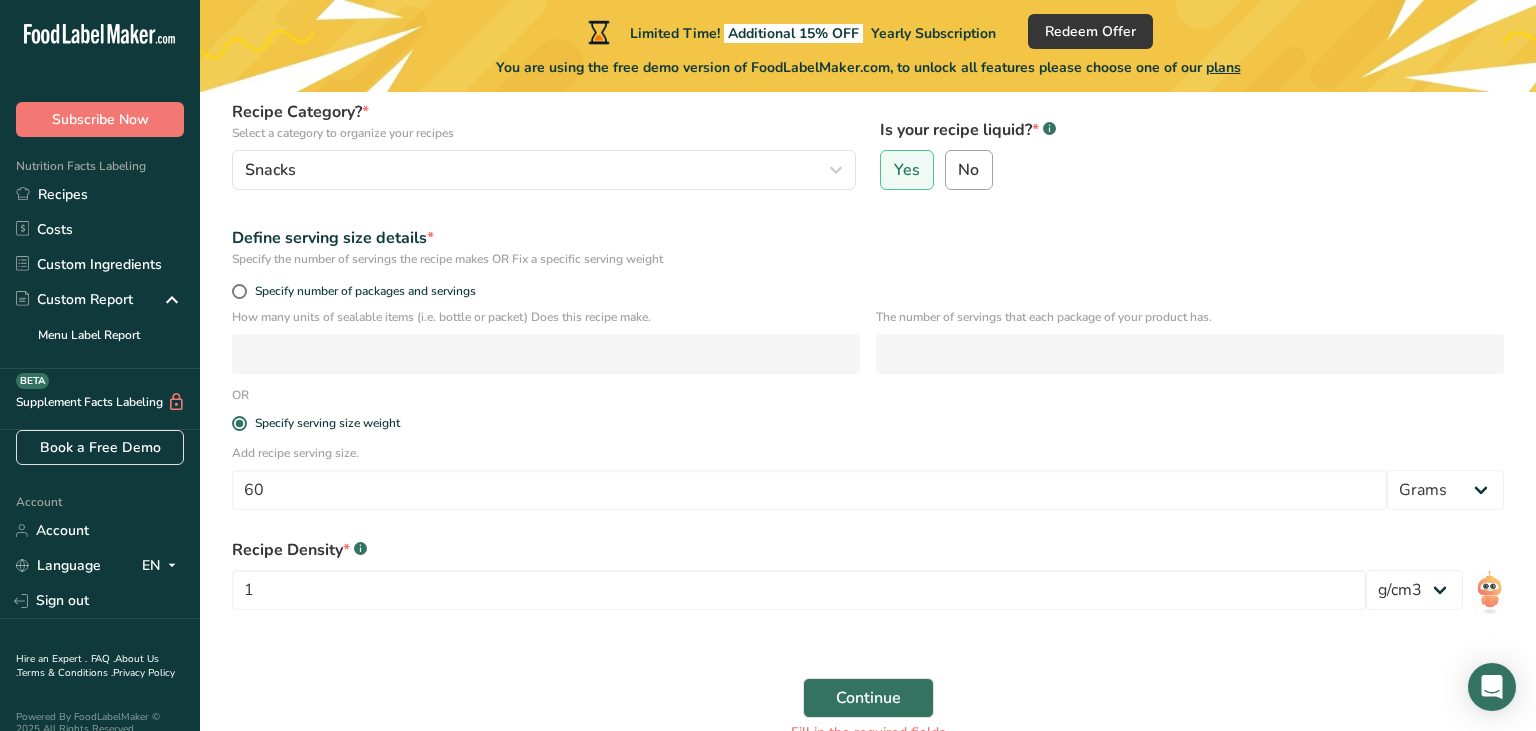 radio on "true" 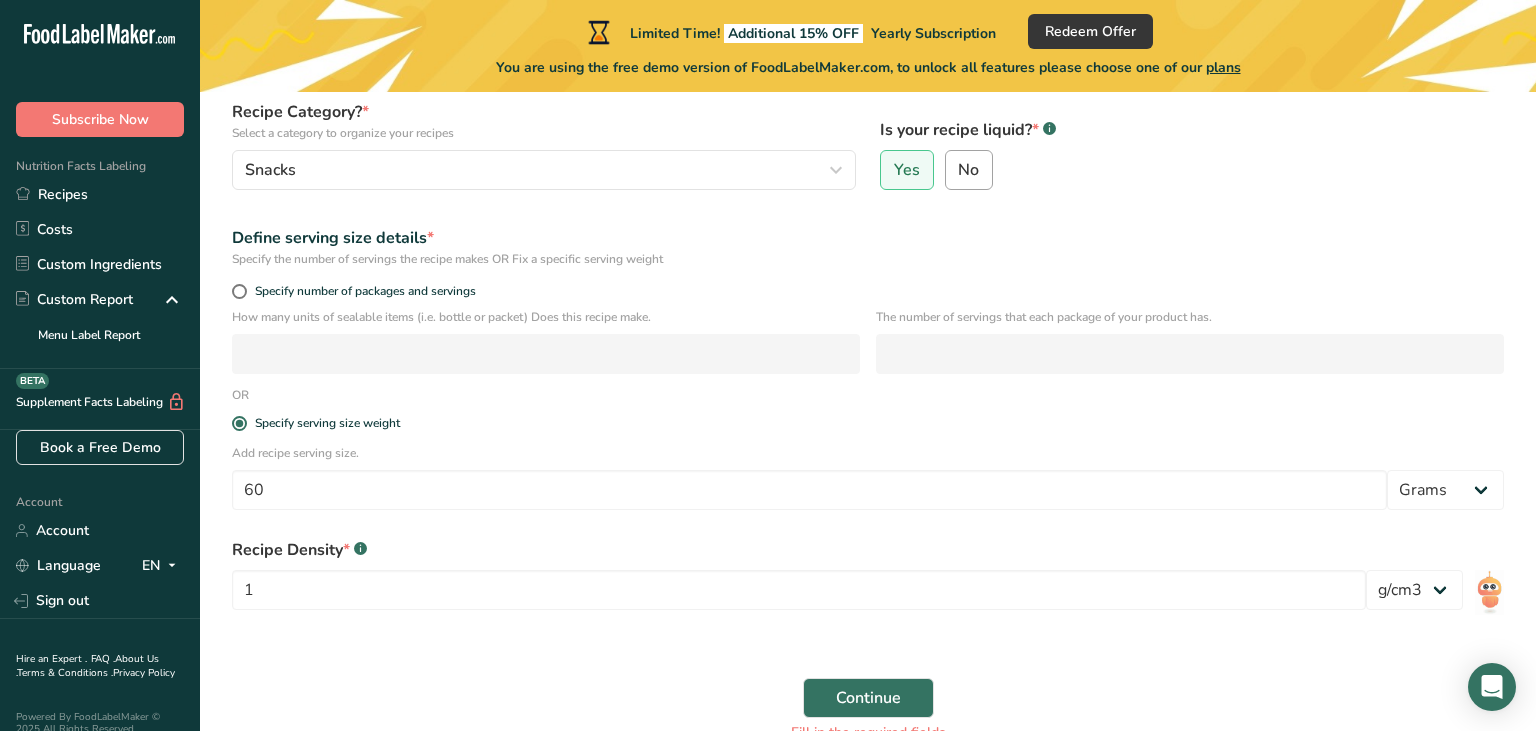 radio on "false" 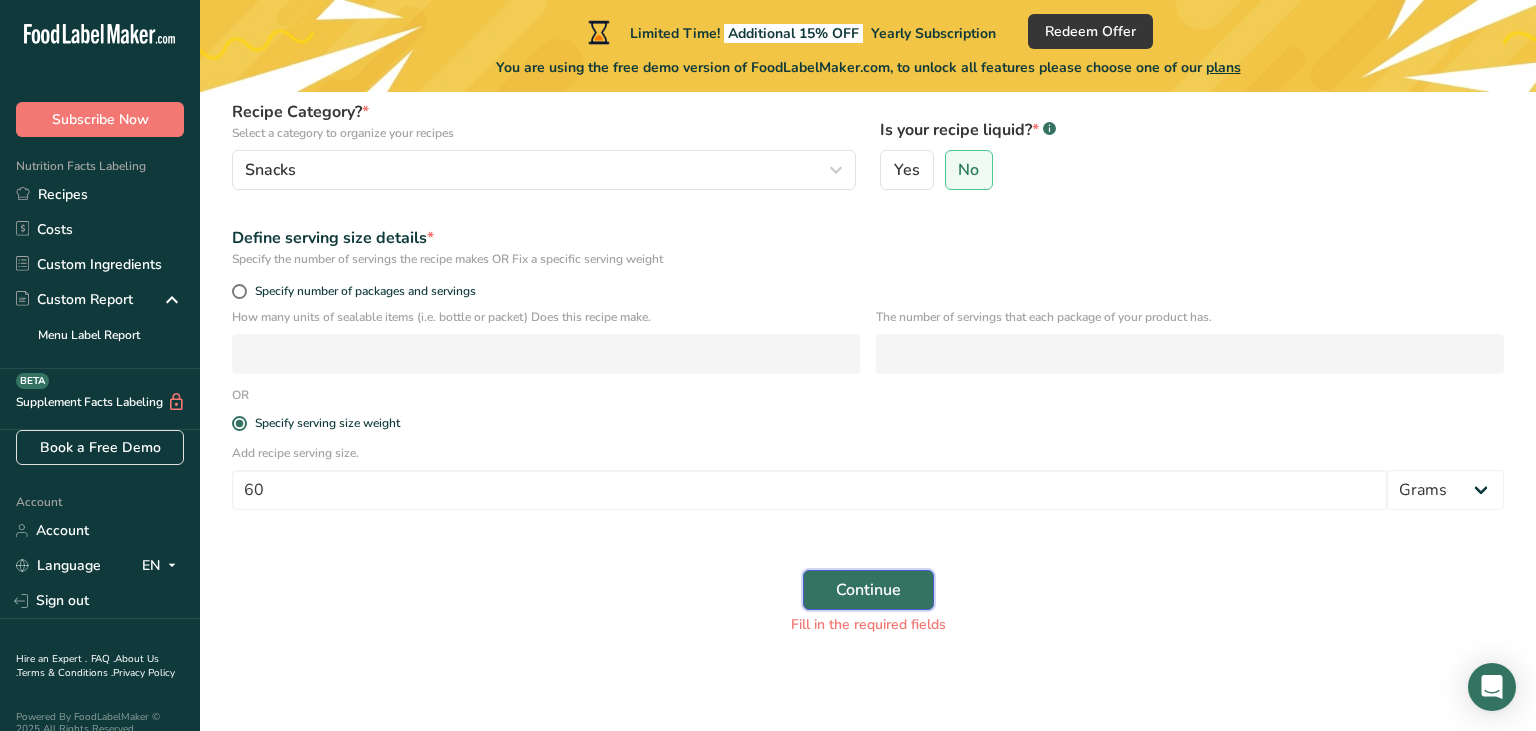 click on "Continue" at bounding box center (868, 590) 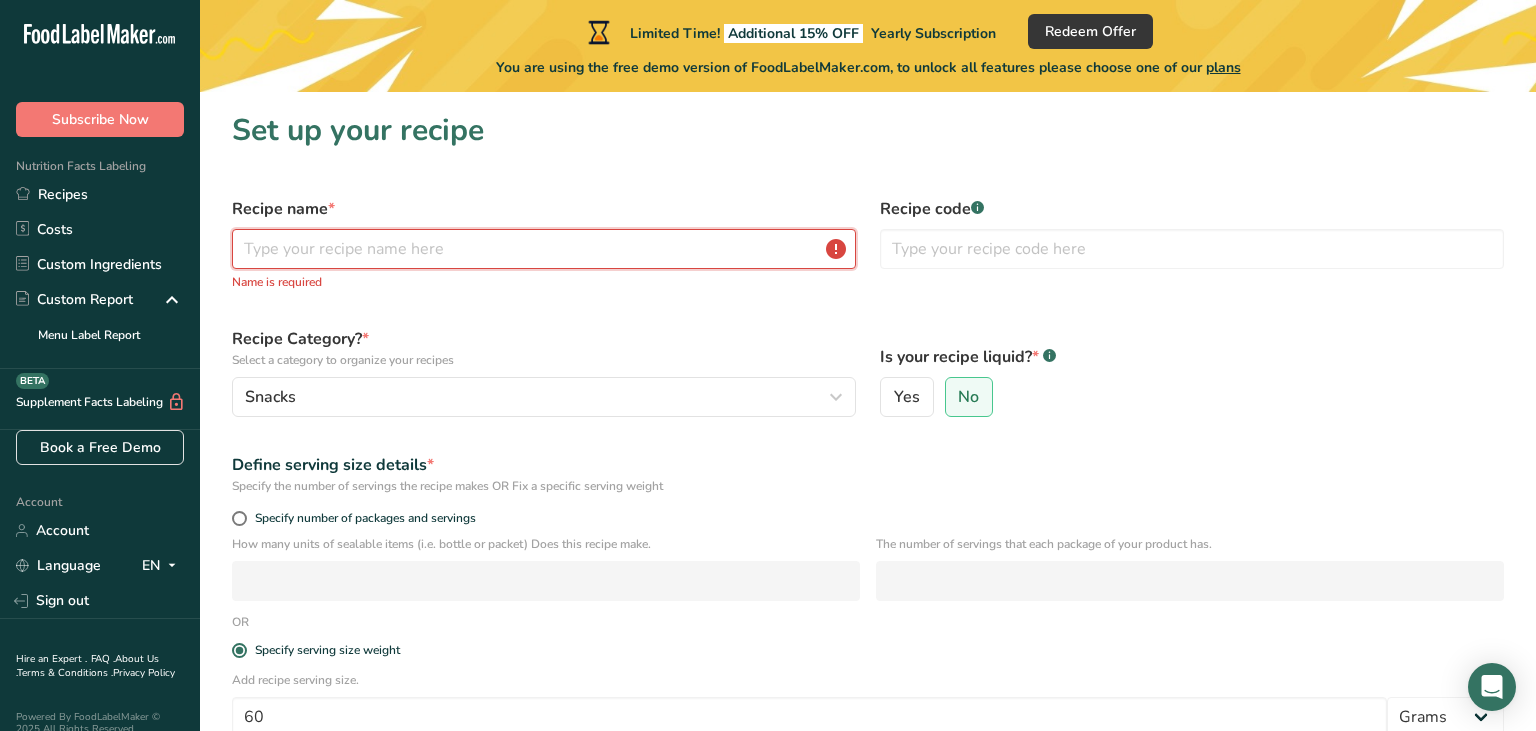 click at bounding box center [544, 249] 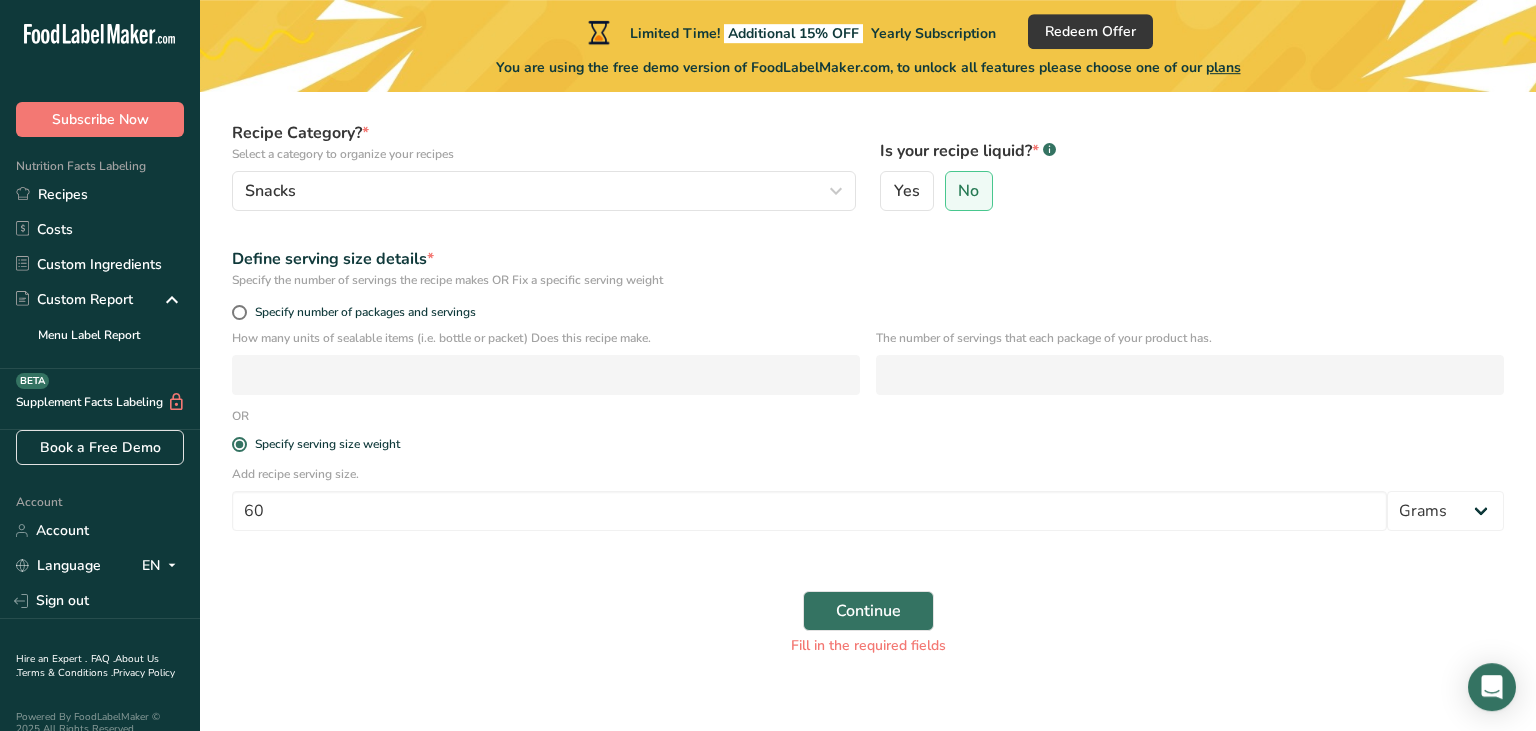 scroll, scrollTop: 204, scrollLeft: 0, axis: vertical 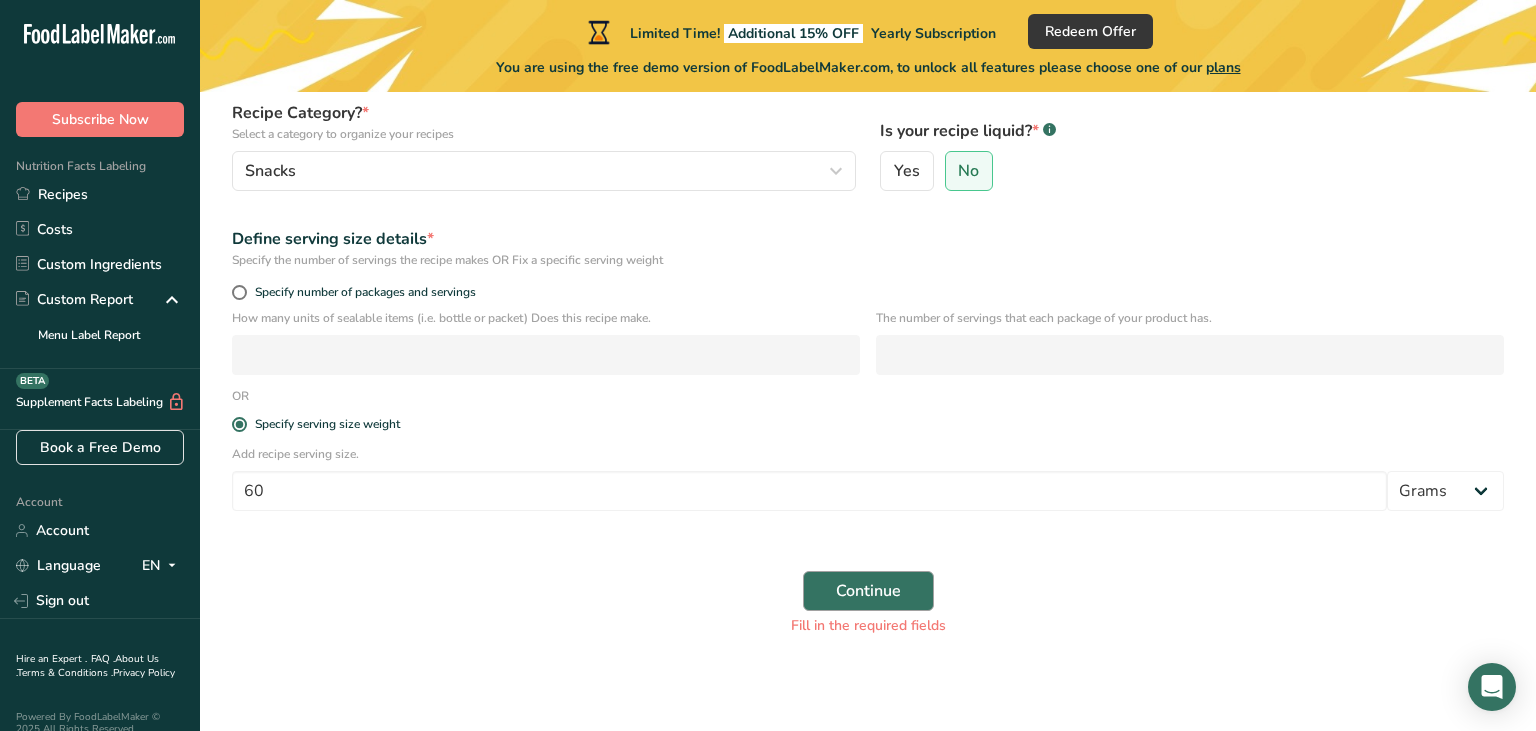 type on "mixture" 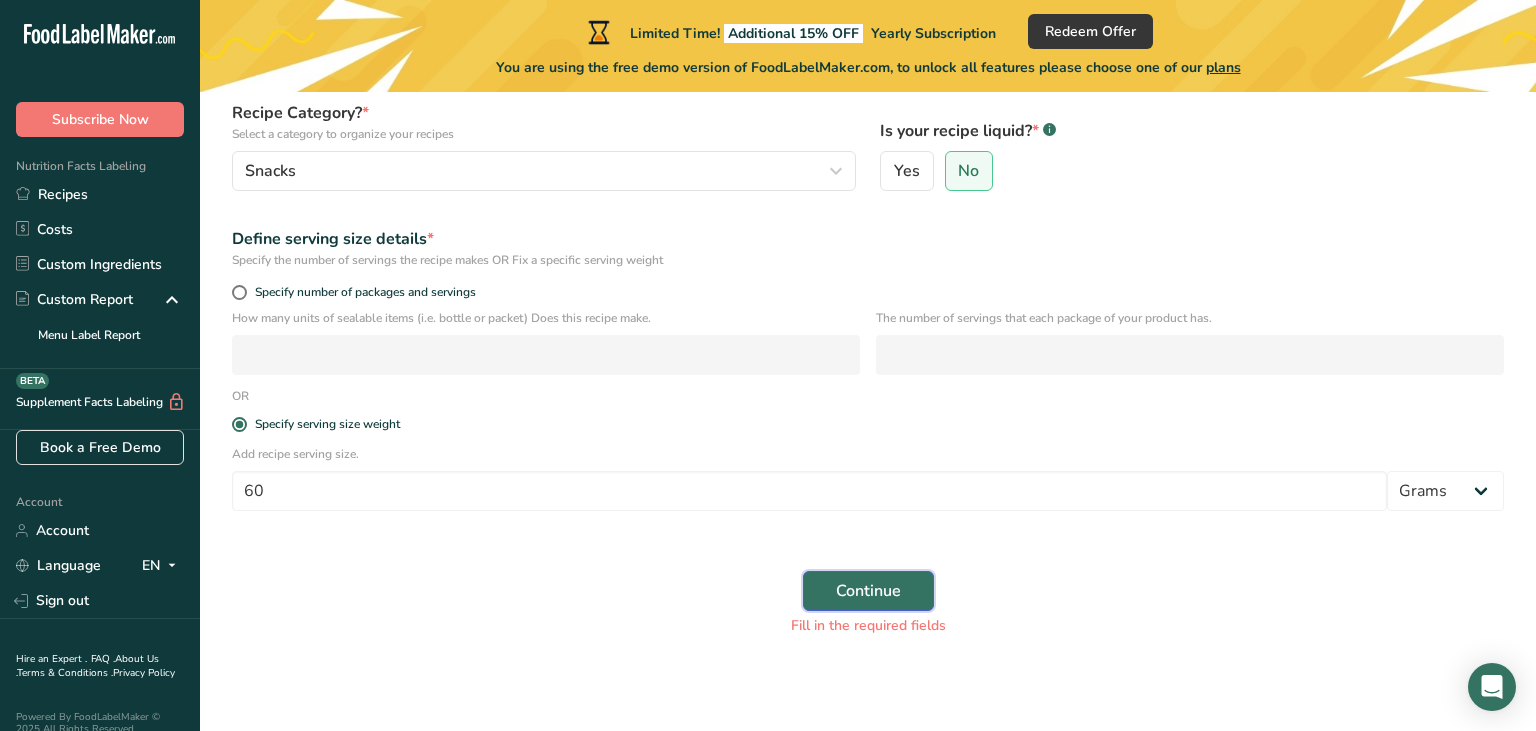 click on "Continue" at bounding box center (868, 591) 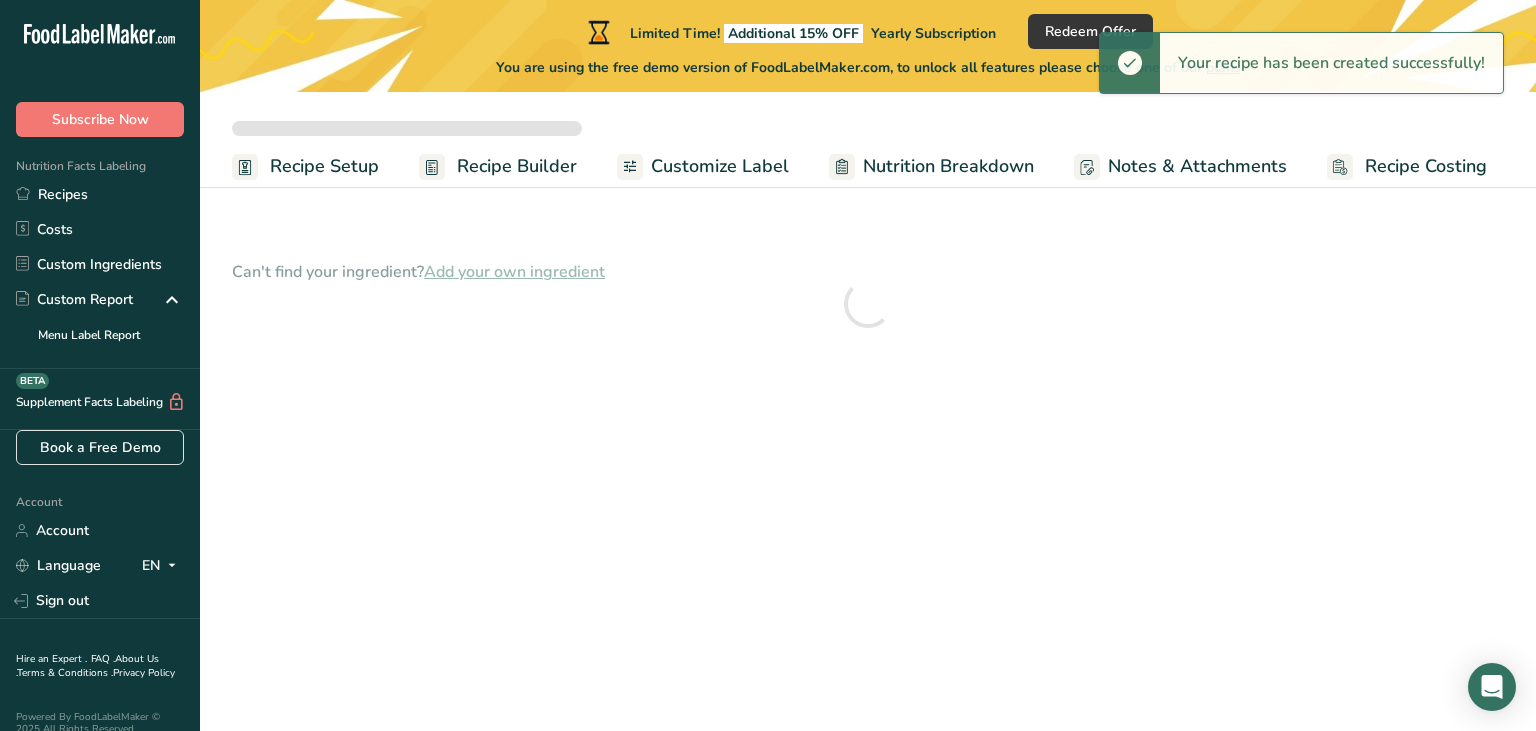 scroll, scrollTop: 0, scrollLeft: 0, axis: both 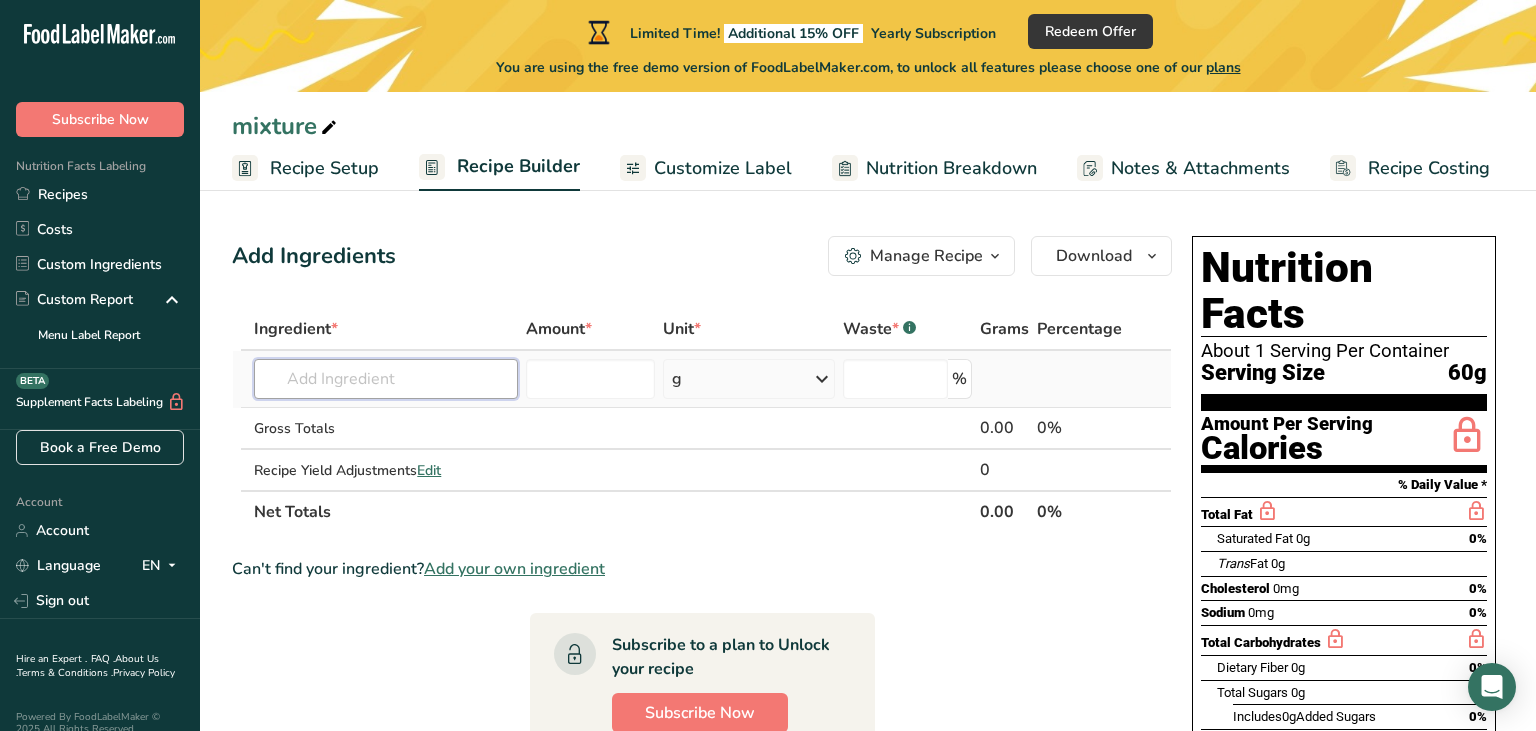click at bounding box center [386, 379] 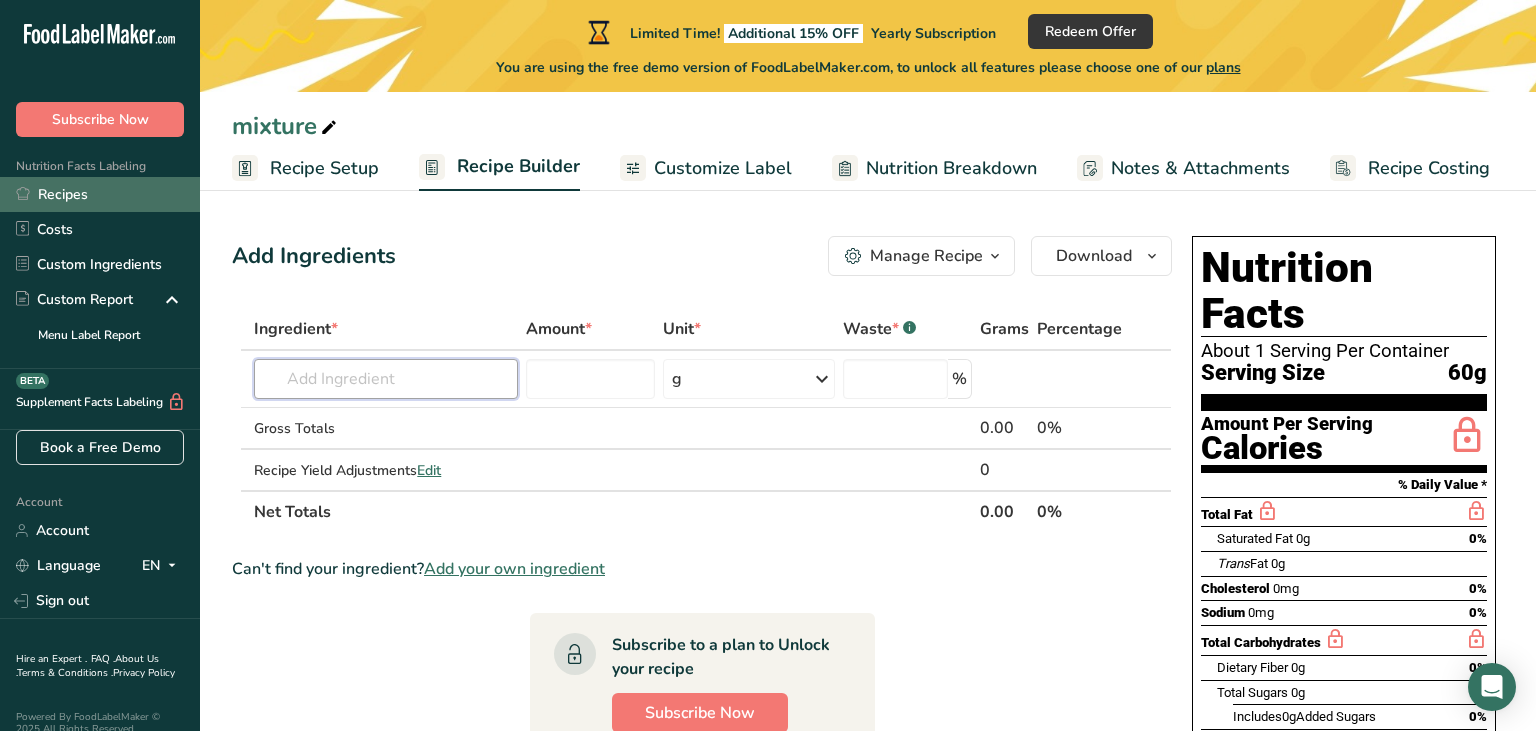 paste on "Ragi flour" 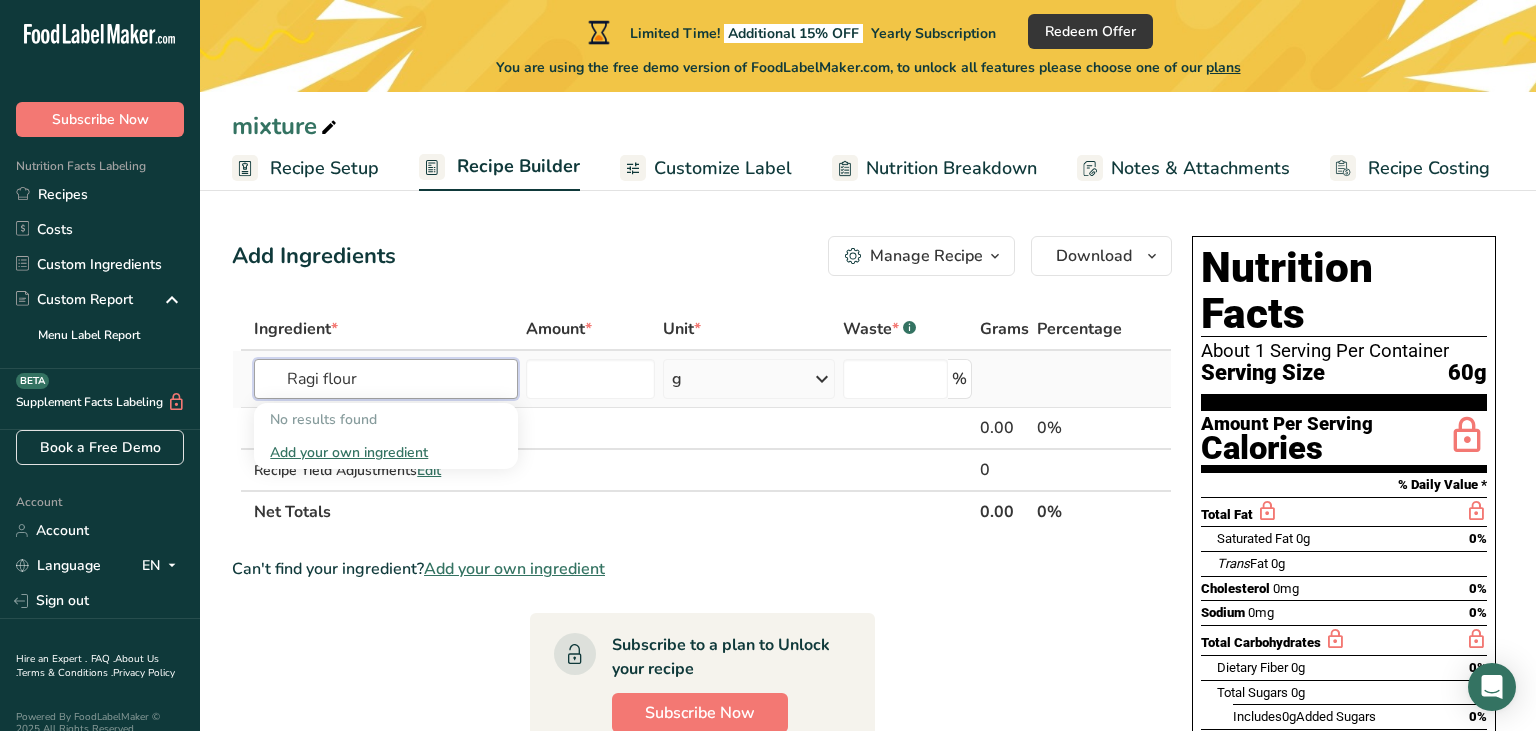 type on "Ragi flour" 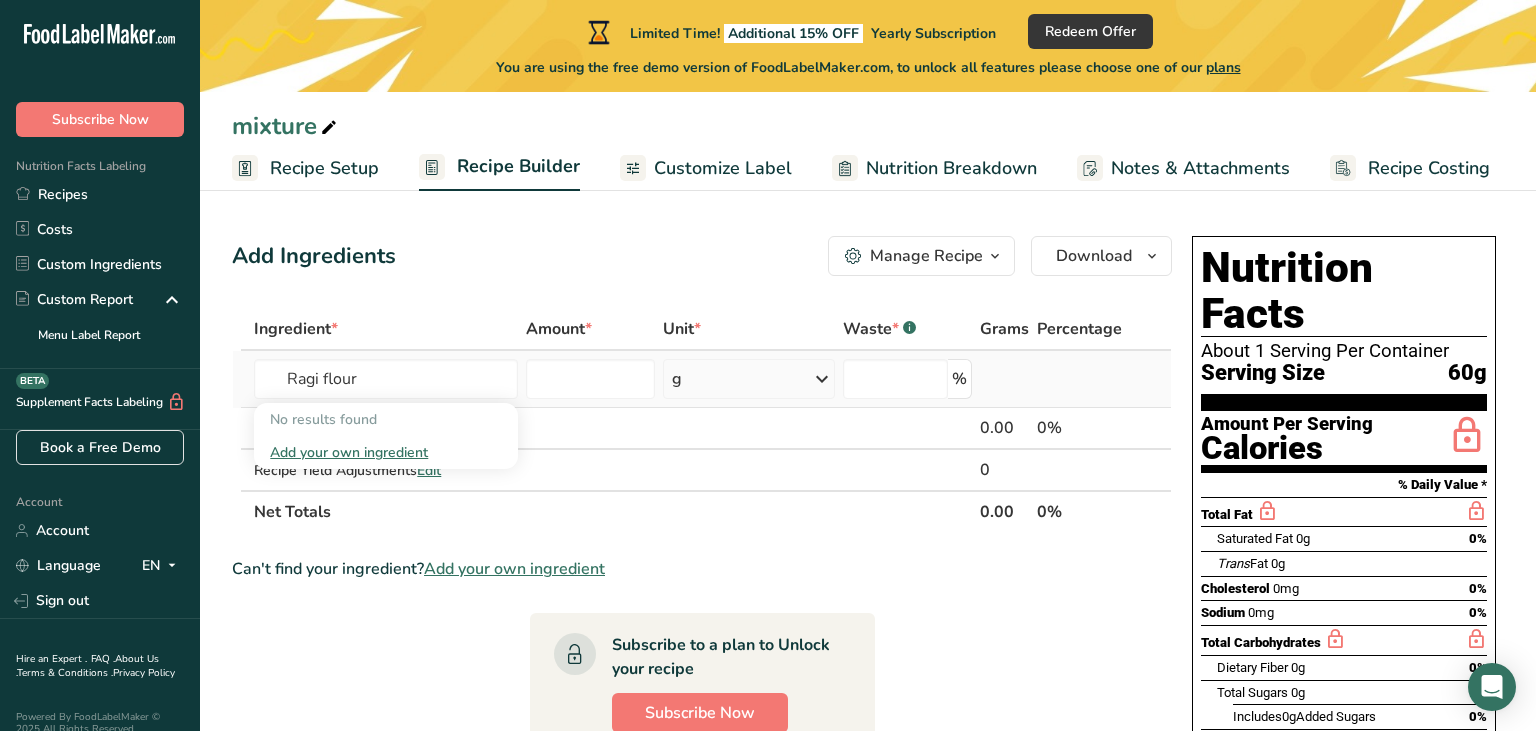 type 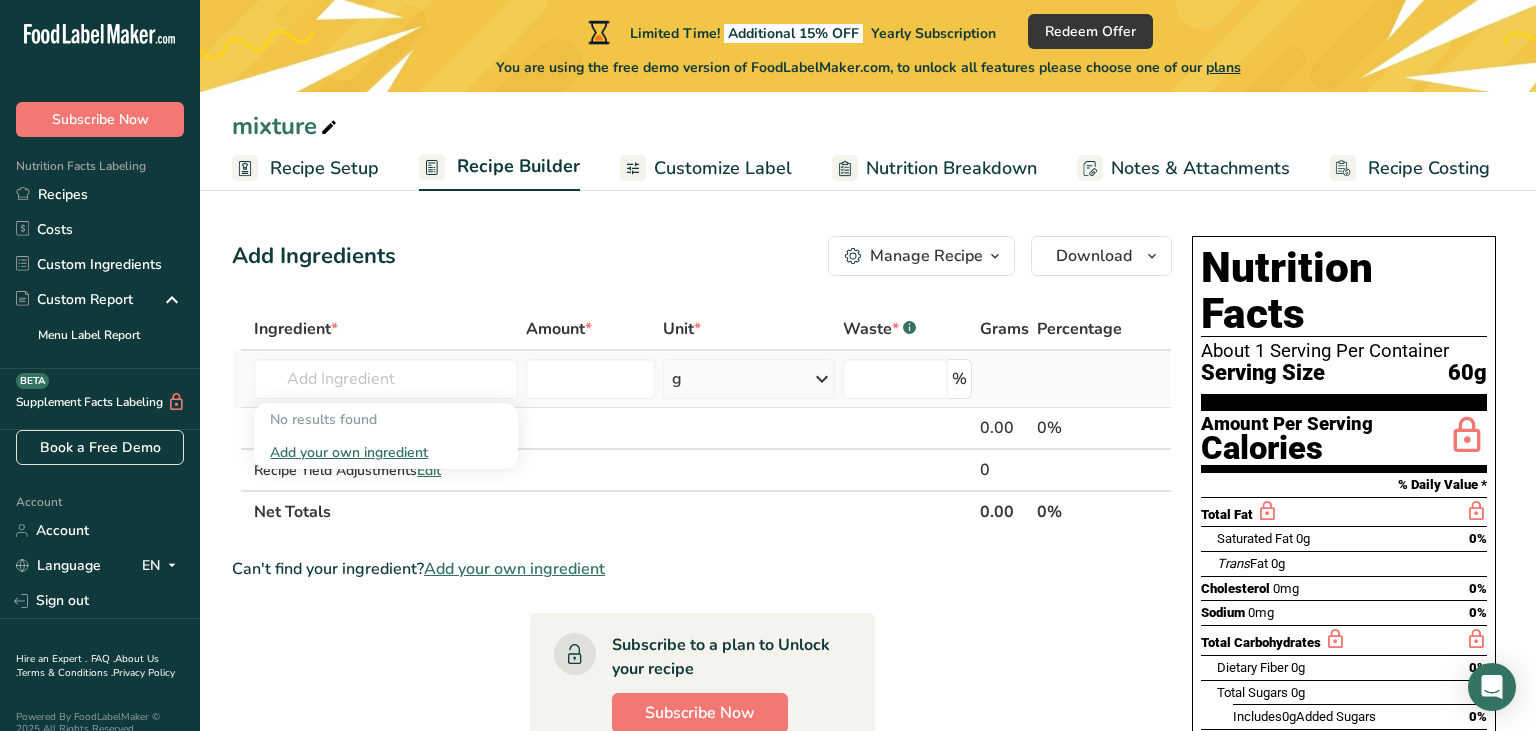 click on "Add your own ingredient" at bounding box center (386, 452) 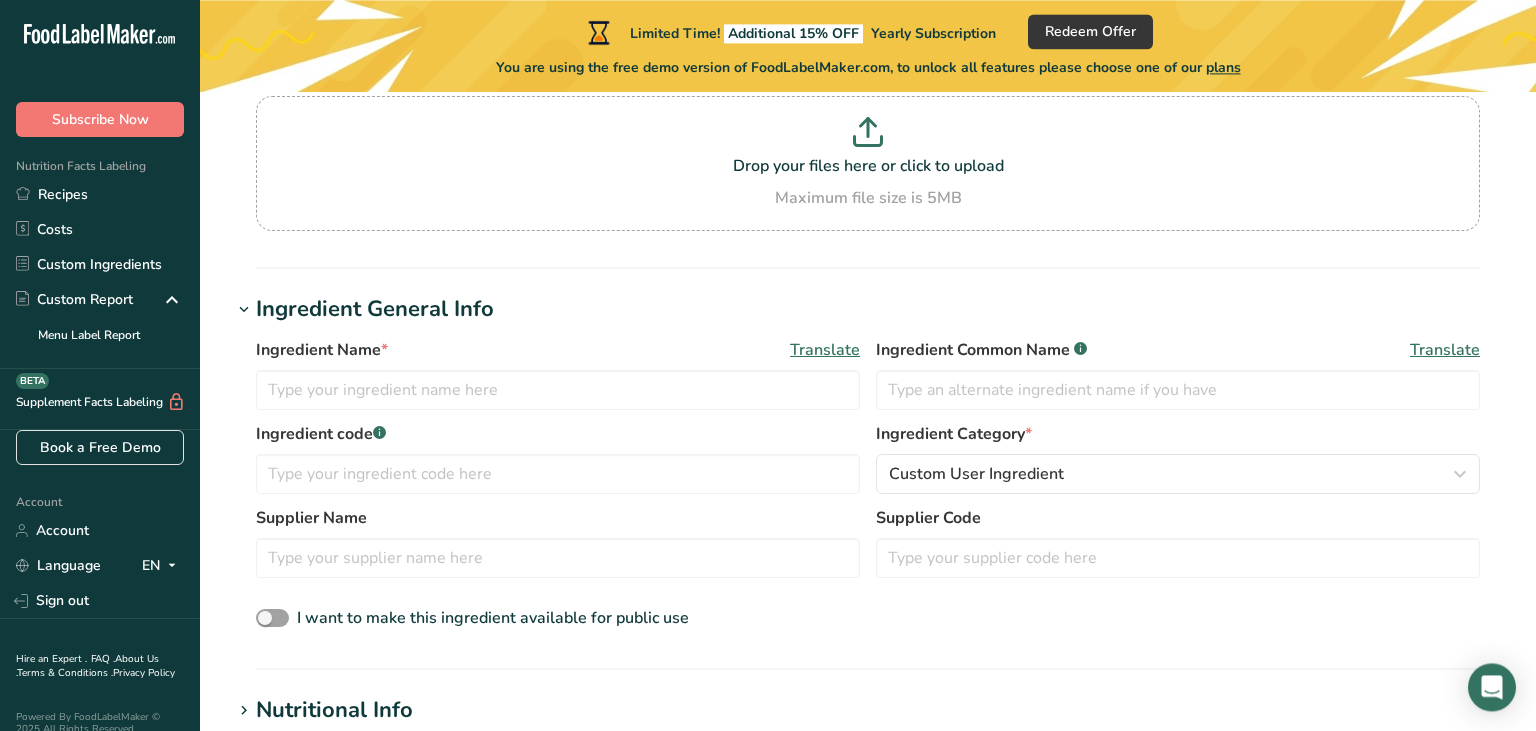 scroll, scrollTop: 191, scrollLeft: 0, axis: vertical 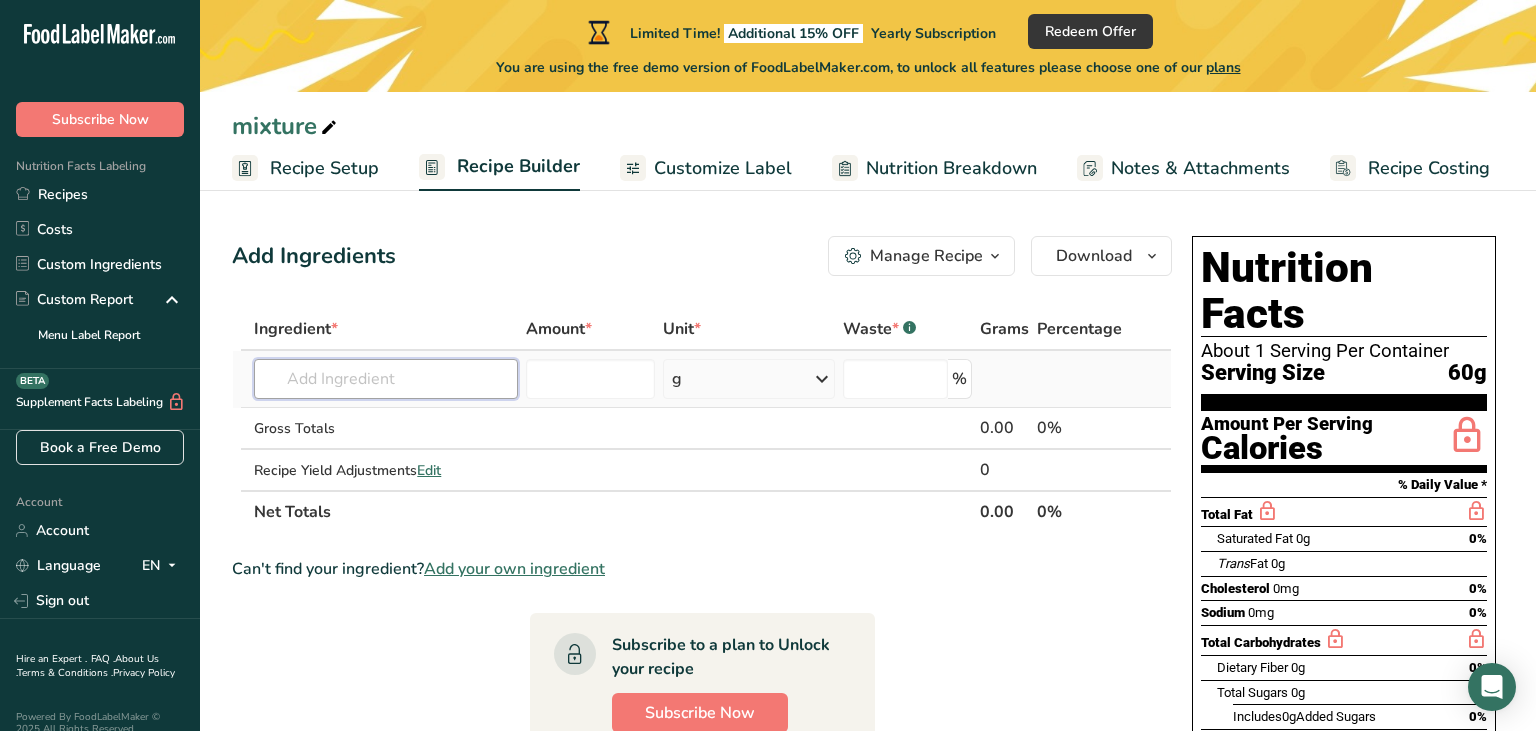 click at bounding box center [386, 379] 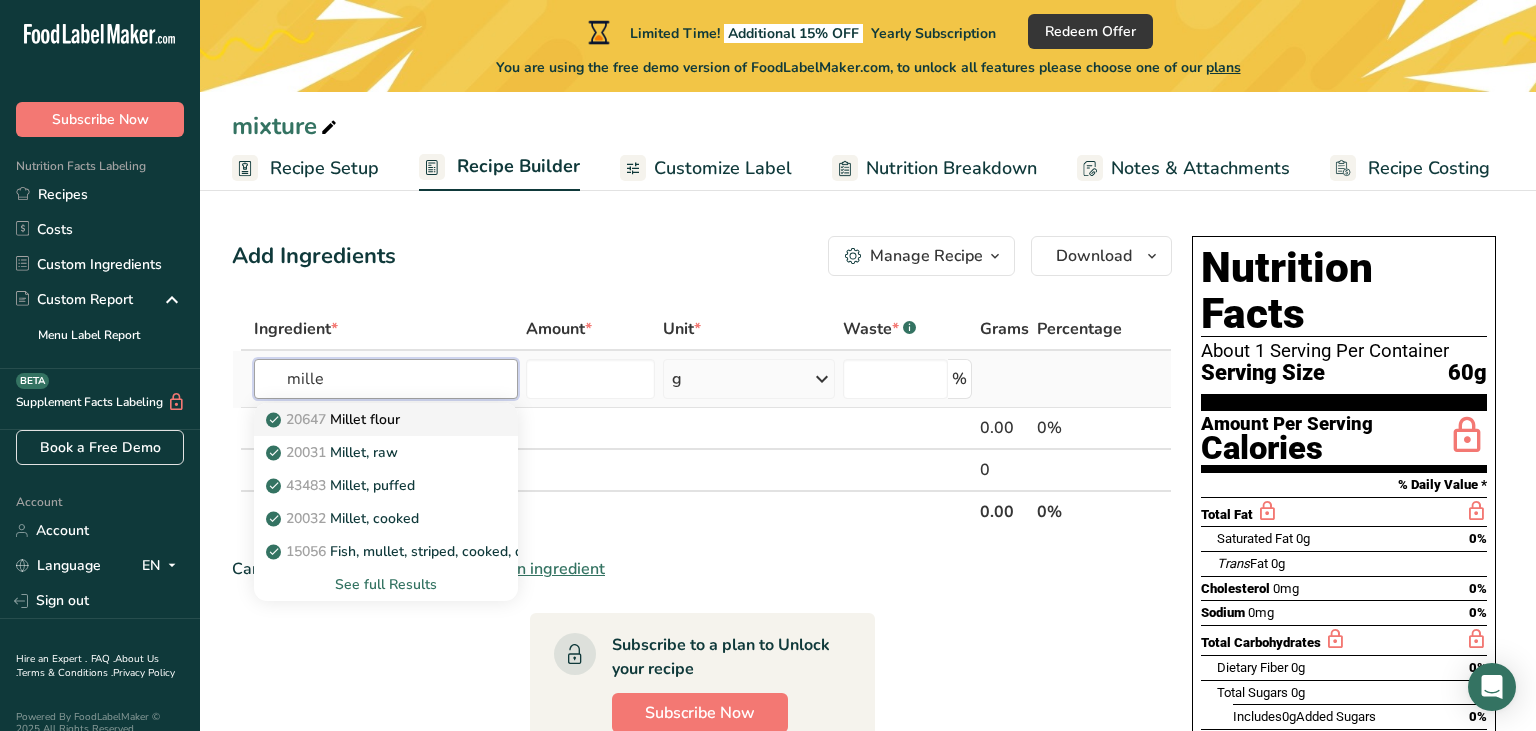 type on "Millet flour" 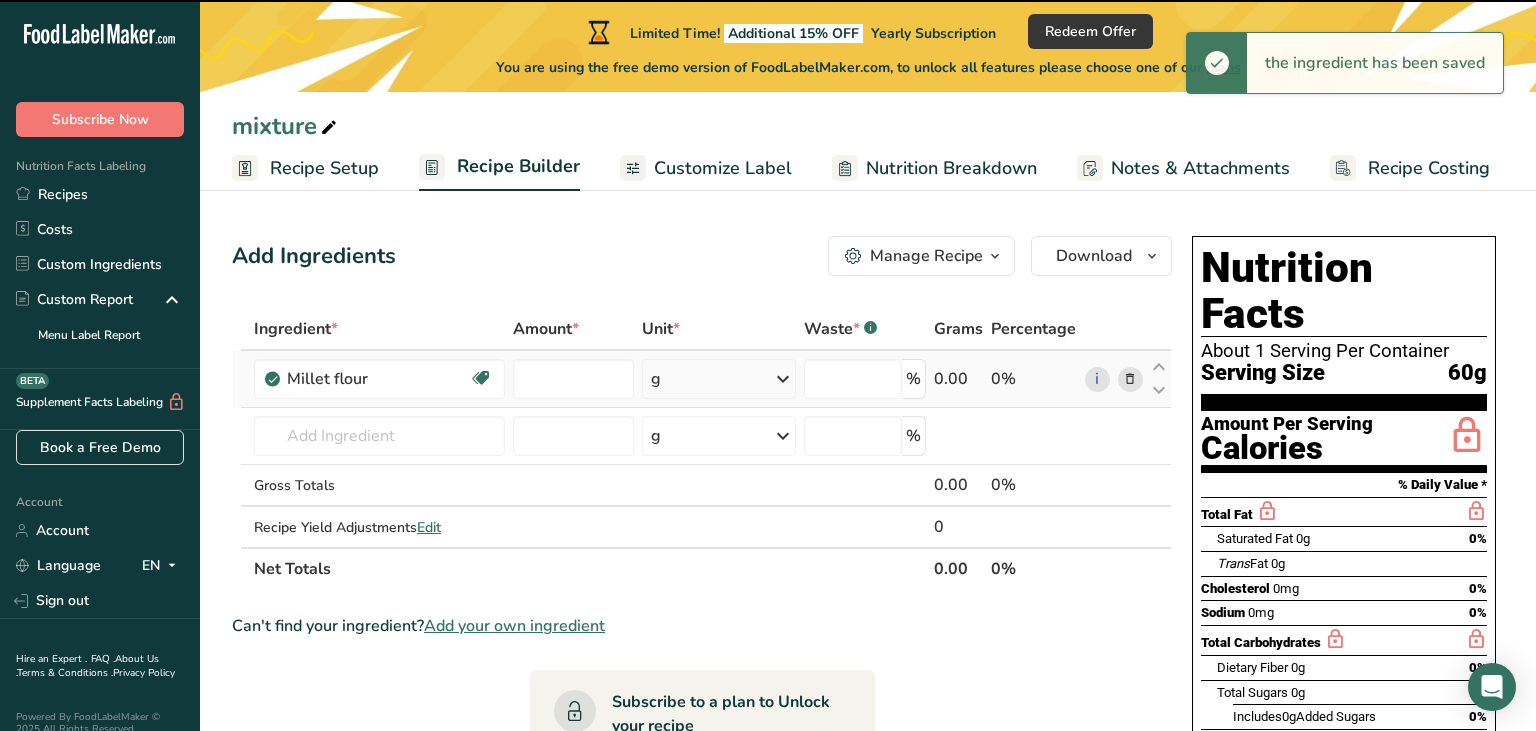 type on "0" 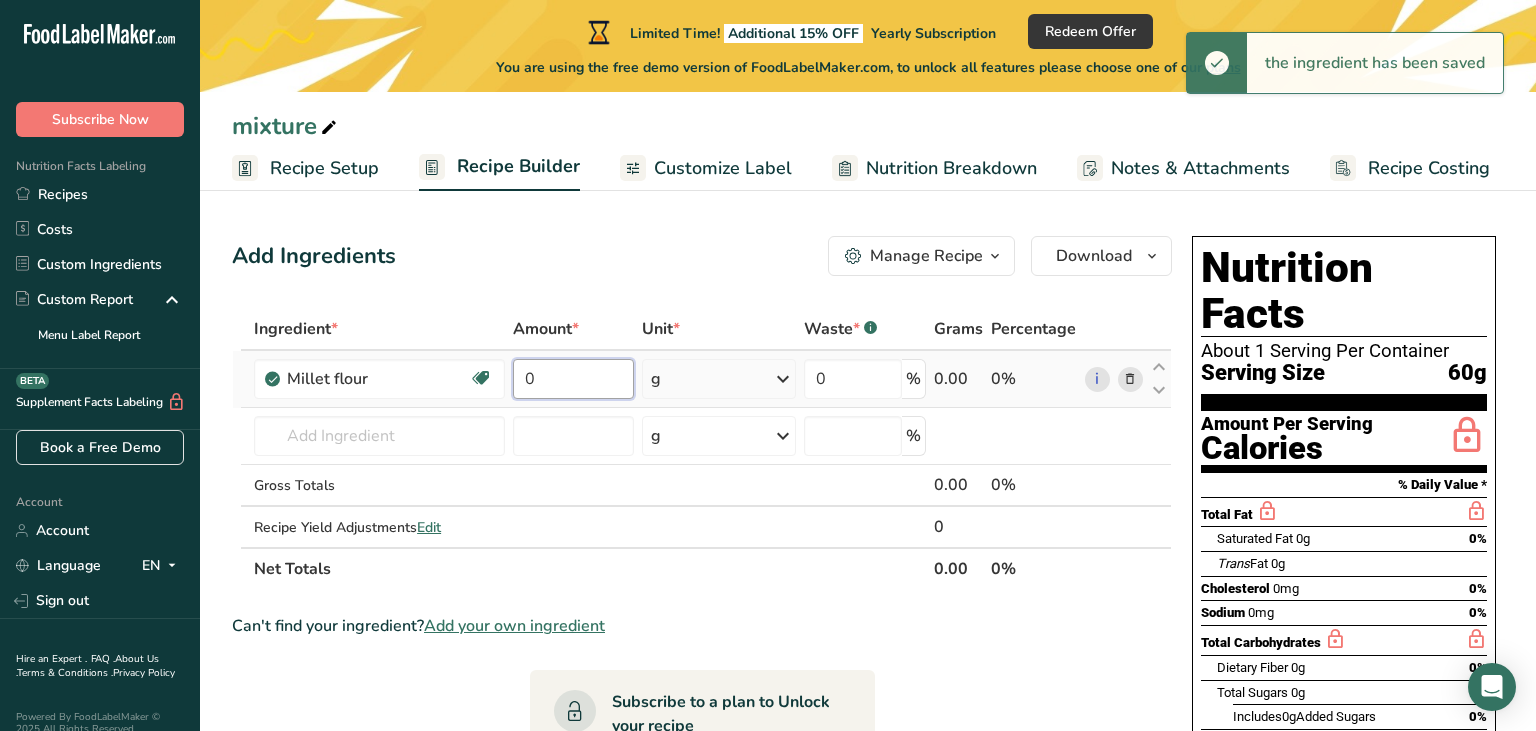 click on "0" at bounding box center (573, 379) 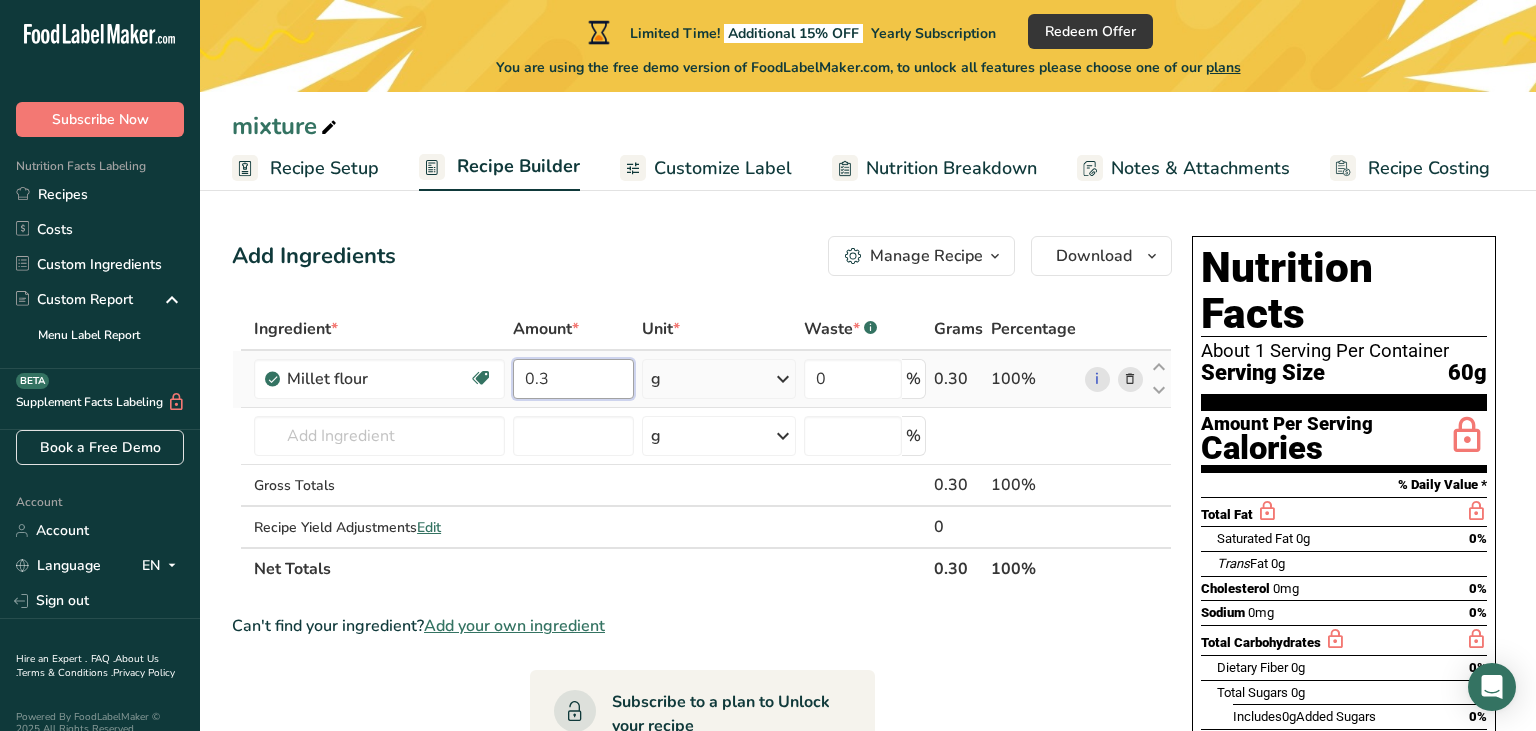 type on "0.3" 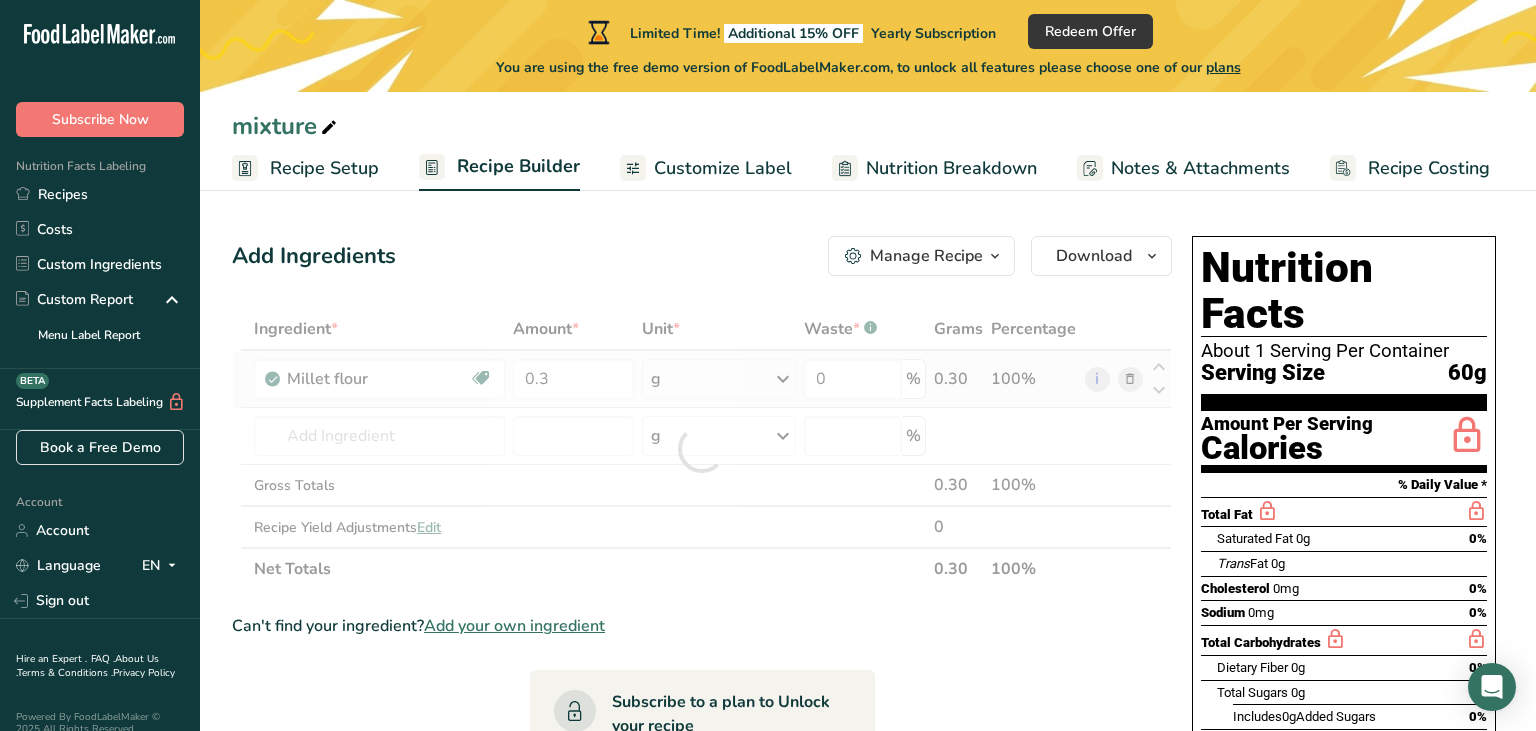 click on "Ingredient *
Amount *
Unit *
Waste *   .a-a{fill:#347362;}.b-a{fill:#fff;}          Grams
Percentage
Millet flour
Dairy free
Gluten free
Vegan
Vegetarian
Soy free
0.3
g
Portions
1 cup
Weight Units
g
kg
mg
See more
Volume Units
l
Volume units require a density conversion. If you know your ingredient's density enter it below. Otherwise, click on "RIA" our AI Regulatory bot - she will be able to help you
lb/ft3
g/cm3
Confirm
mL
lb/ft3
g/cm3" at bounding box center [702, 449] 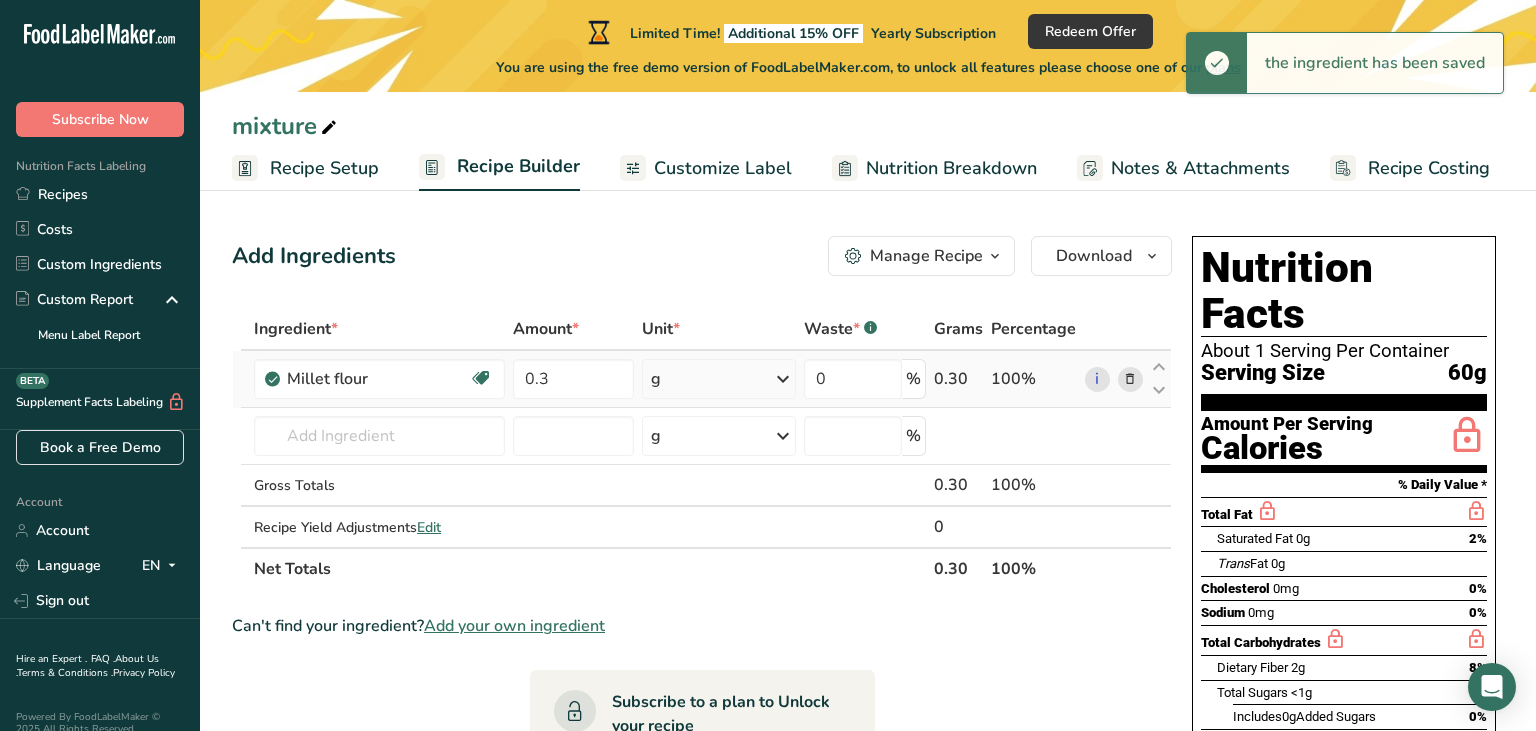 click at bounding box center (783, 379) 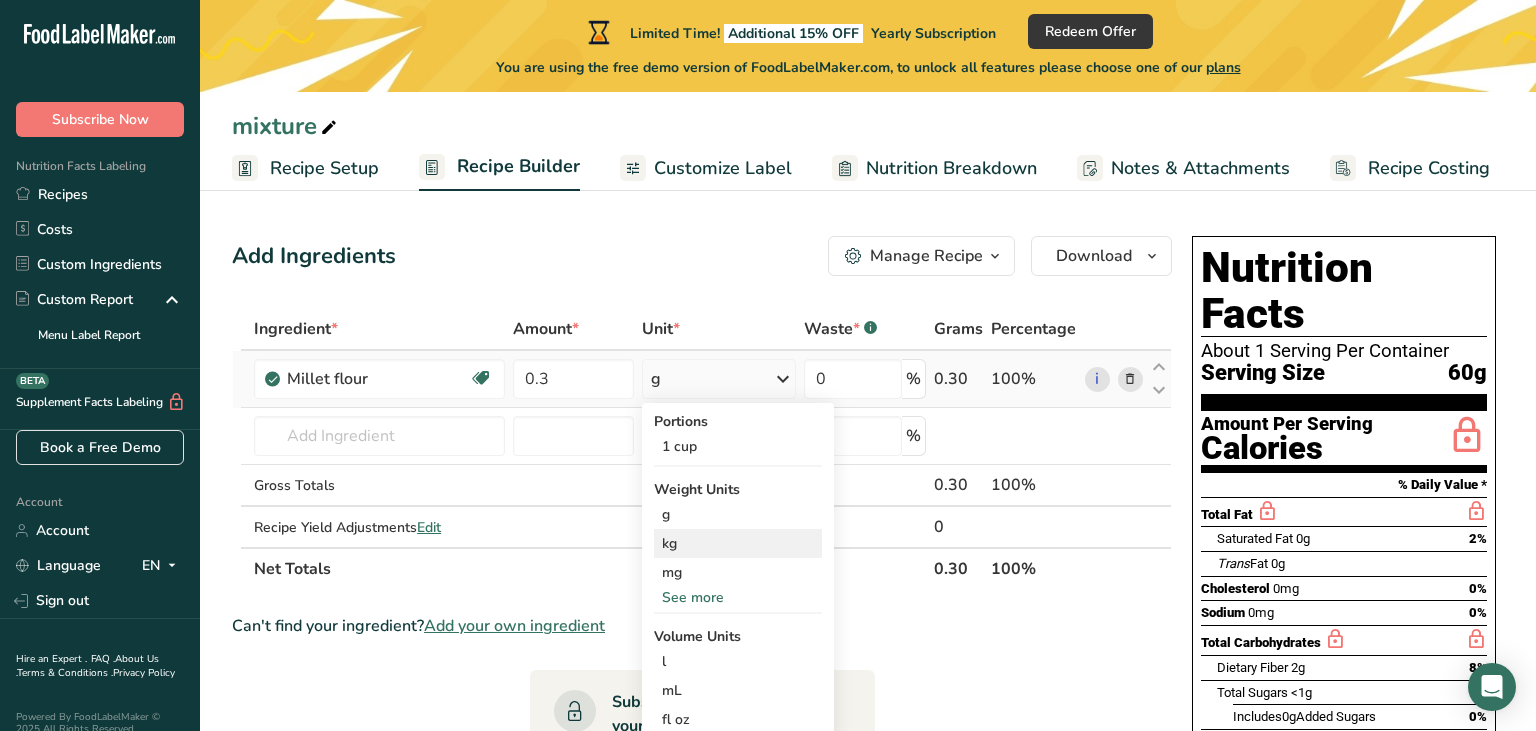 click on "kg" at bounding box center [738, 543] 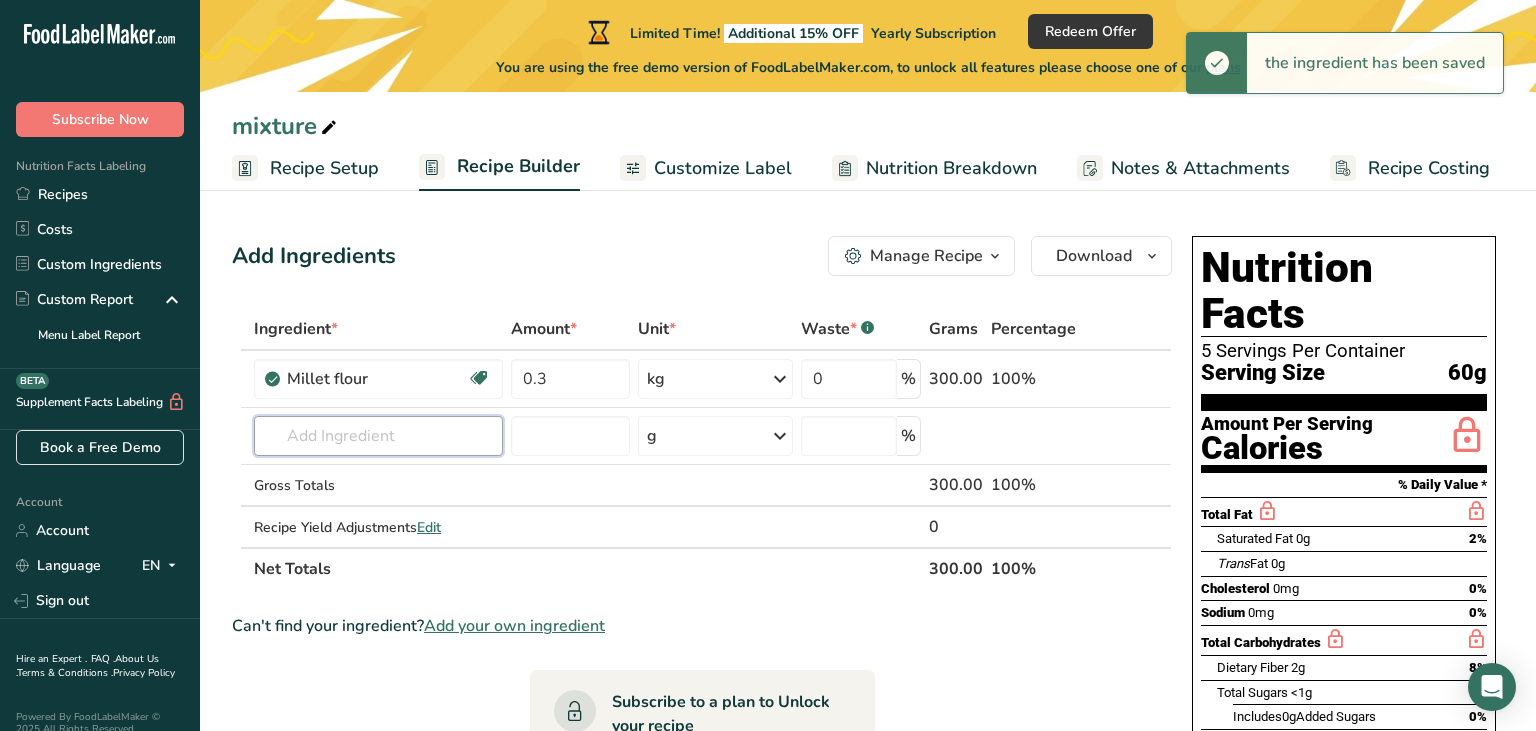 click at bounding box center [378, 436] 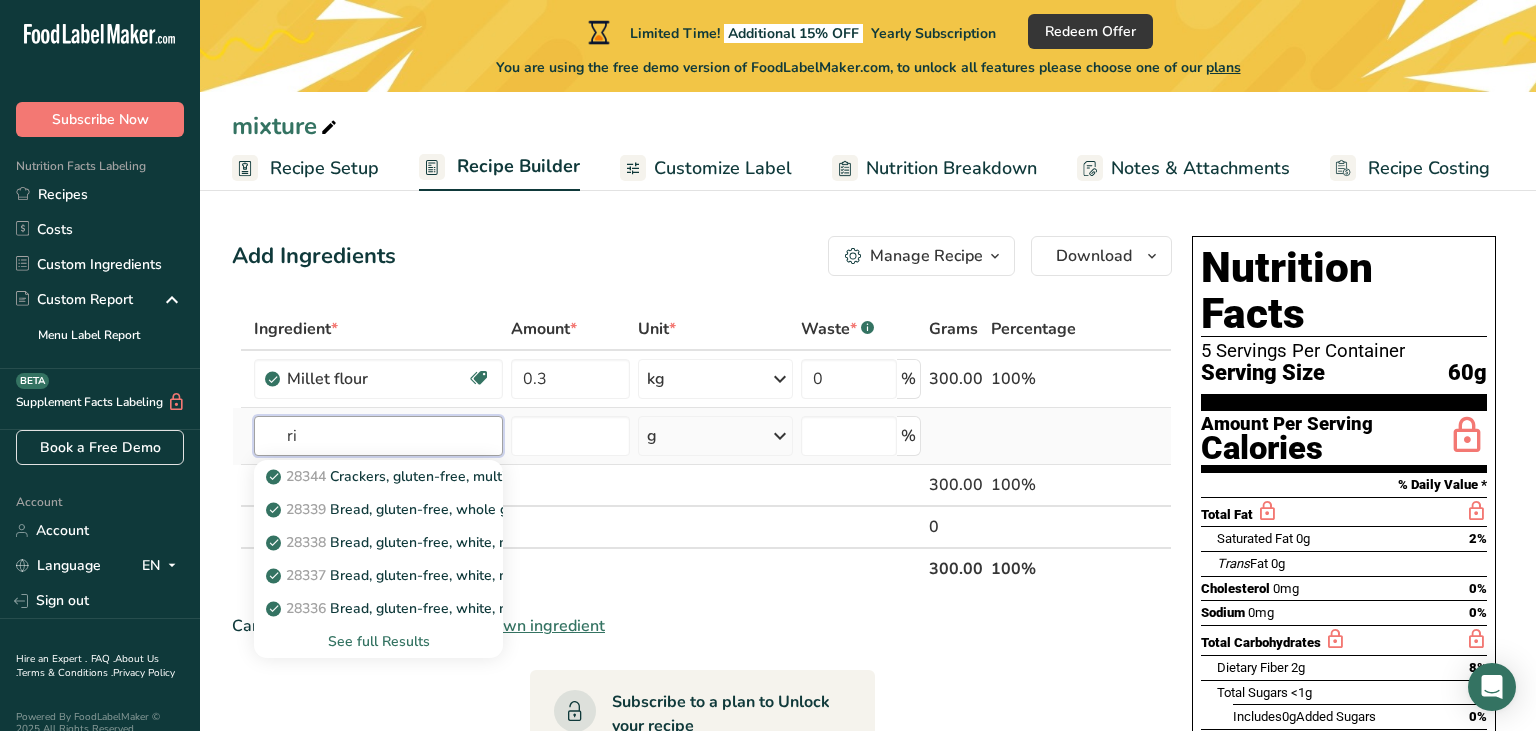 type on "r" 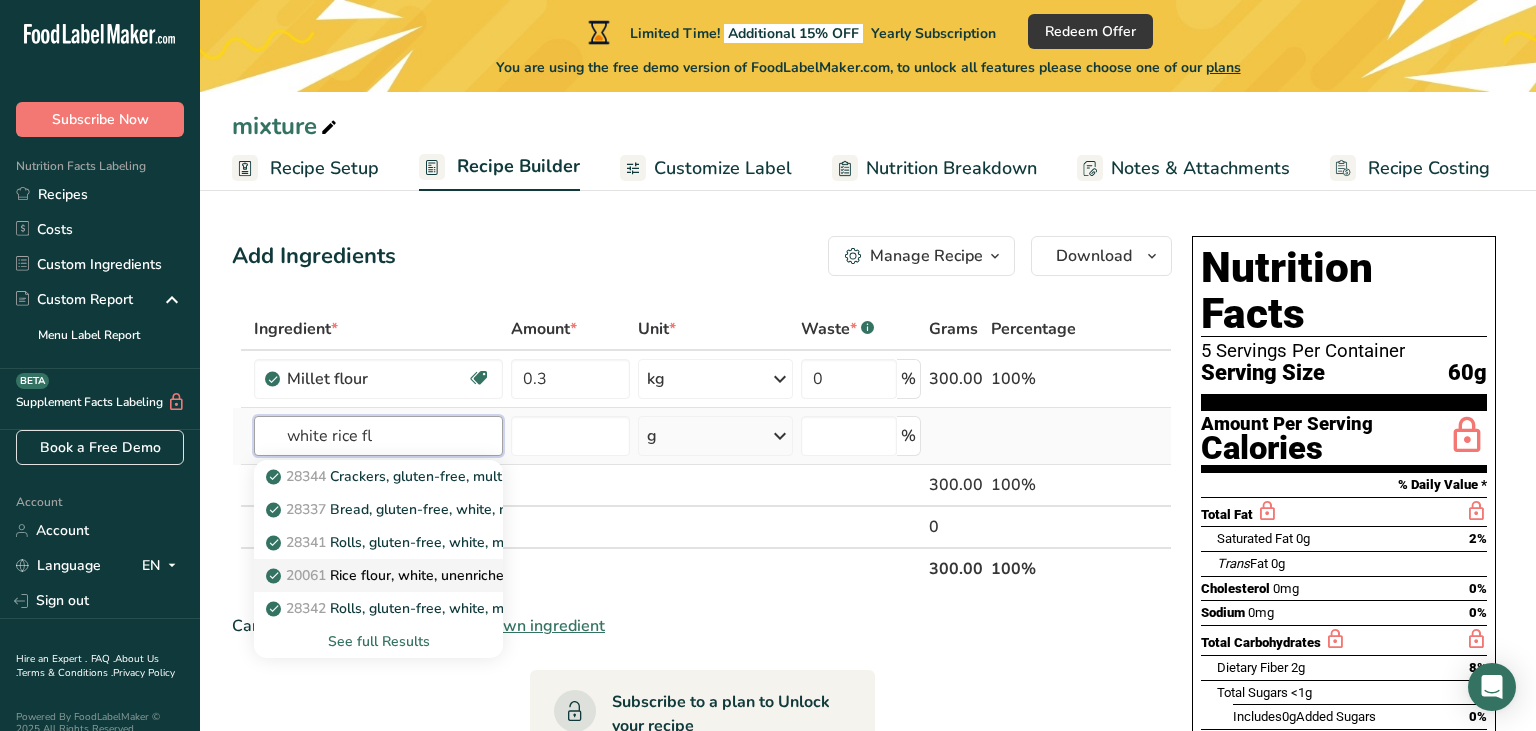 type on "white rice fl" 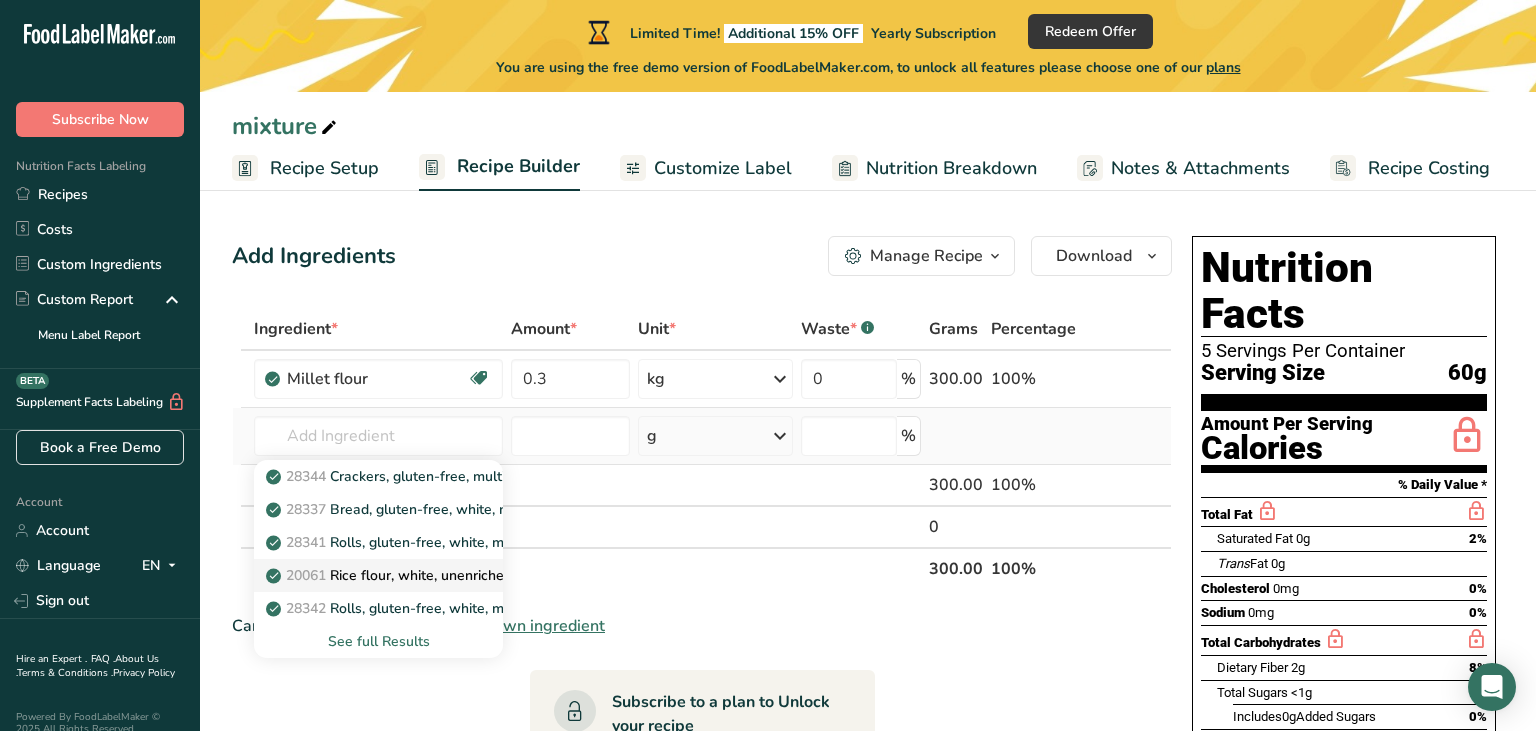 click on "20061
Rice flour, white, unenriched" at bounding box center [391, 575] 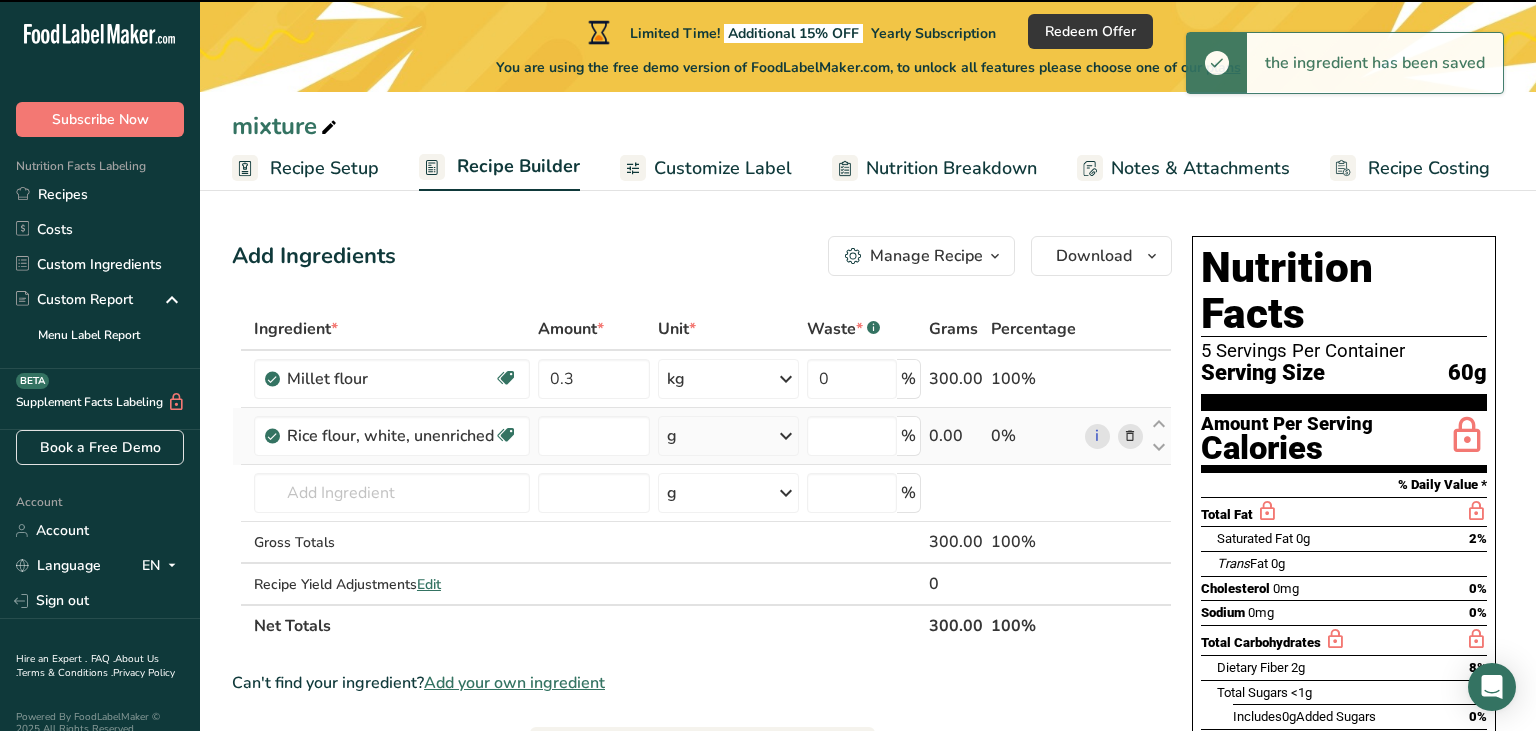 type on "0" 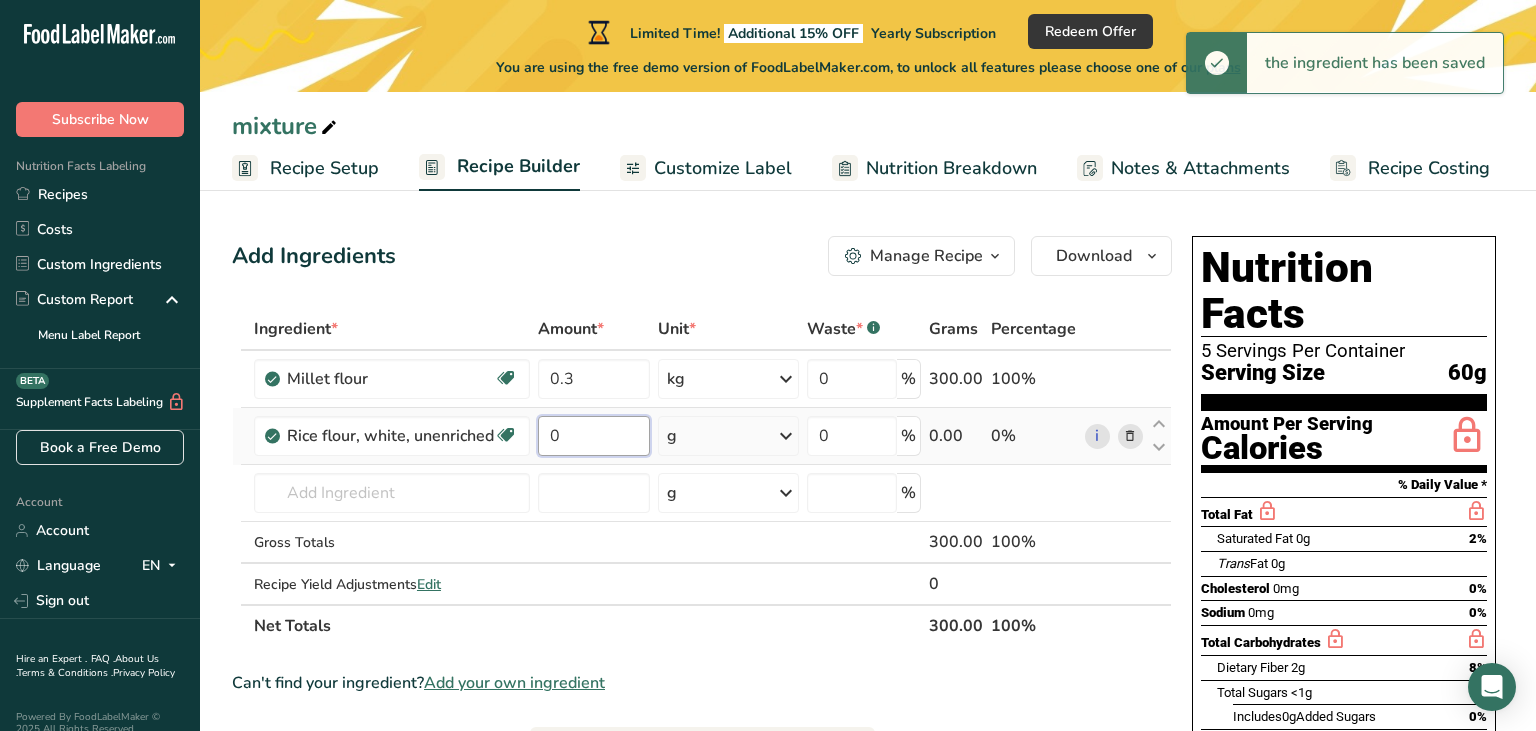 click on "0" at bounding box center [594, 436] 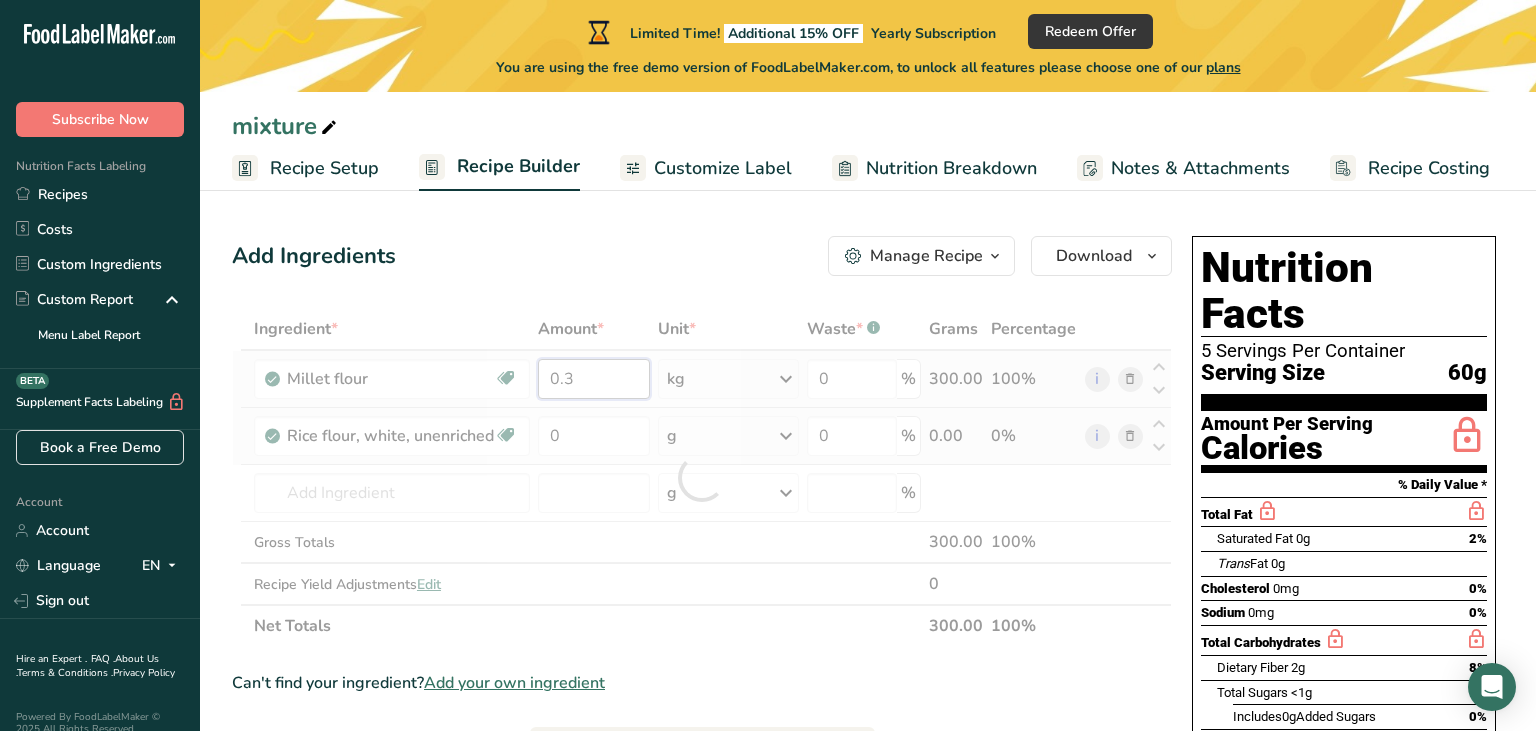 click on "0.3" at bounding box center (594, 379) 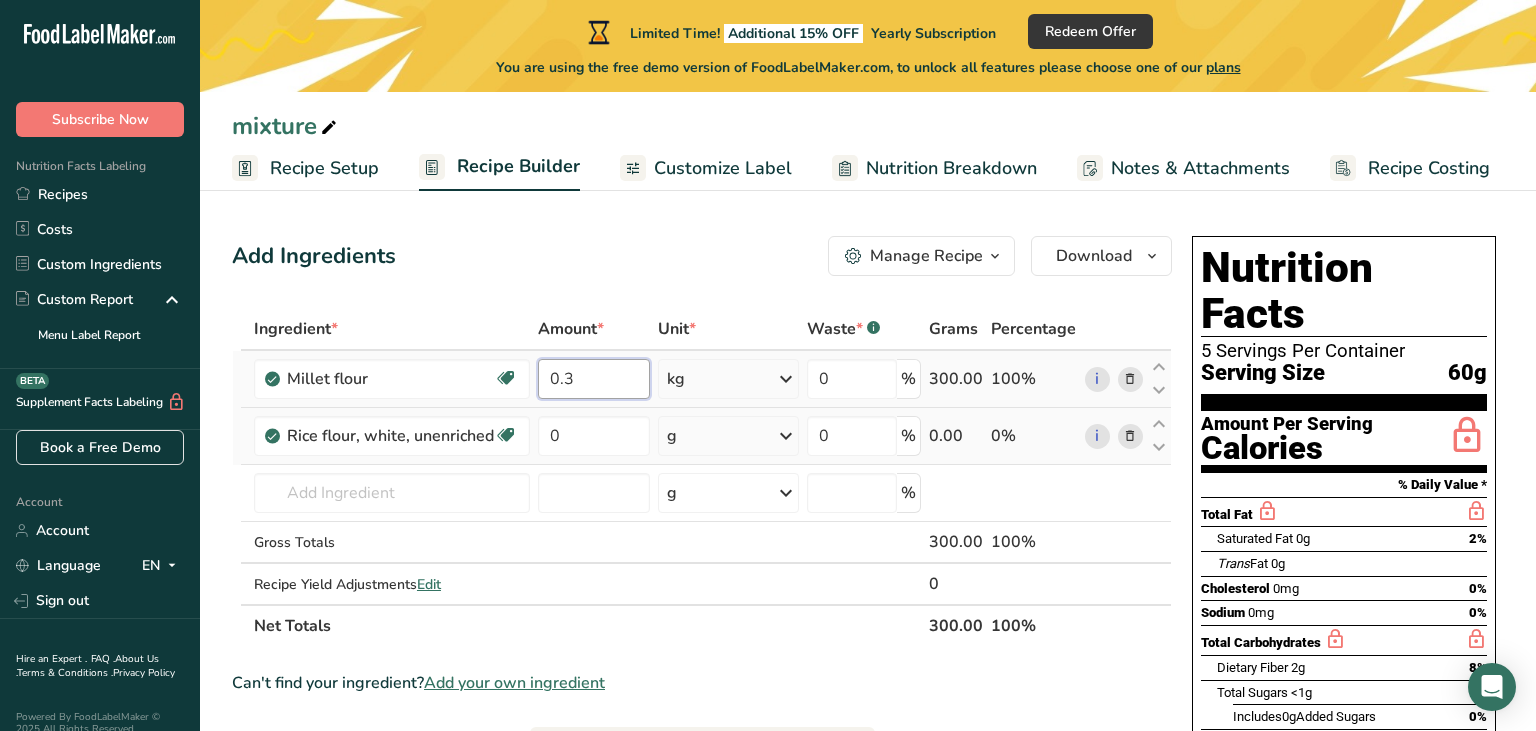 type on "0" 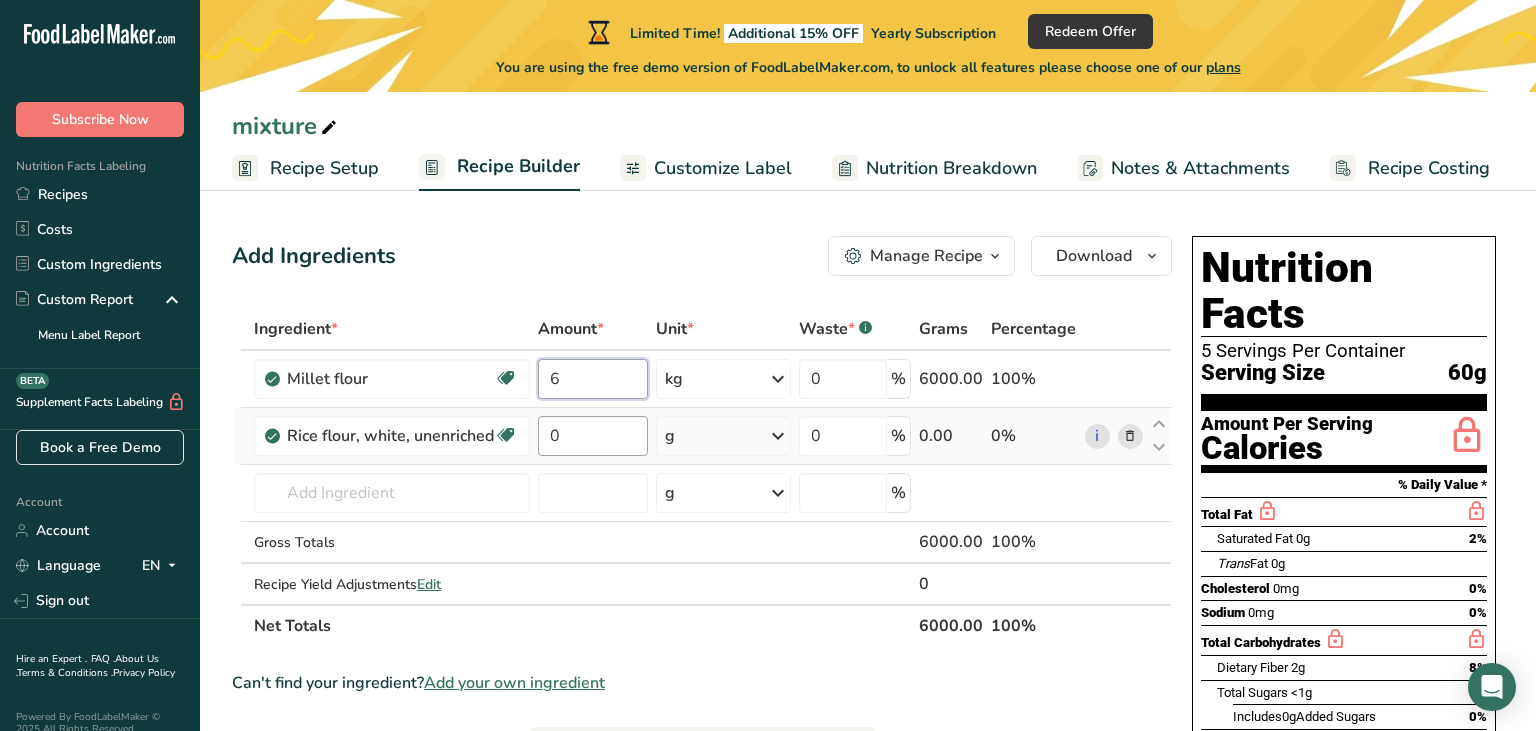 type on "6" 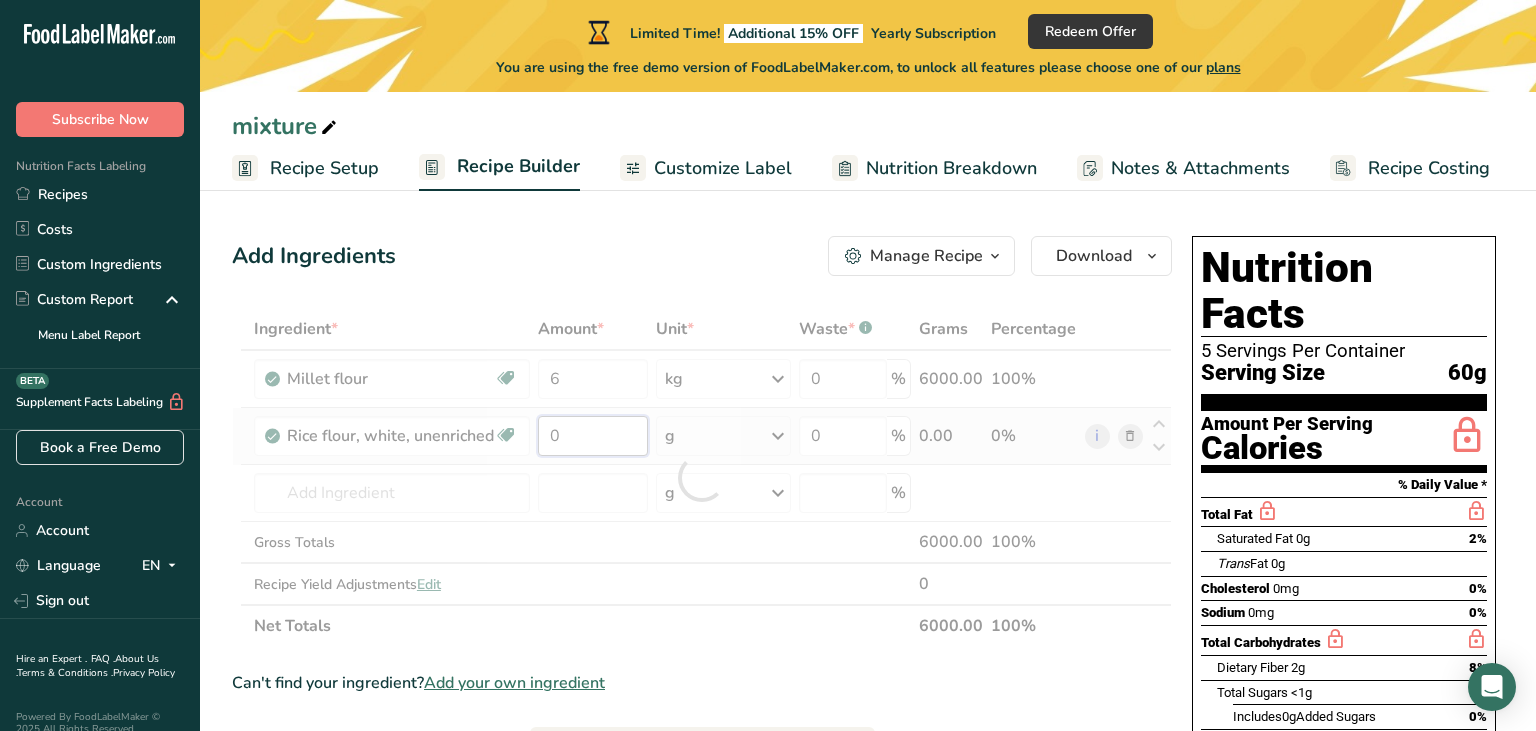 click on "0" at bounding box center [593, 436] 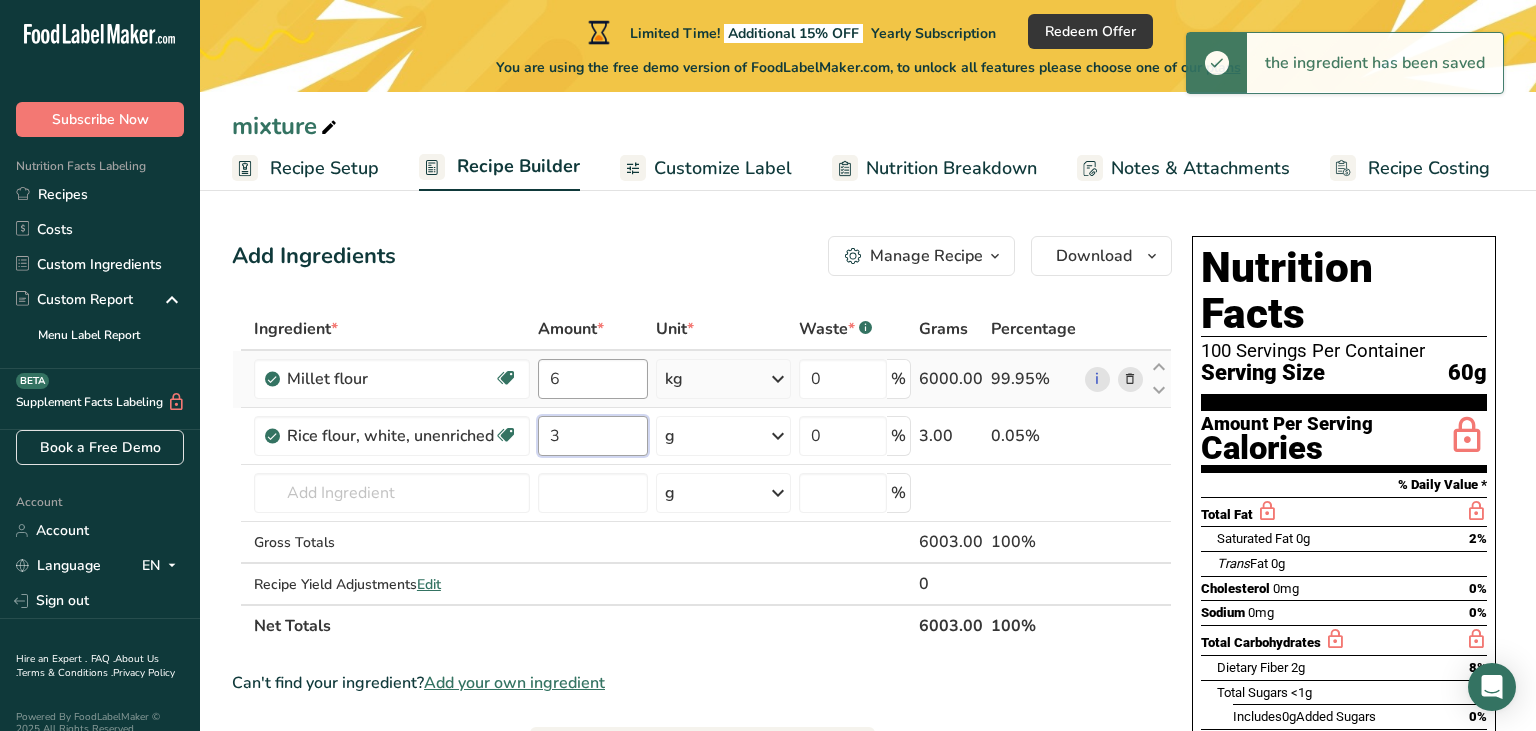 type on "3" 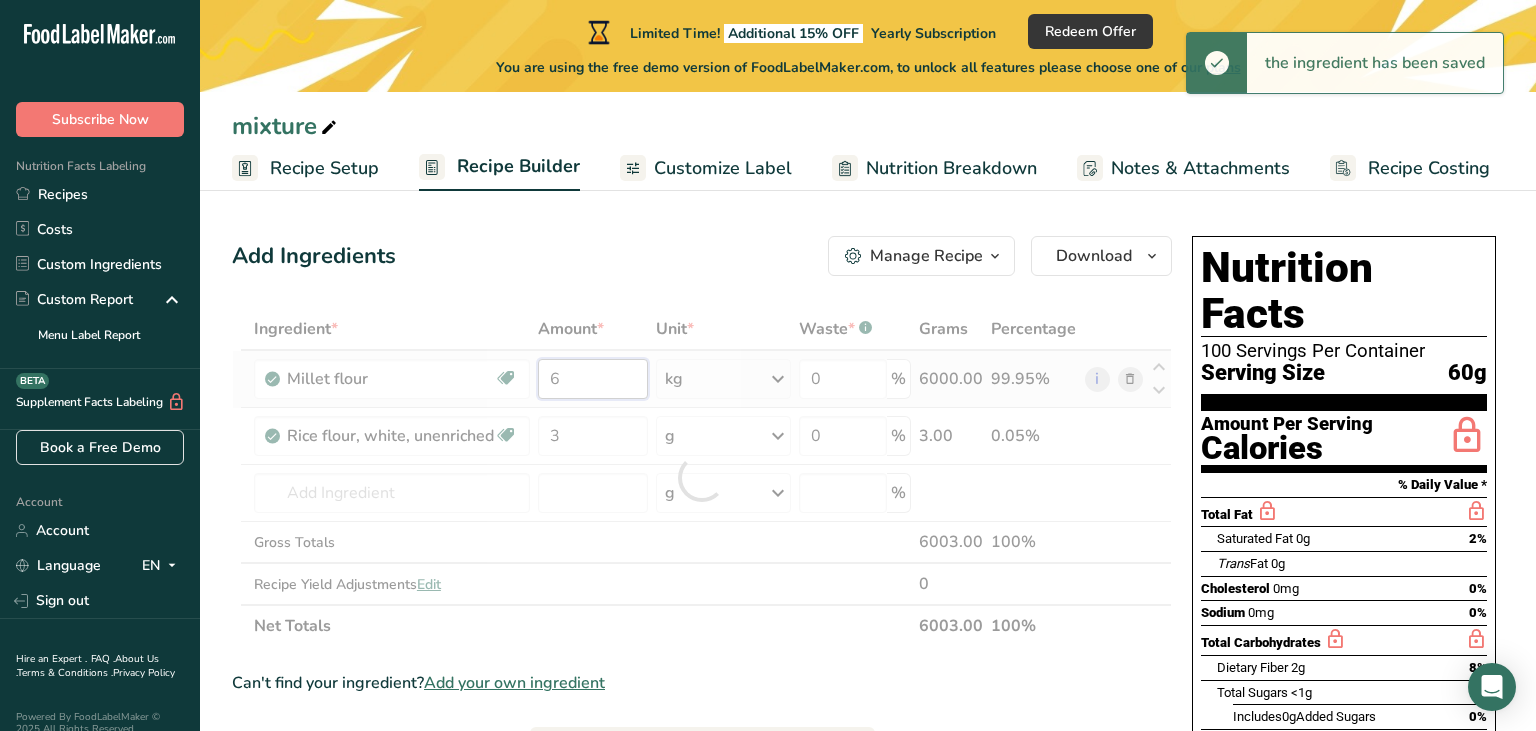 click on "6" at bounding box center (593, 379) 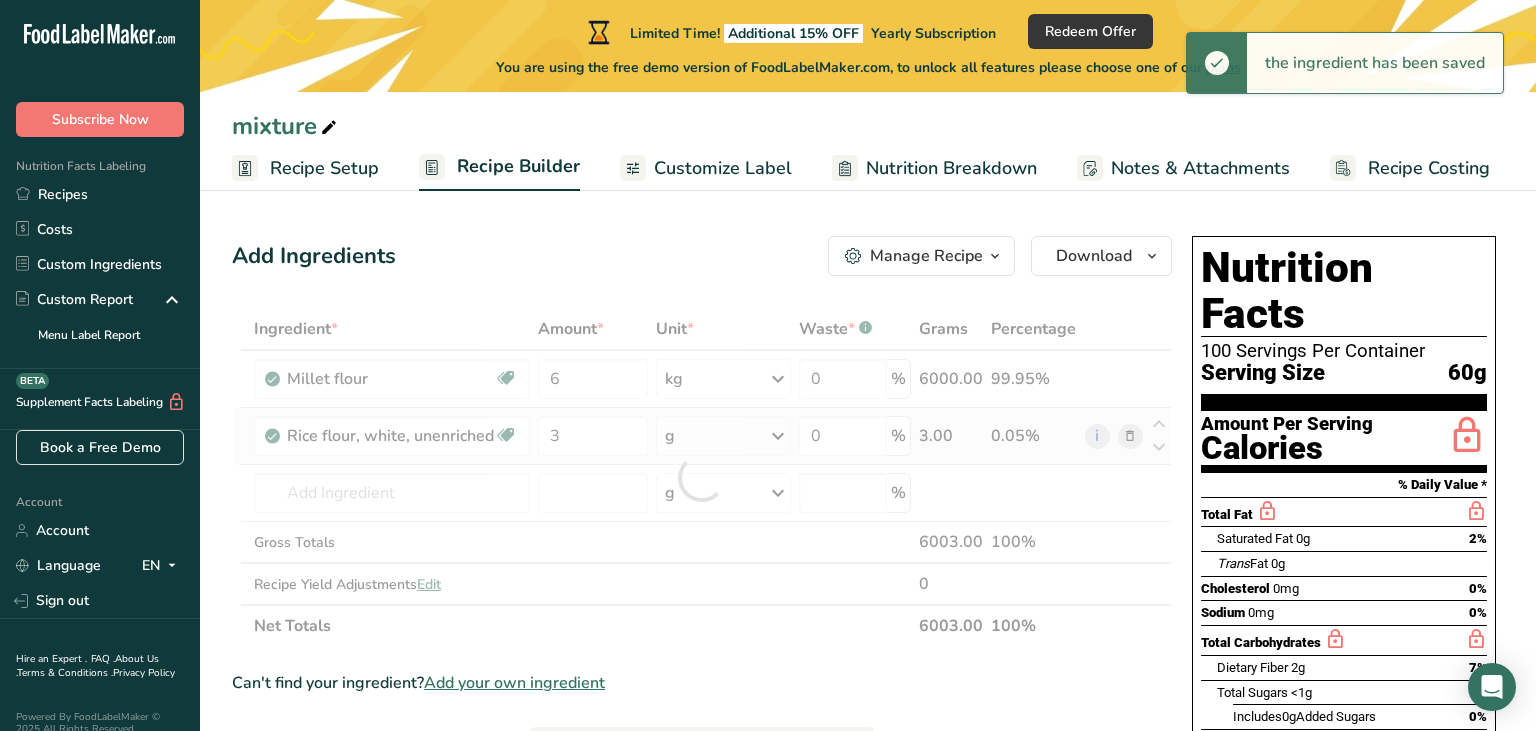 click on "Ingredient *
Amount *
Unit *
Waste *   .a-a{fill:#347362;}.b-a{fill:#fff;}          Grams
Percentage
Millet flour
Dairy free
Gluten free
Vegan
Vegetarian
Soy free
6
kg
Portions
1 cup
Weight Units
g
kg
mg
See more
Volume Units
l
Volume units require a density conversion. If you know your ingredient's density enter it below. Otherwise, click on "RIA" our AI Regulatory bot - she will be able to help you
lb/ft3
g/cm3
Confirm
mL
lb/ft3
g/cm3" at bounding box center (702, 477) 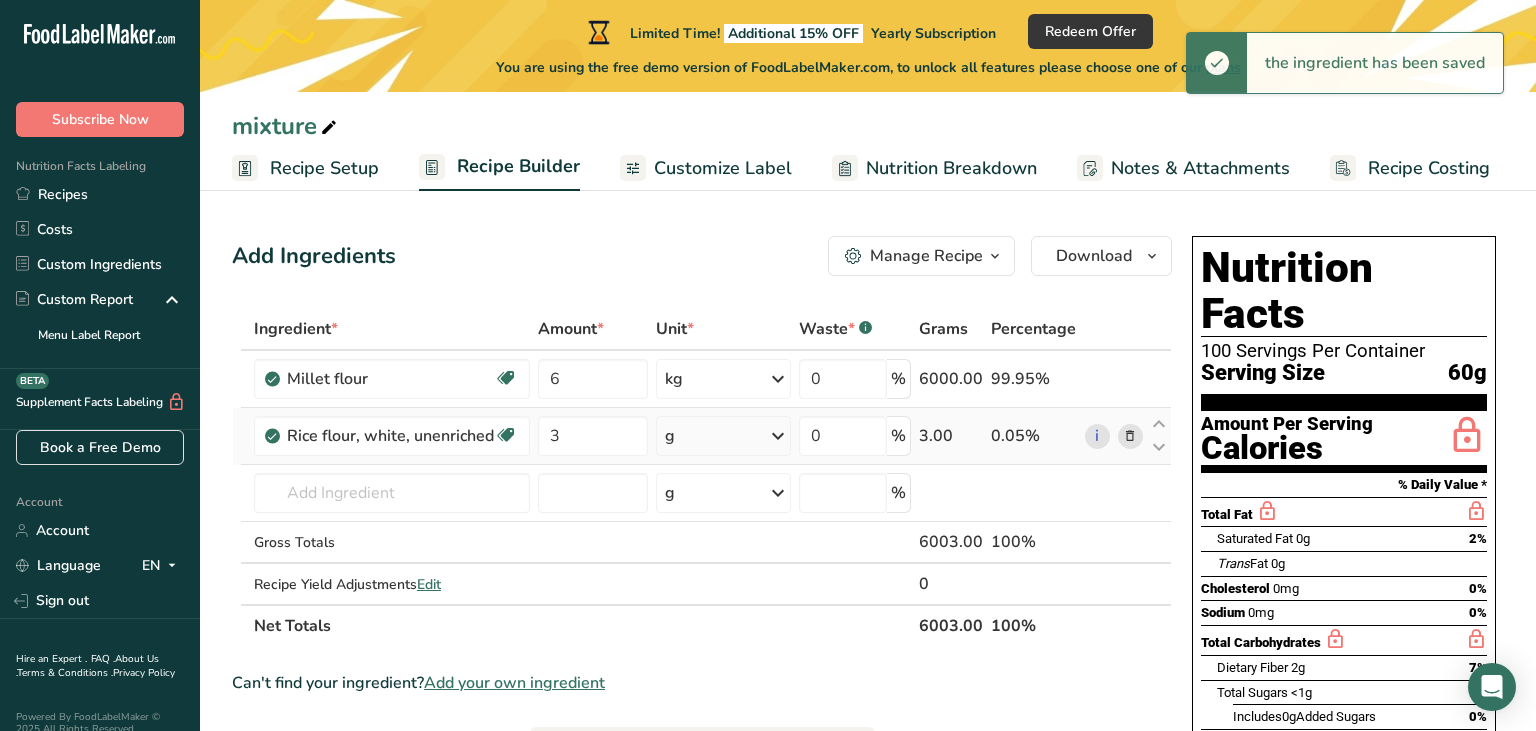 click on "g" at bounding box center [724, 436] 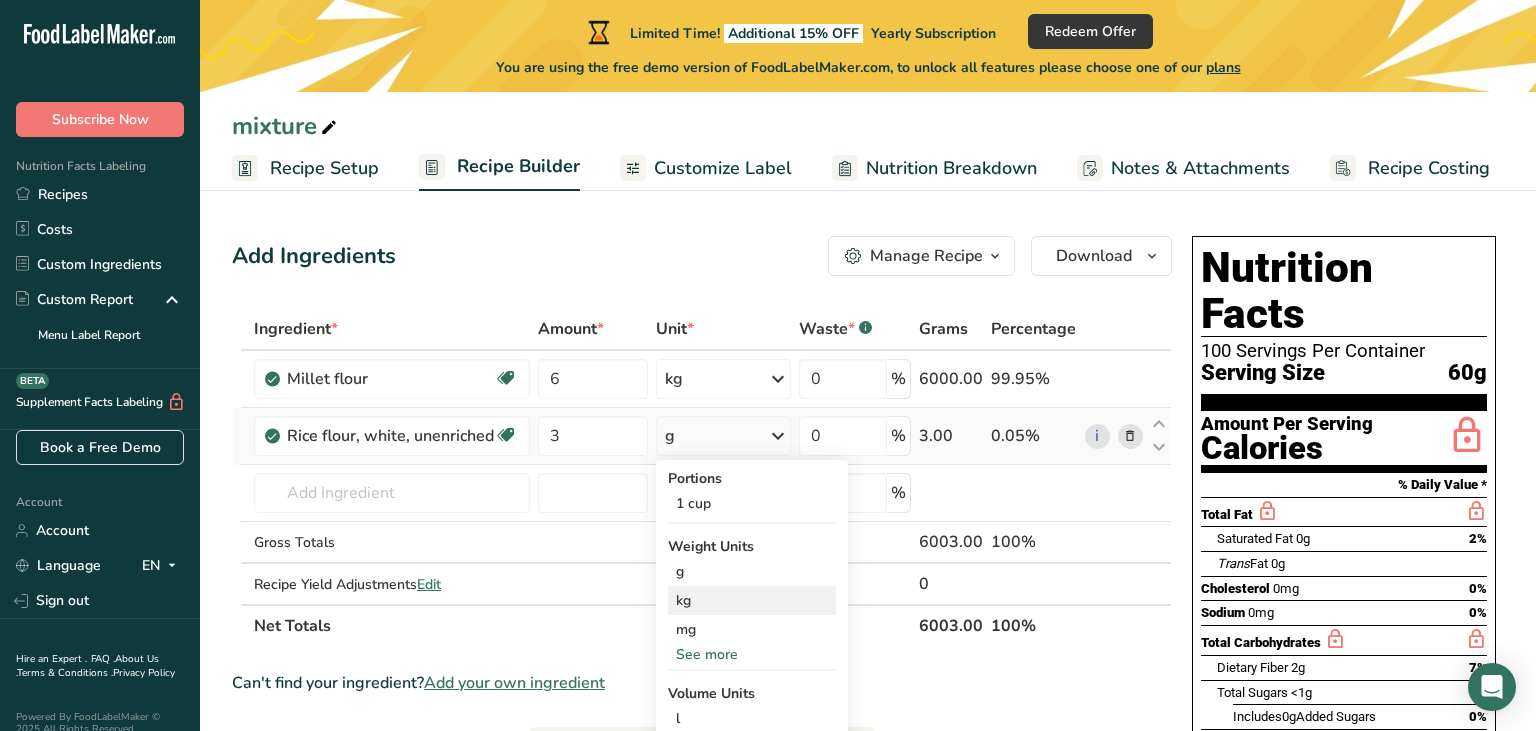 click on "kg" at bounding box center [752, 600] 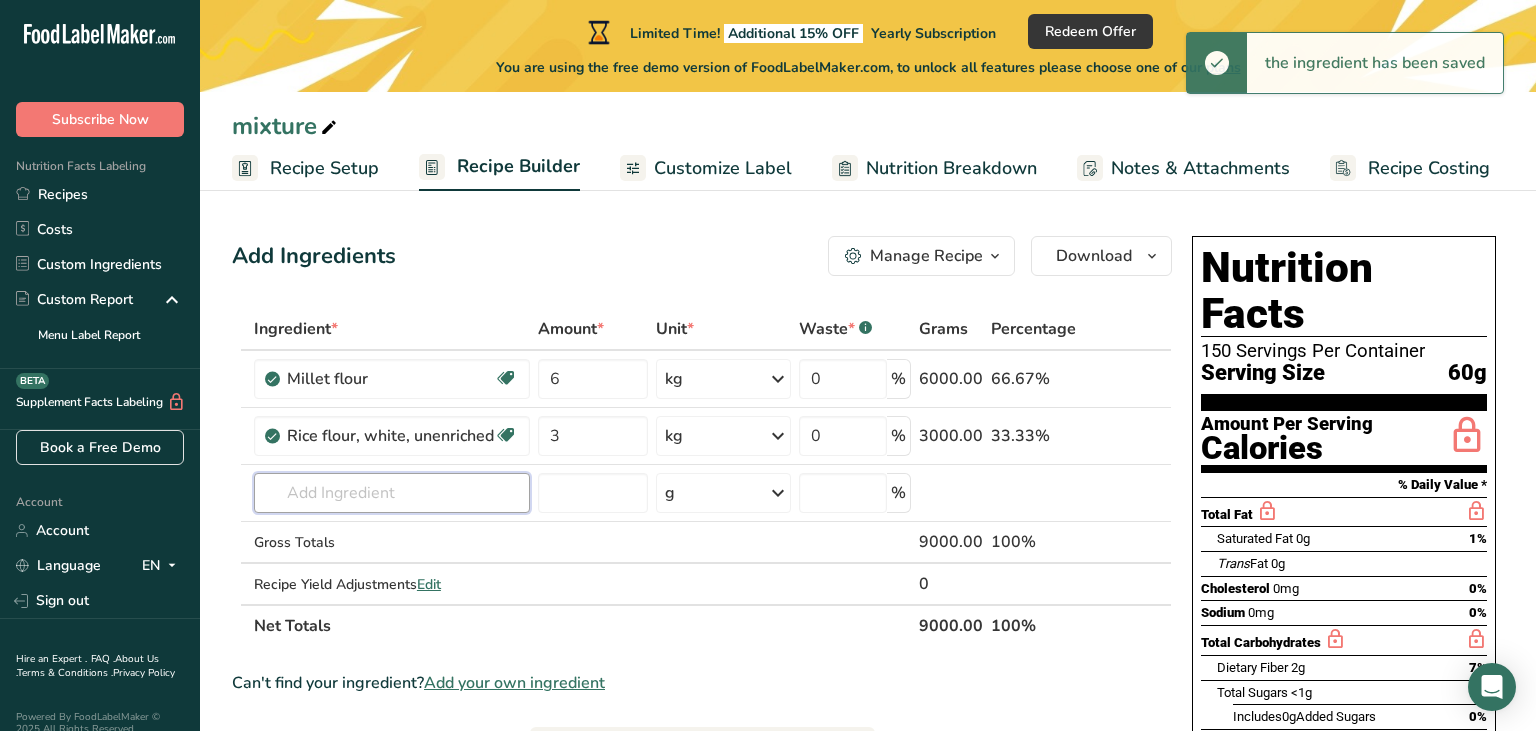 click at bounding box center [392, 493] 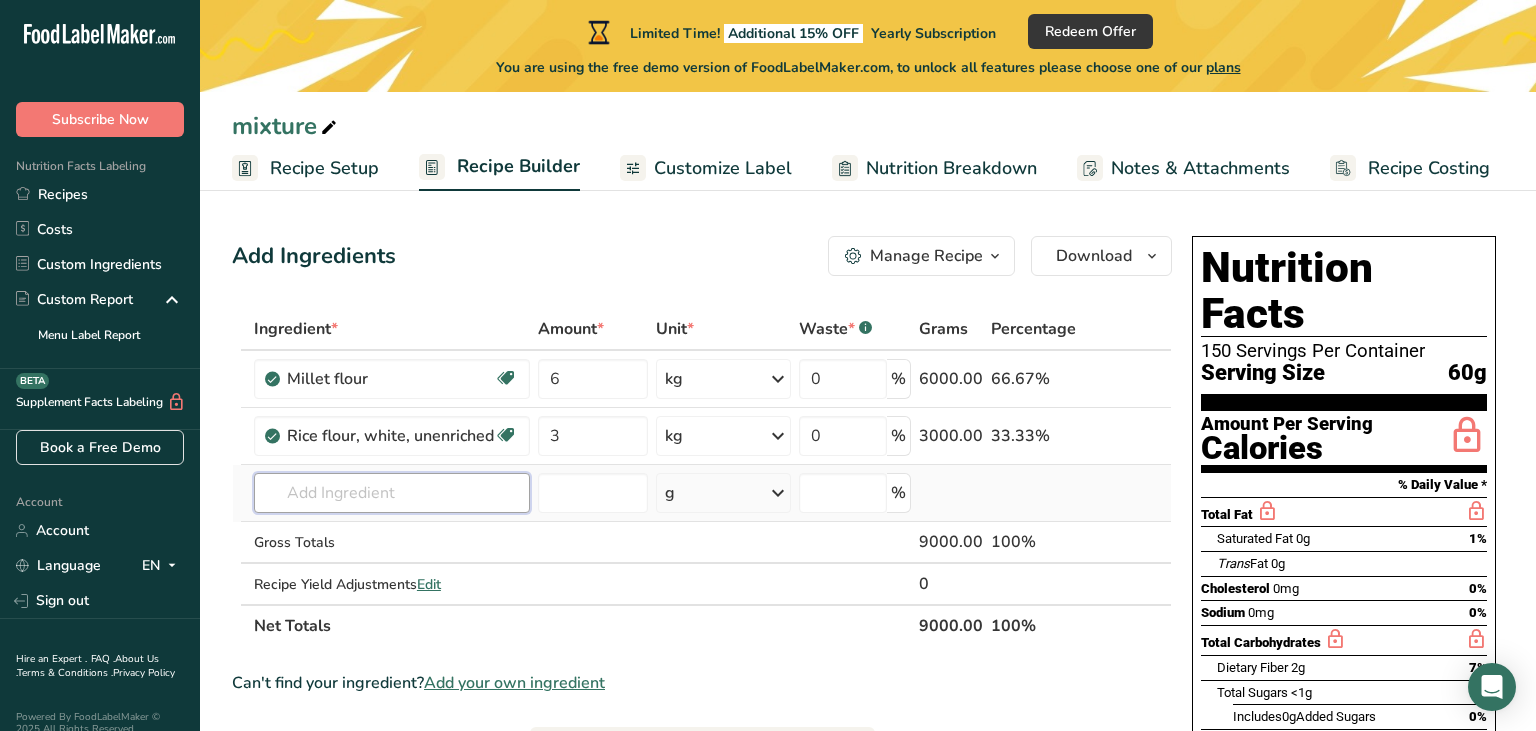 click at bounding box center (392, 493) 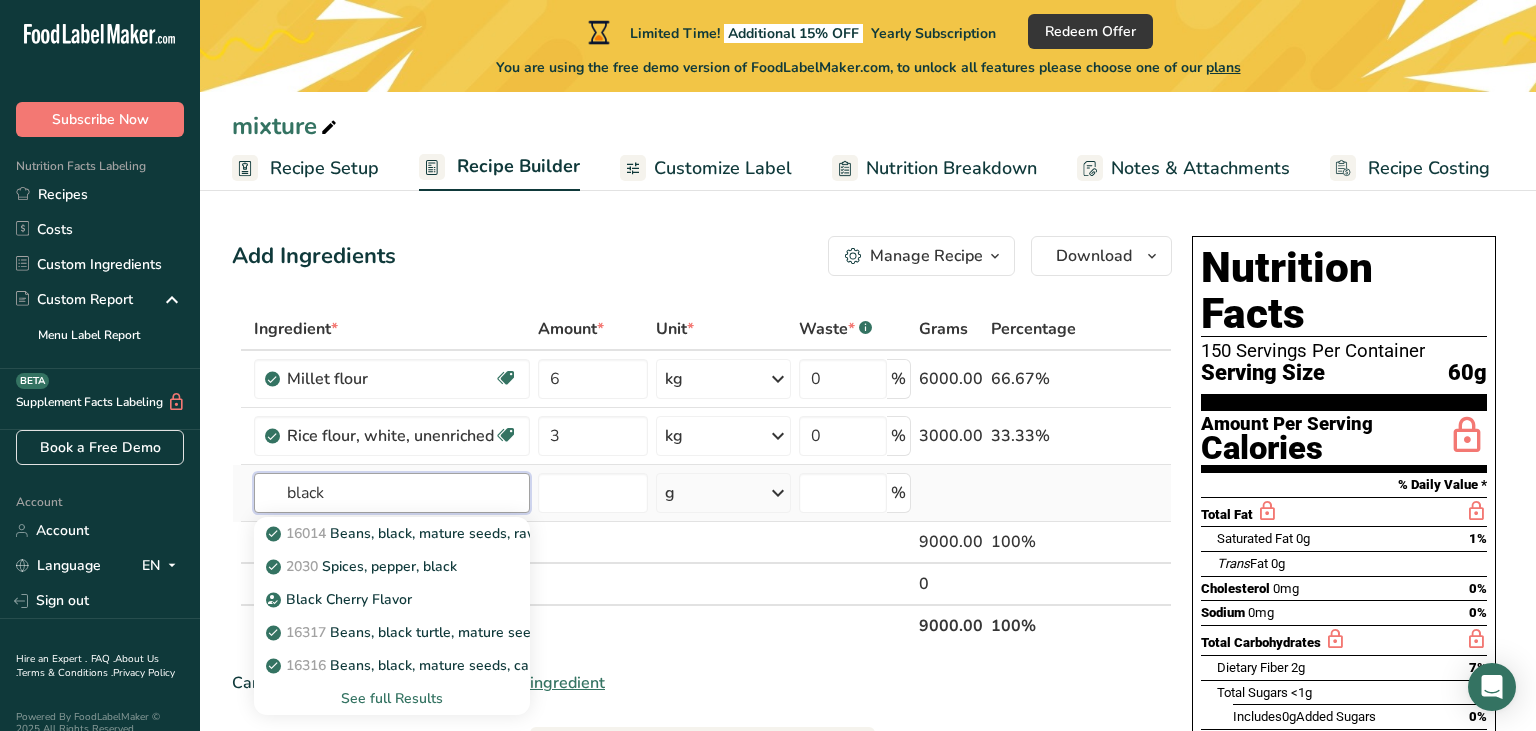 type on "black" 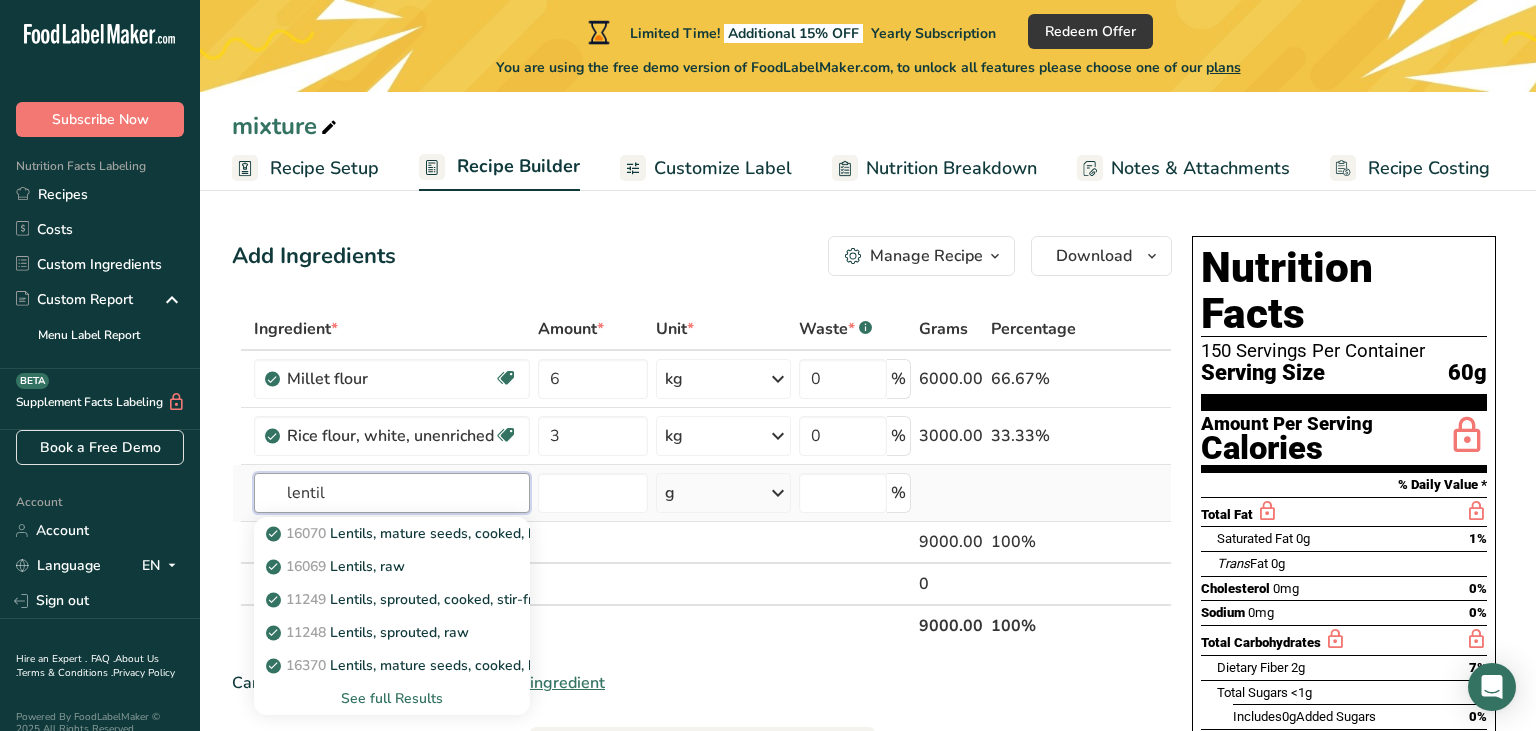 click on "lentil" at bounding box center [392, 493] 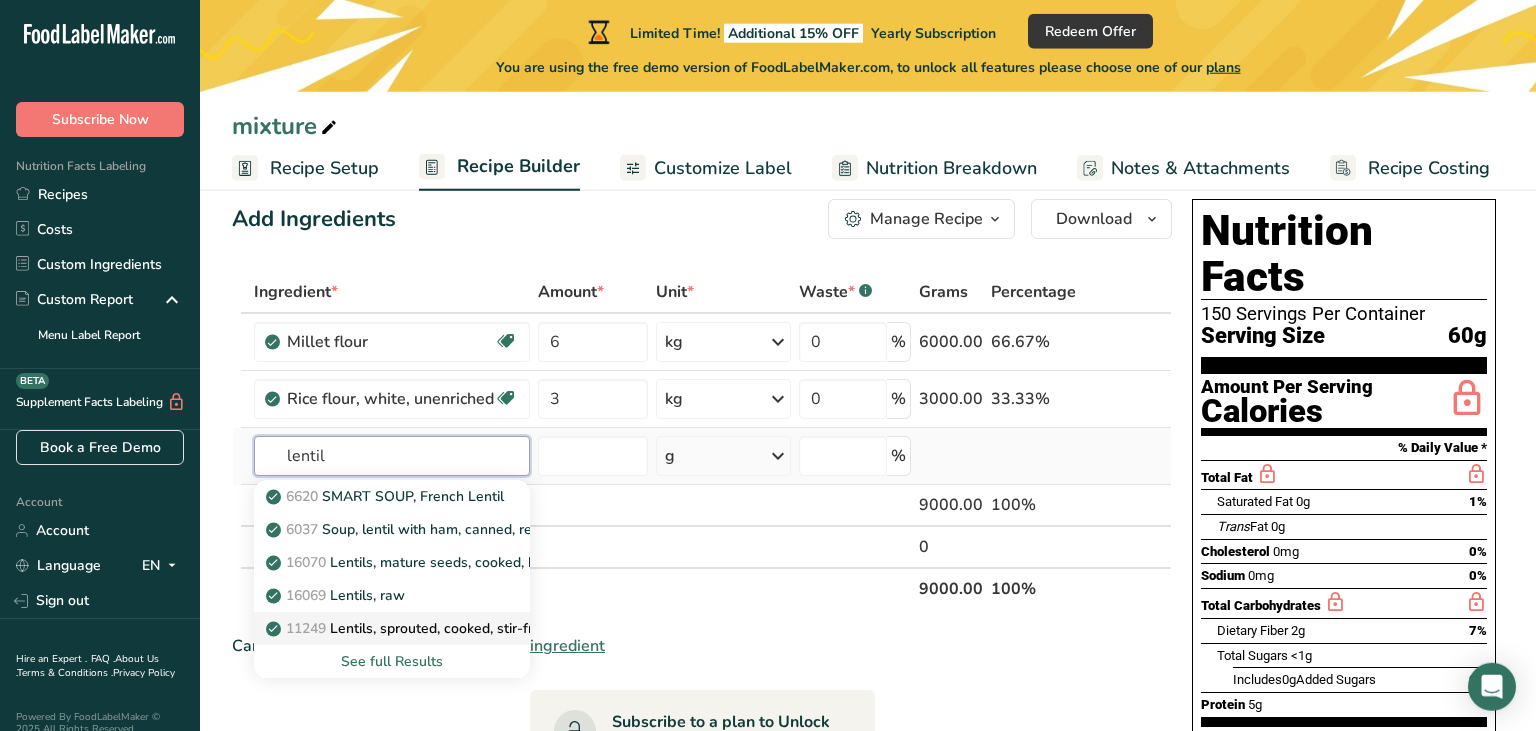scroll, scrollTop: 39, scrollLeft: 0, axis: vertical 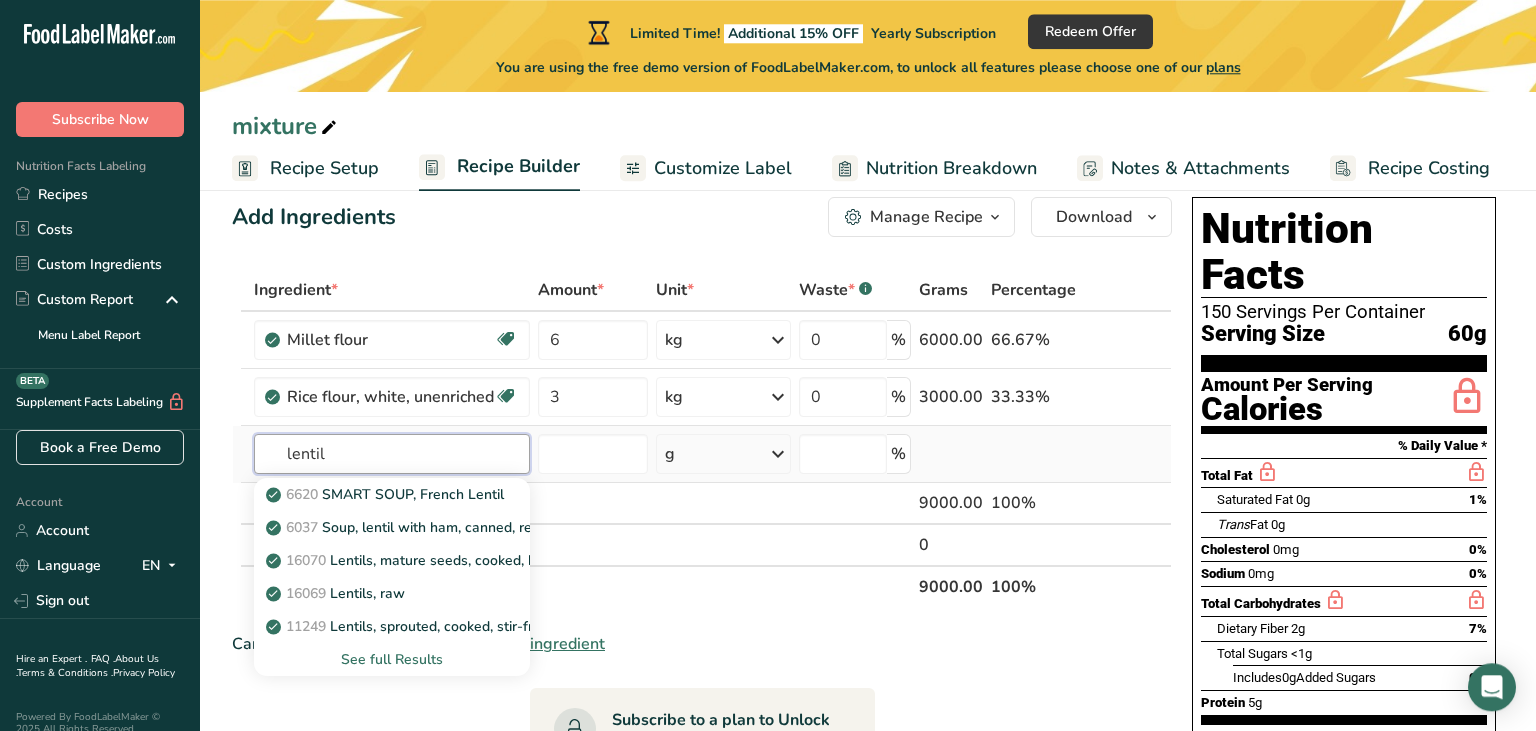 type on "lentil" 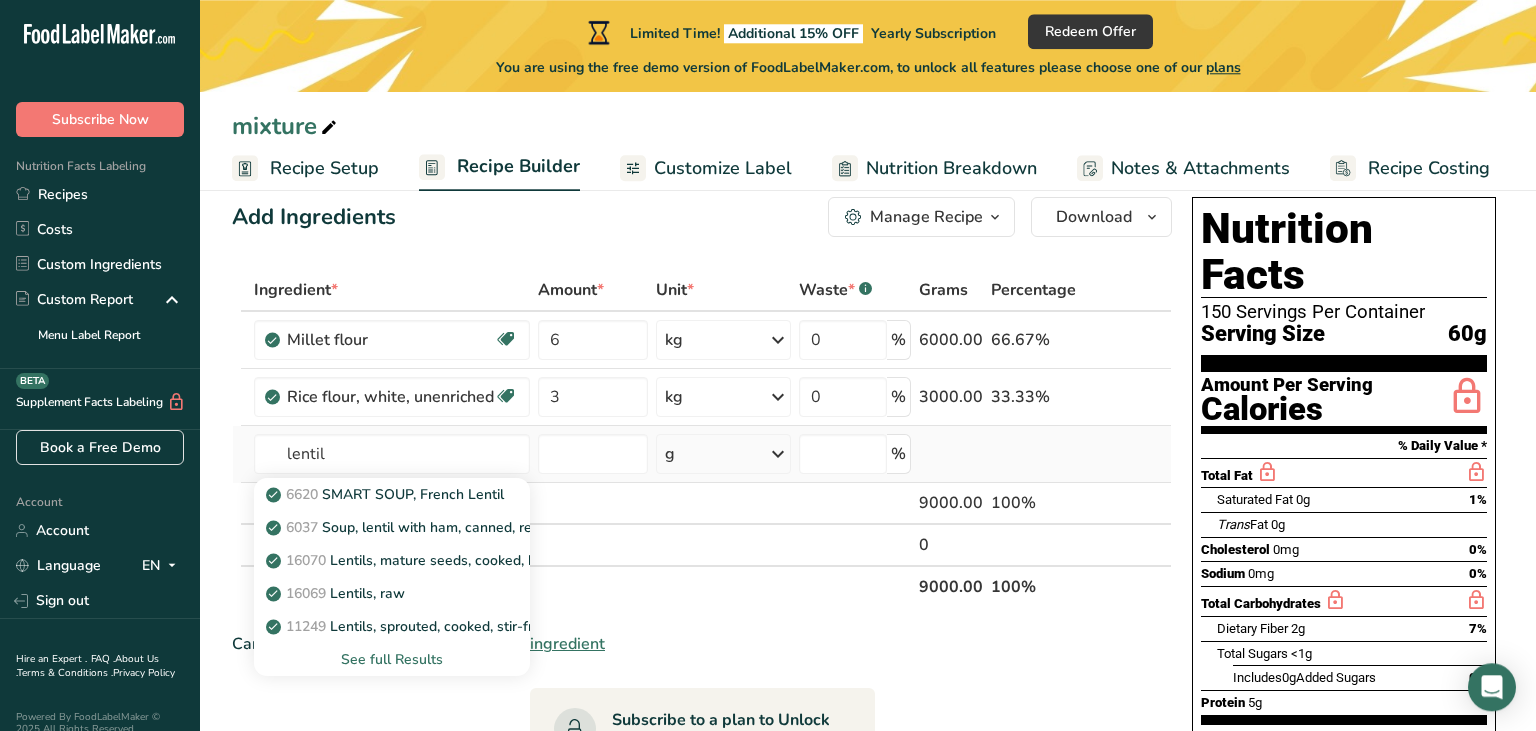 type 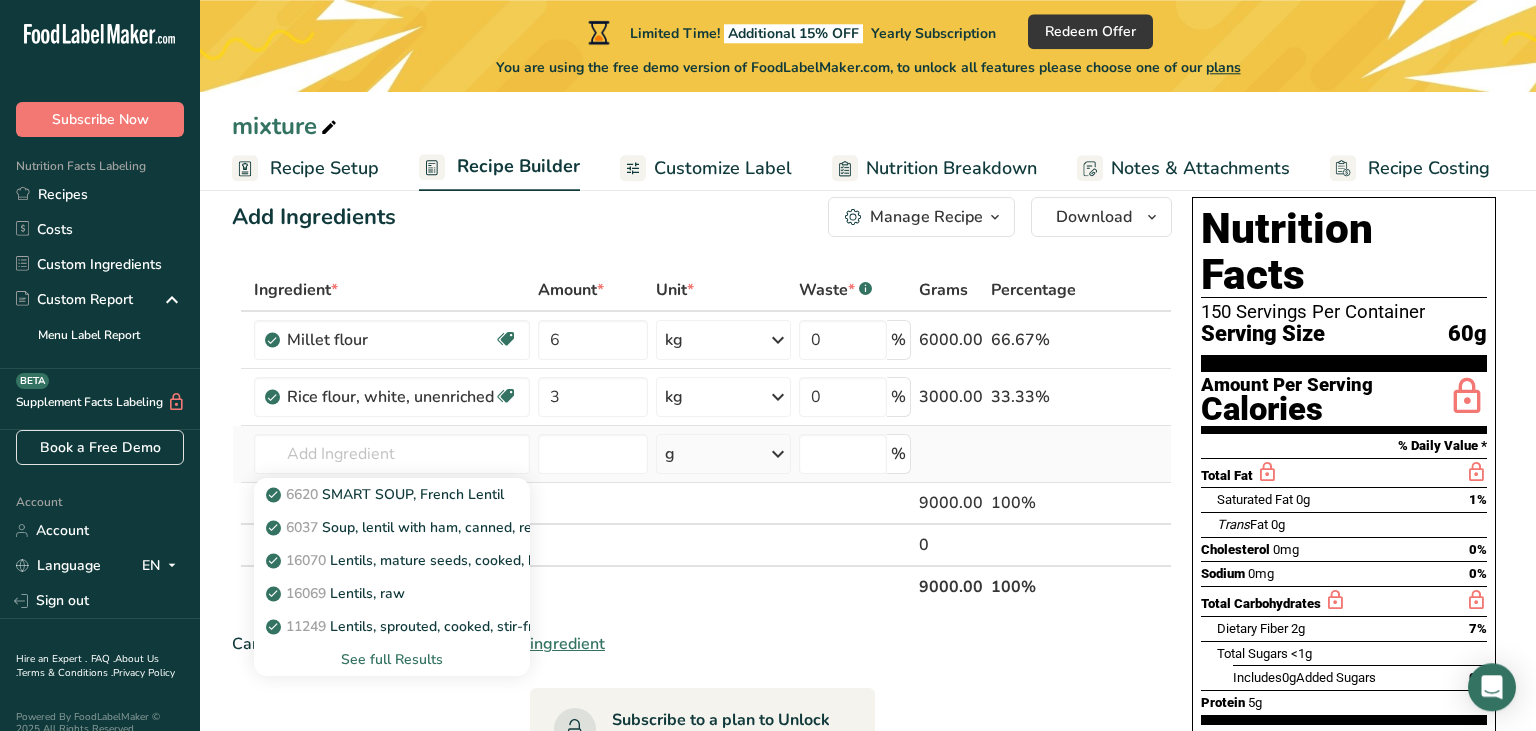 click on "See full Results" at bounding box center [392, 659] 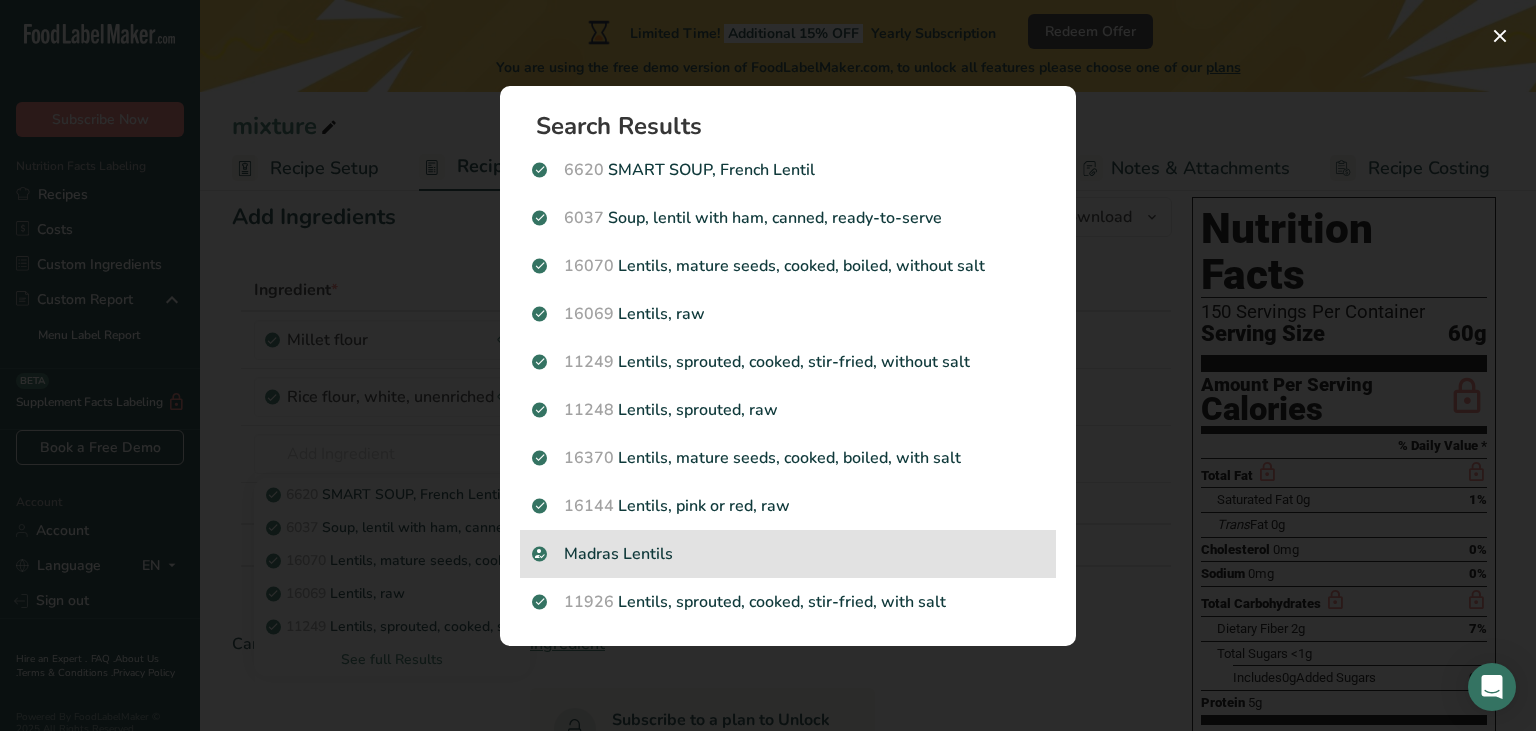click on "Madras Lentils" at bounding box center [788, 554] 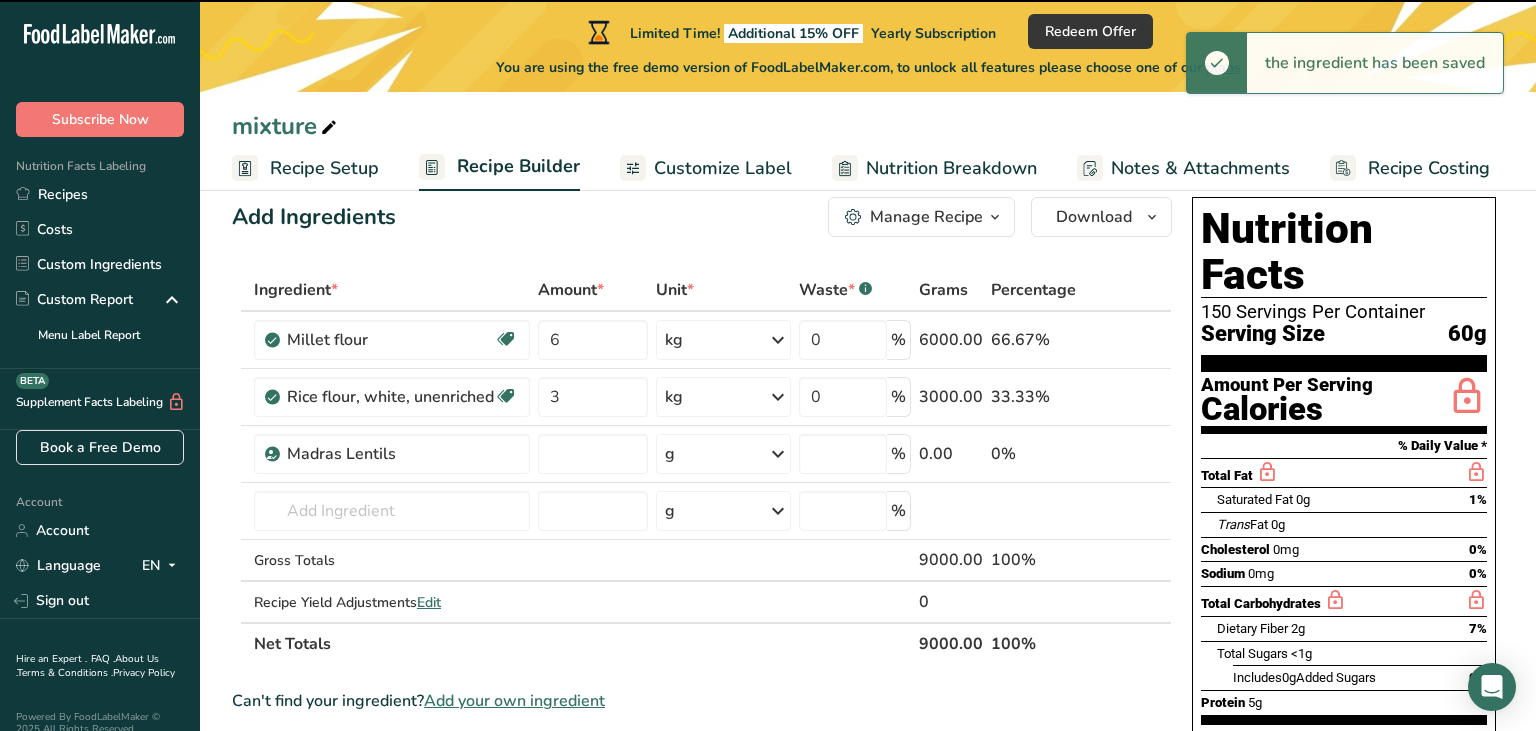 type on "0" 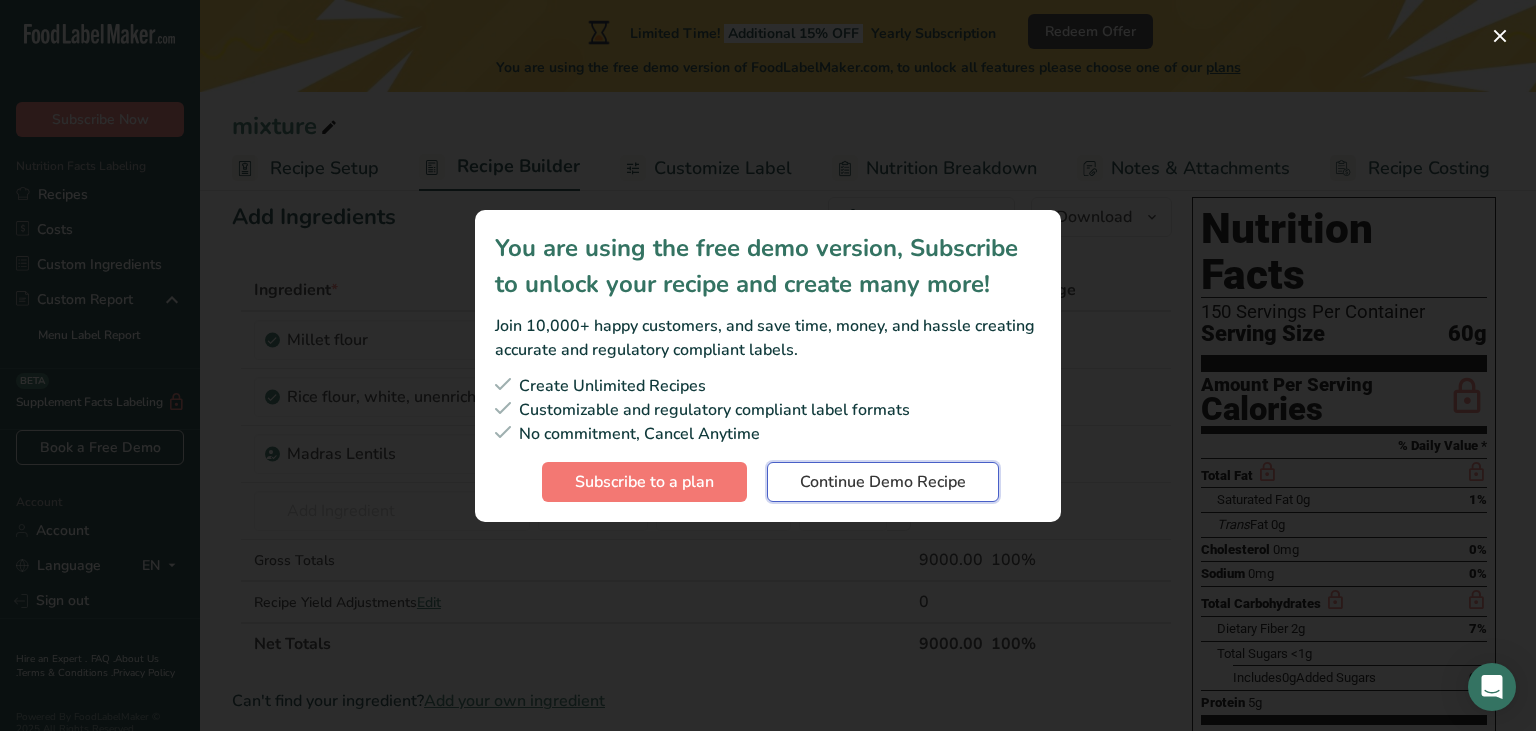 click on "Continue Demo Recipe" at bounding box center [883, 482] 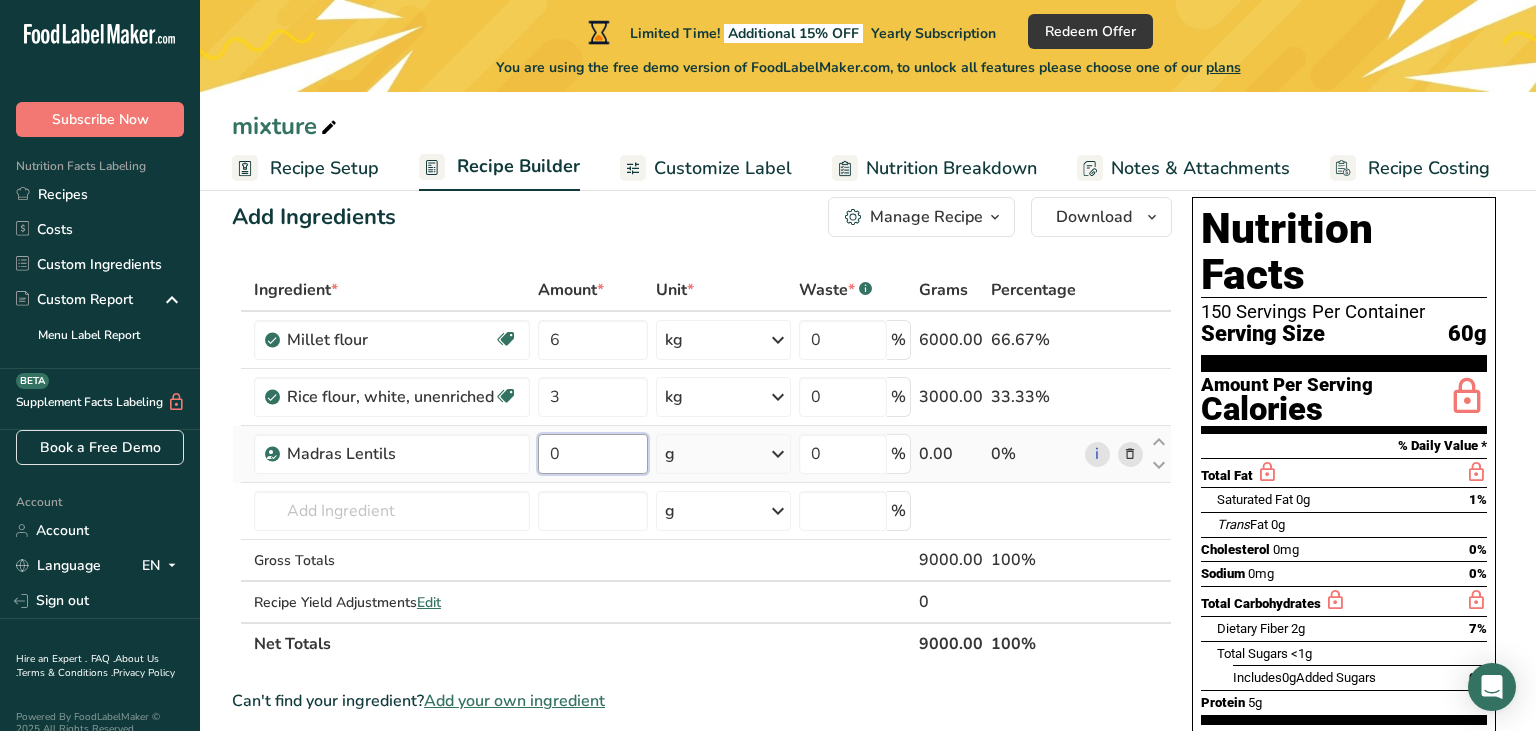 click on "0" at bounding box center [593, 454] 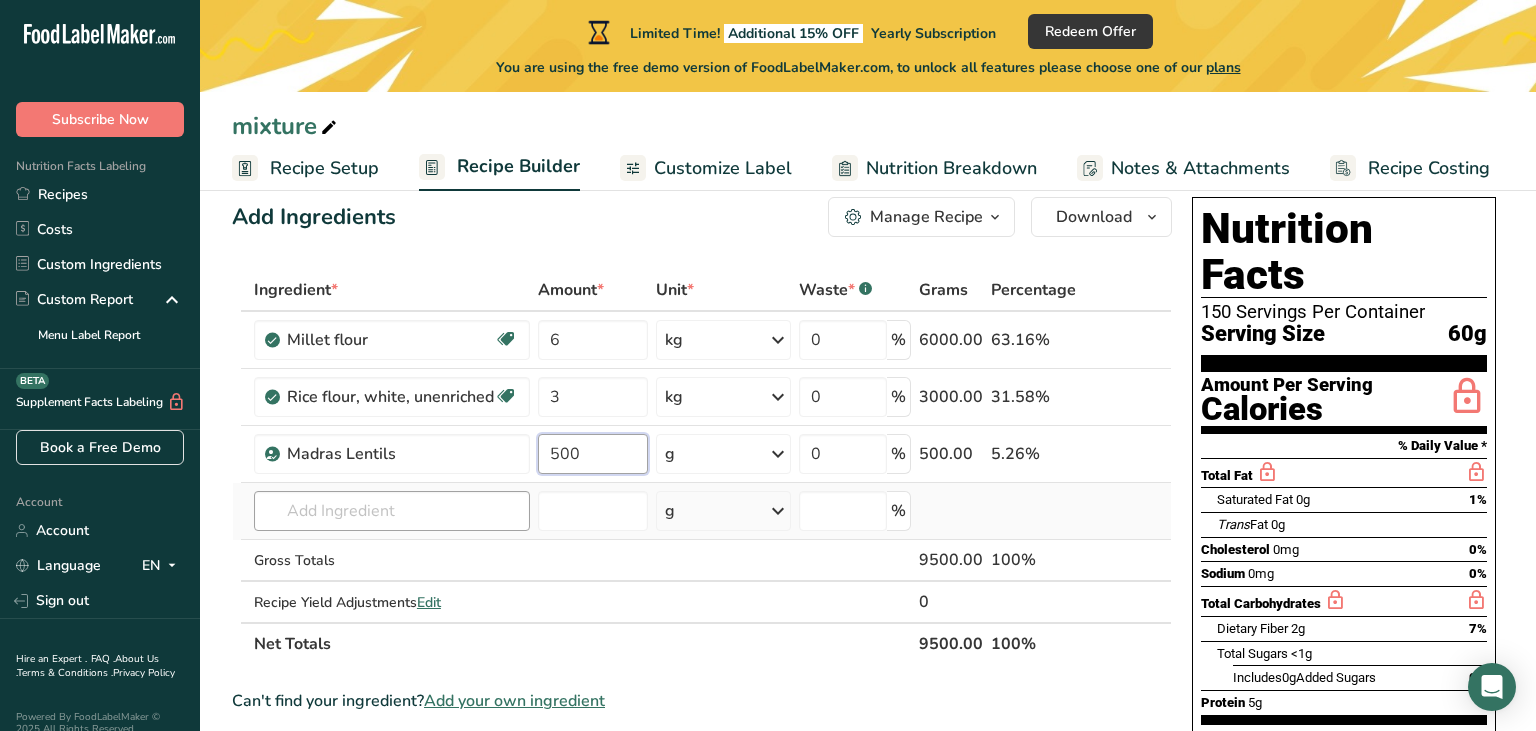 type on "500" 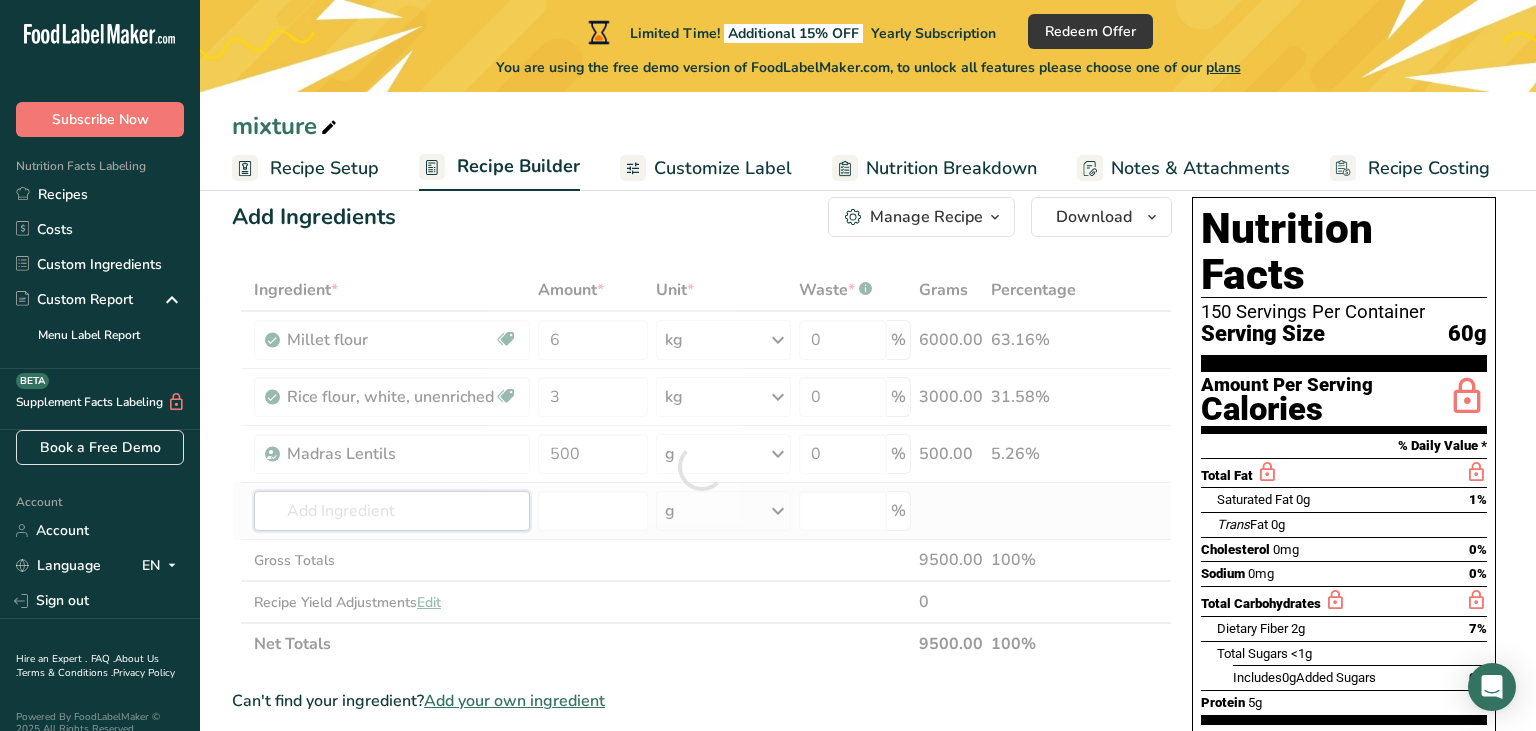click at bounding box center (392, 511) 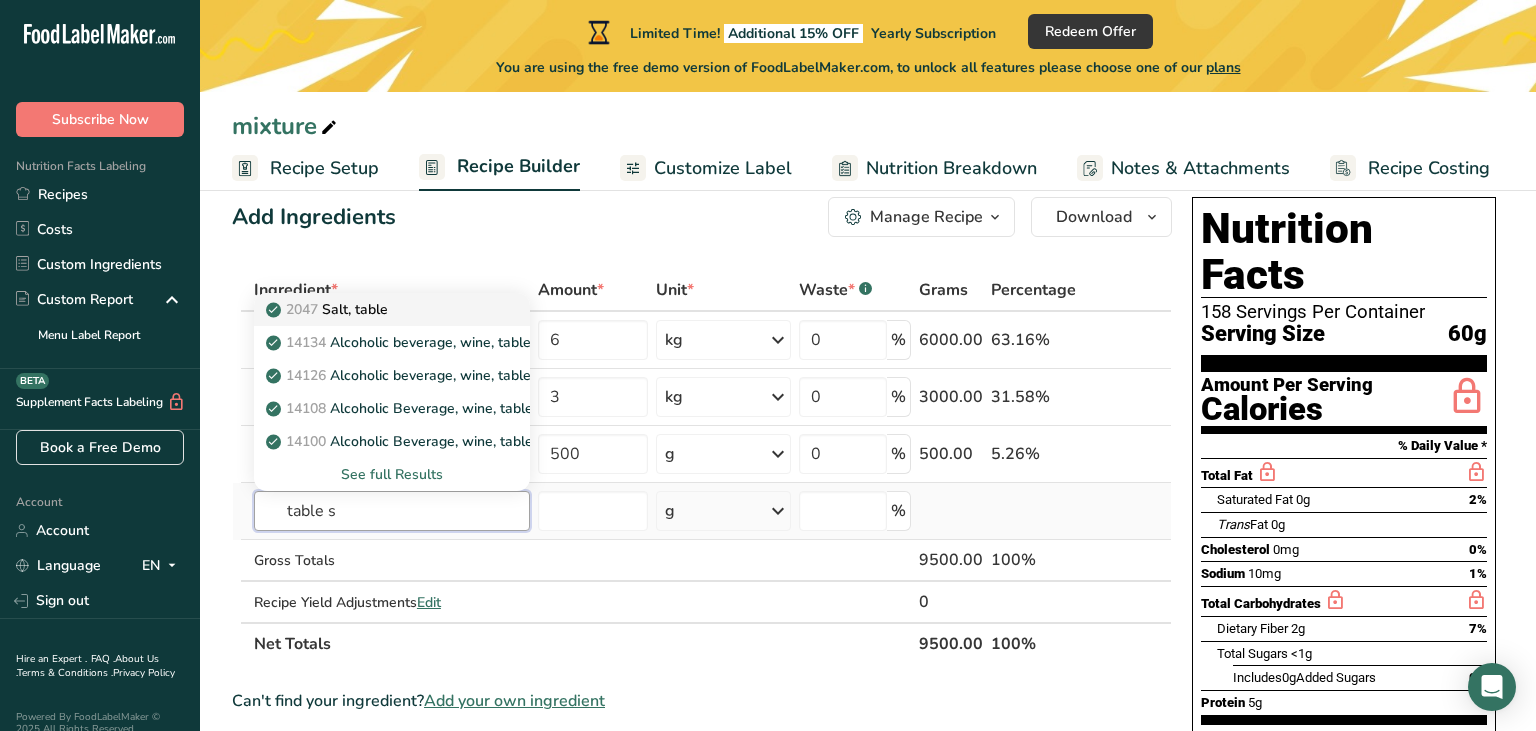 type on "table s" 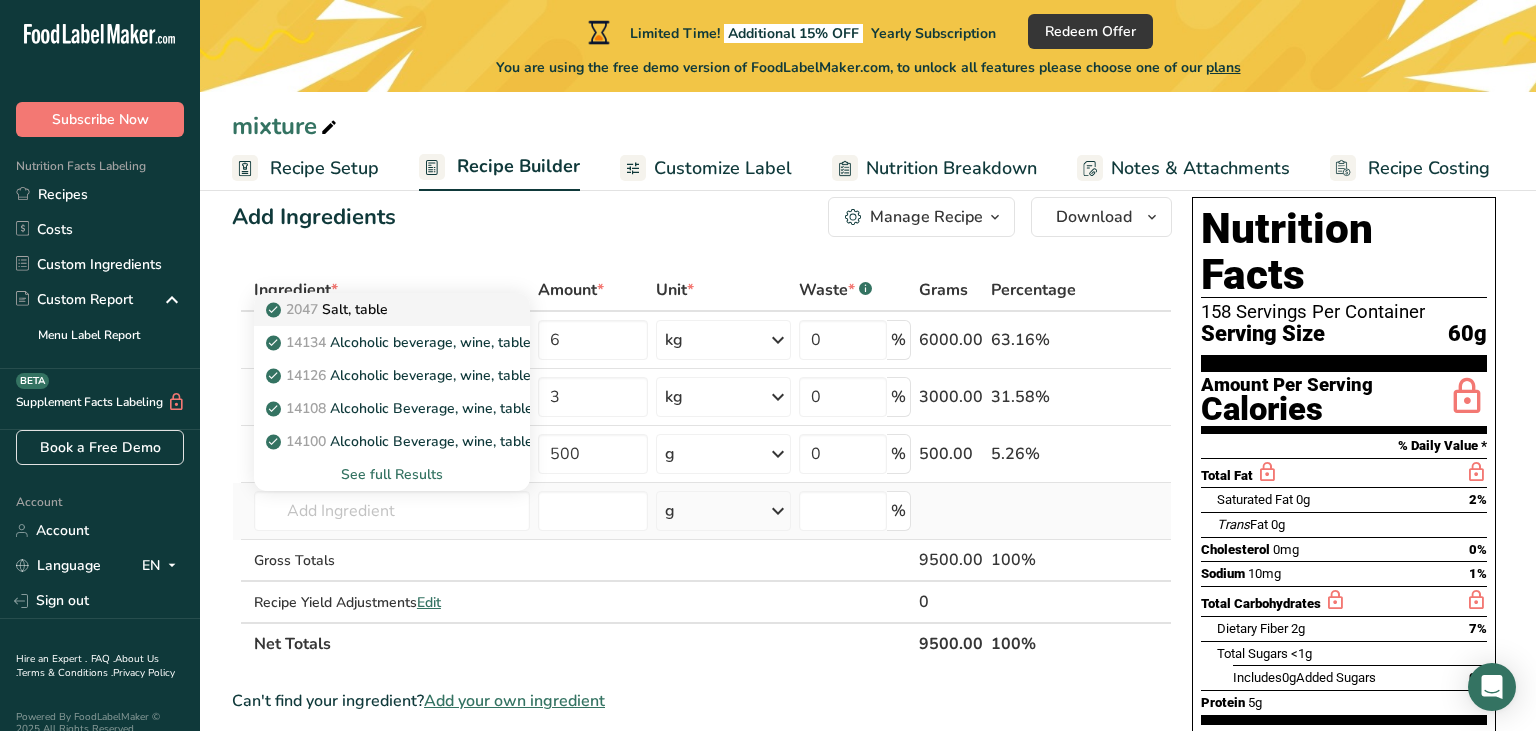 click on "2047
Salt, table" at bounding box center (329, 309) 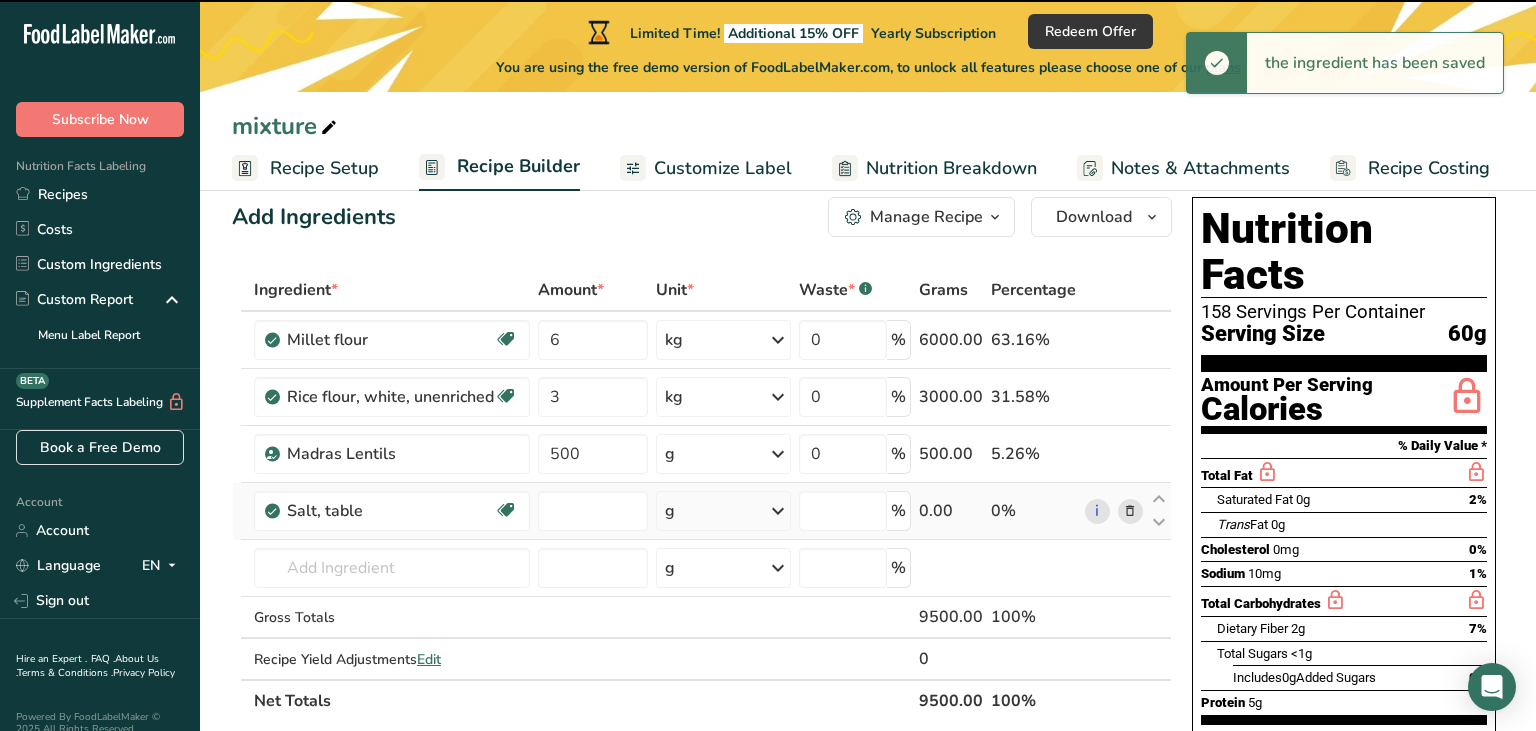type on "0" 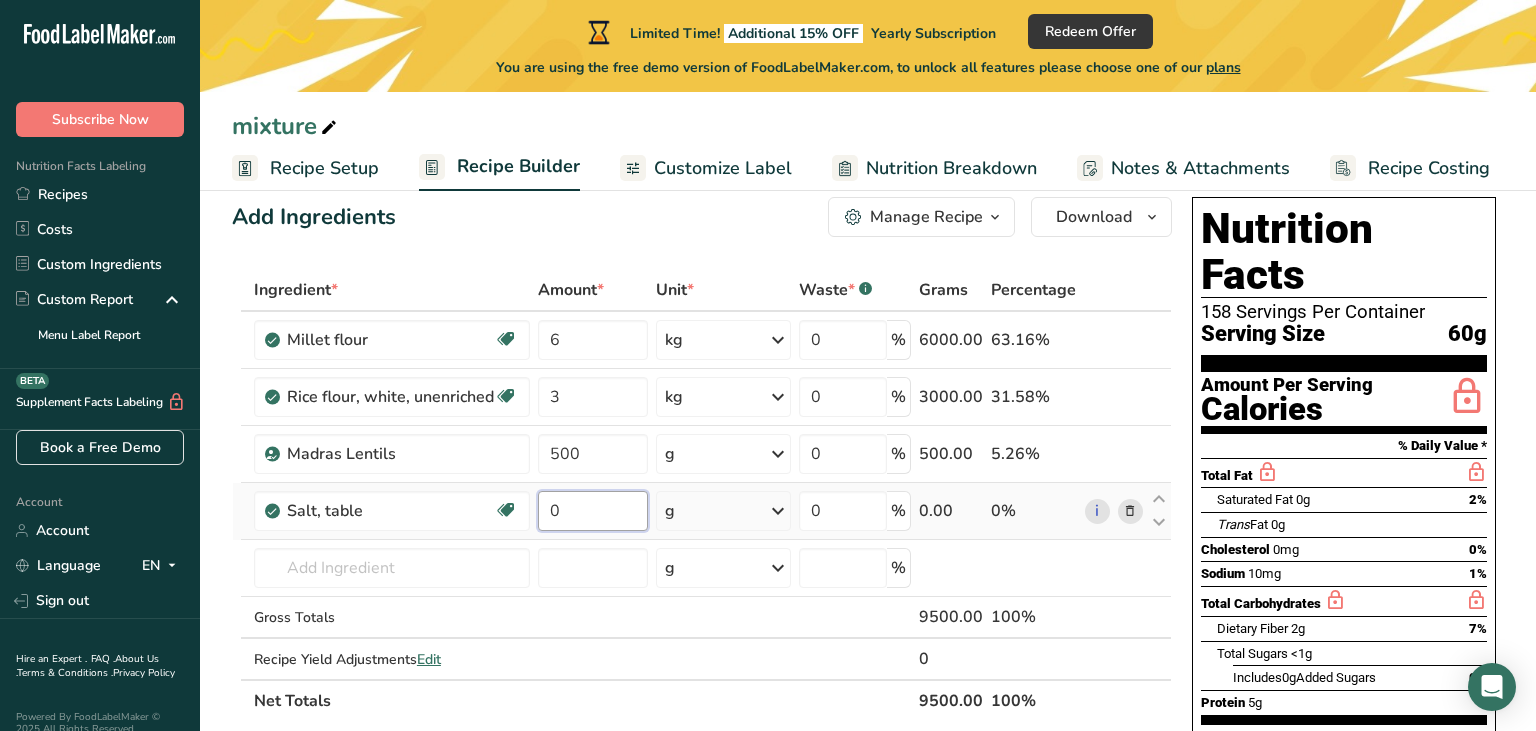 click on "0" at bounding box center (593, 511) 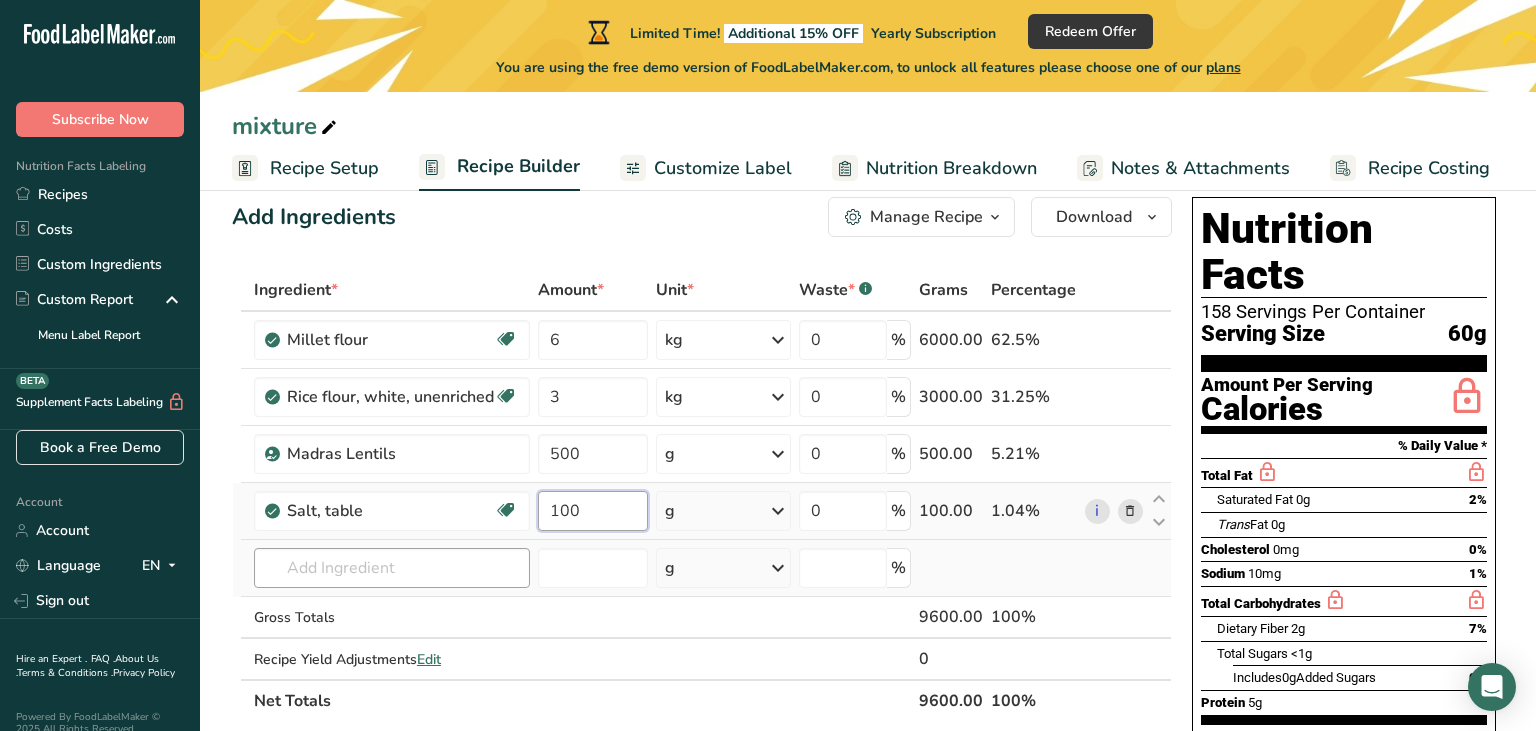 type on "100" 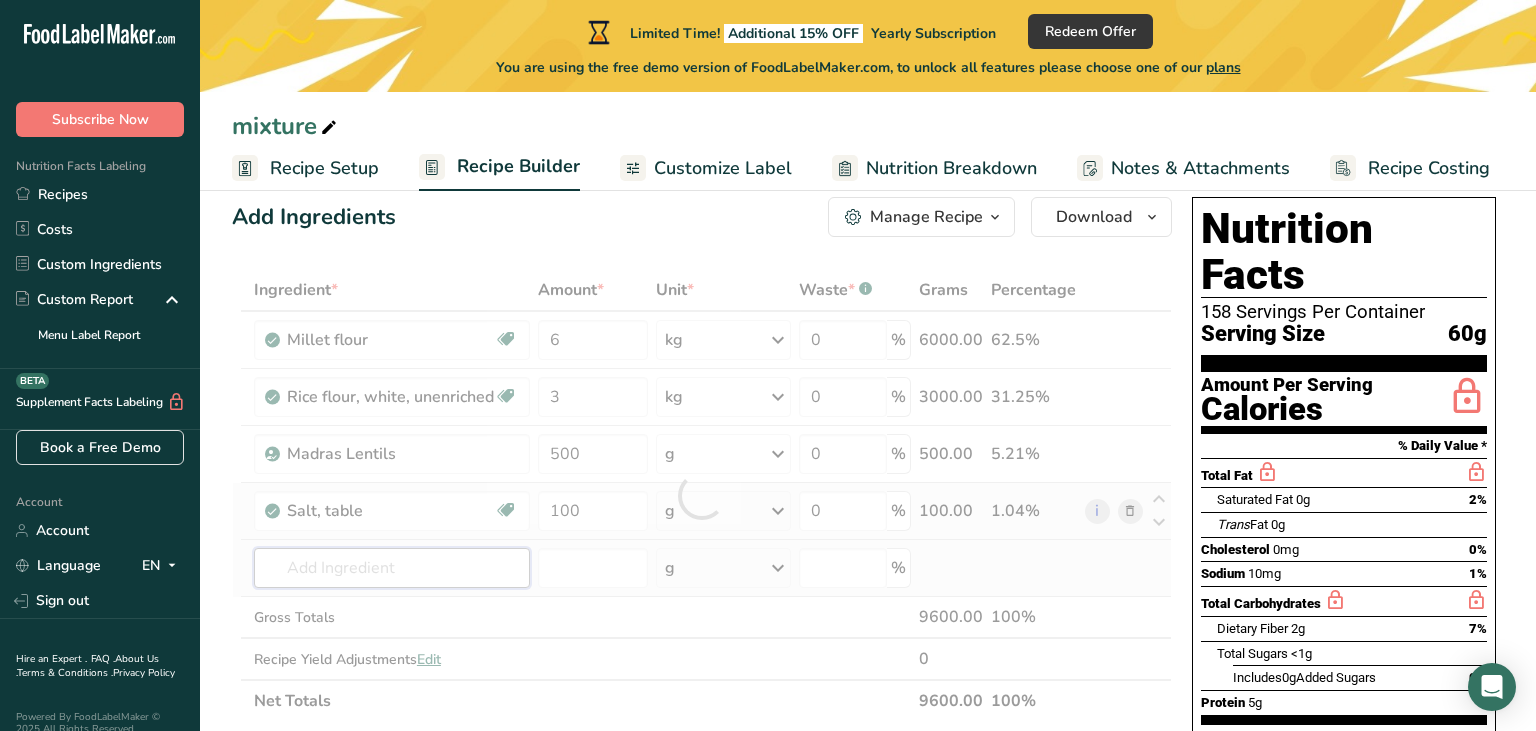 click at bounding box center [392, 568] 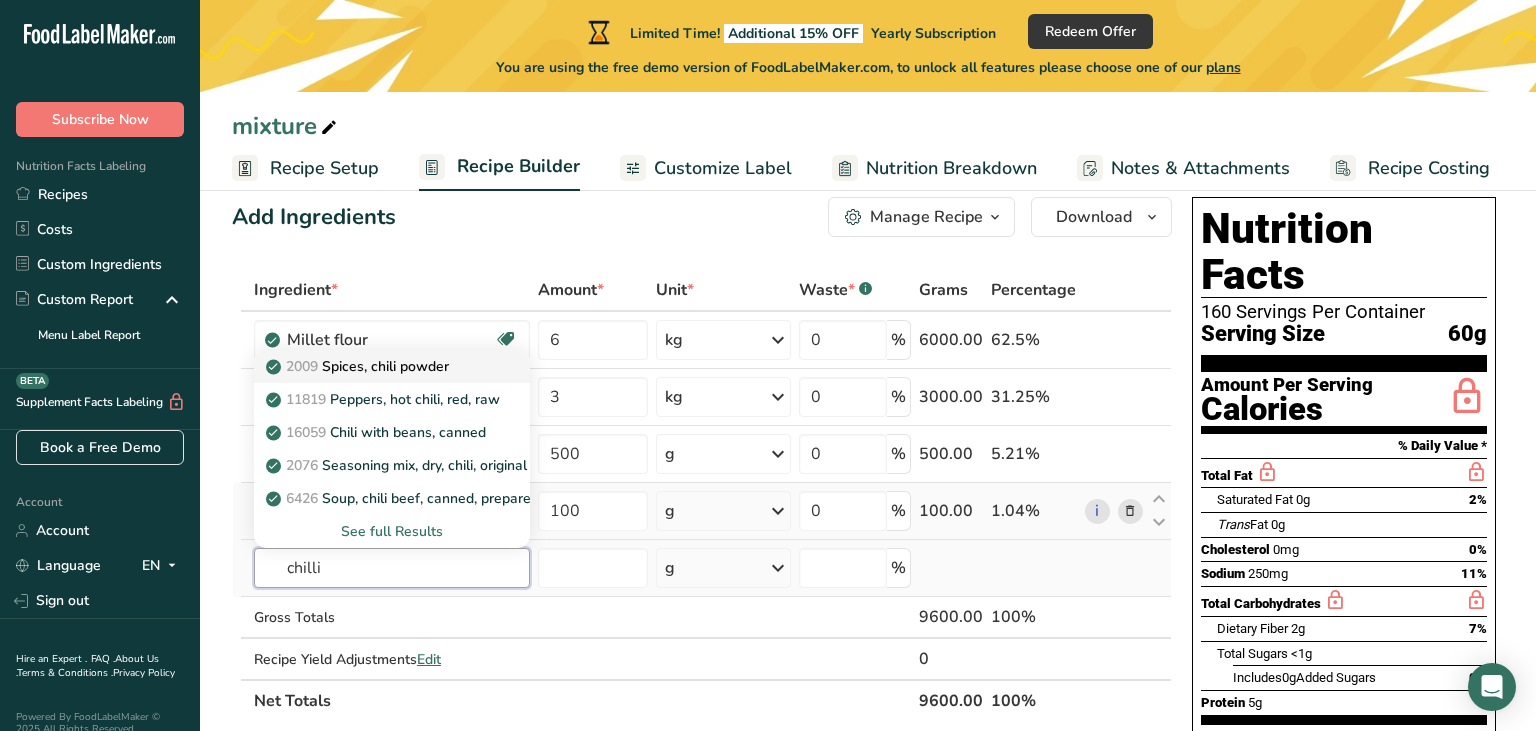 type on "chilli" 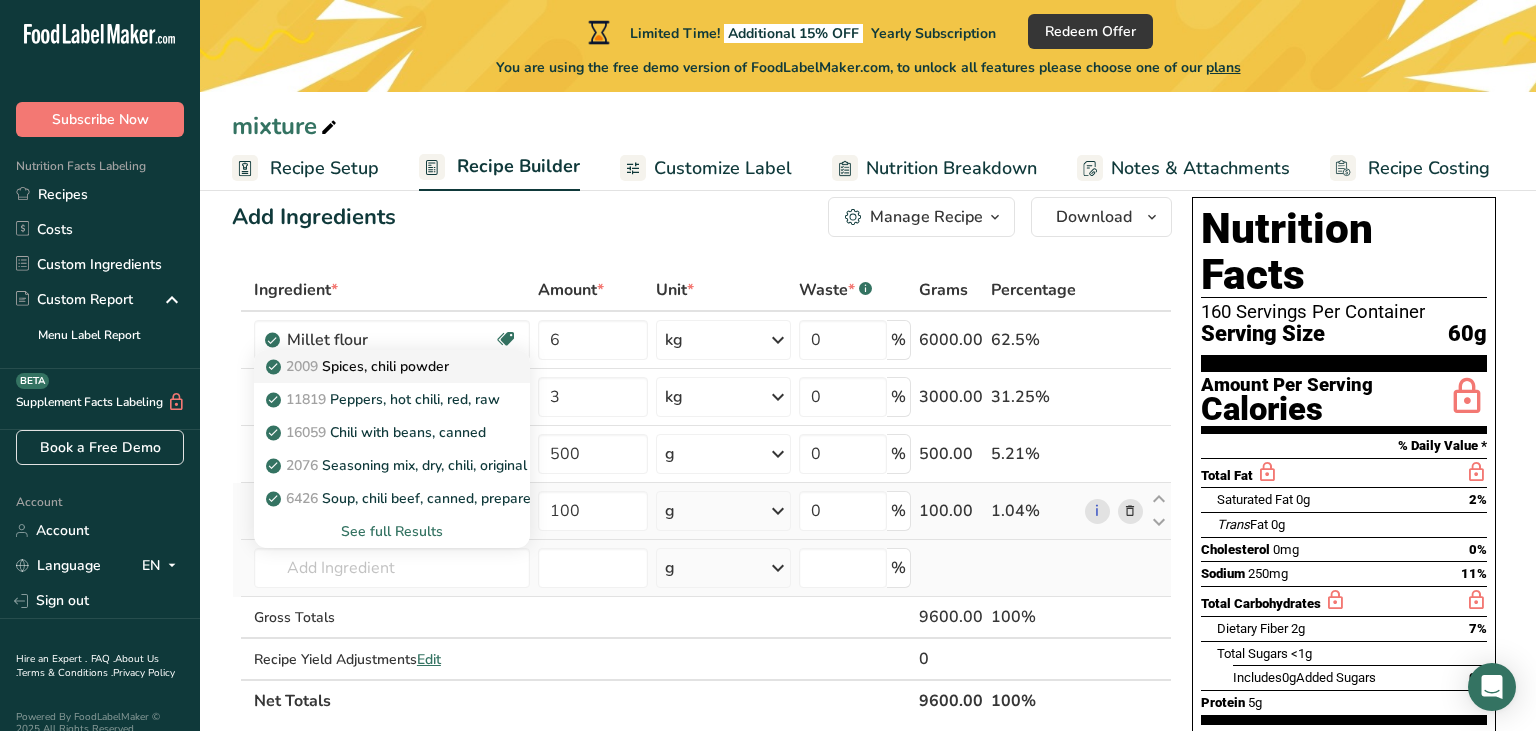 click on "2009
Spices, chili powder" at bounding box center (392, 366) 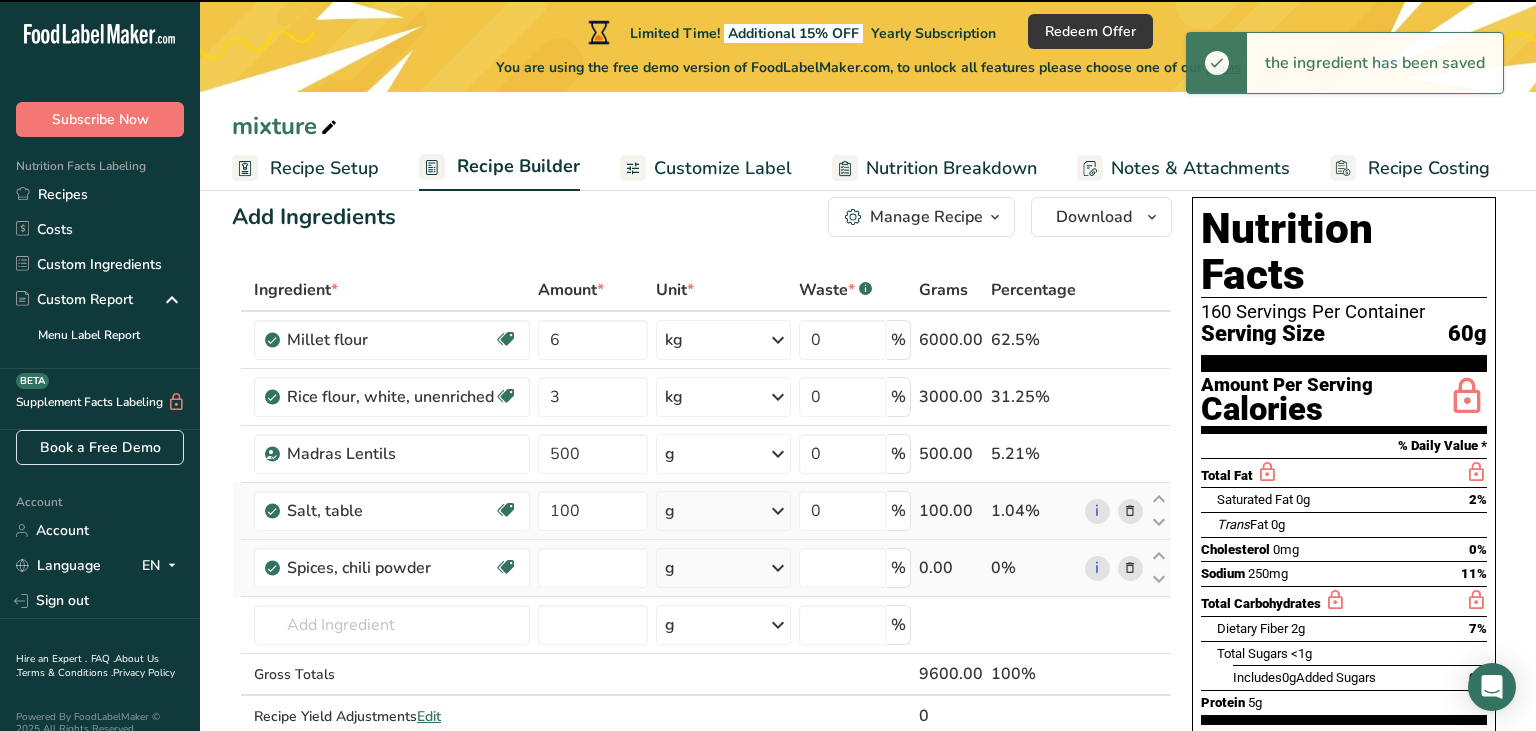 type on "0" 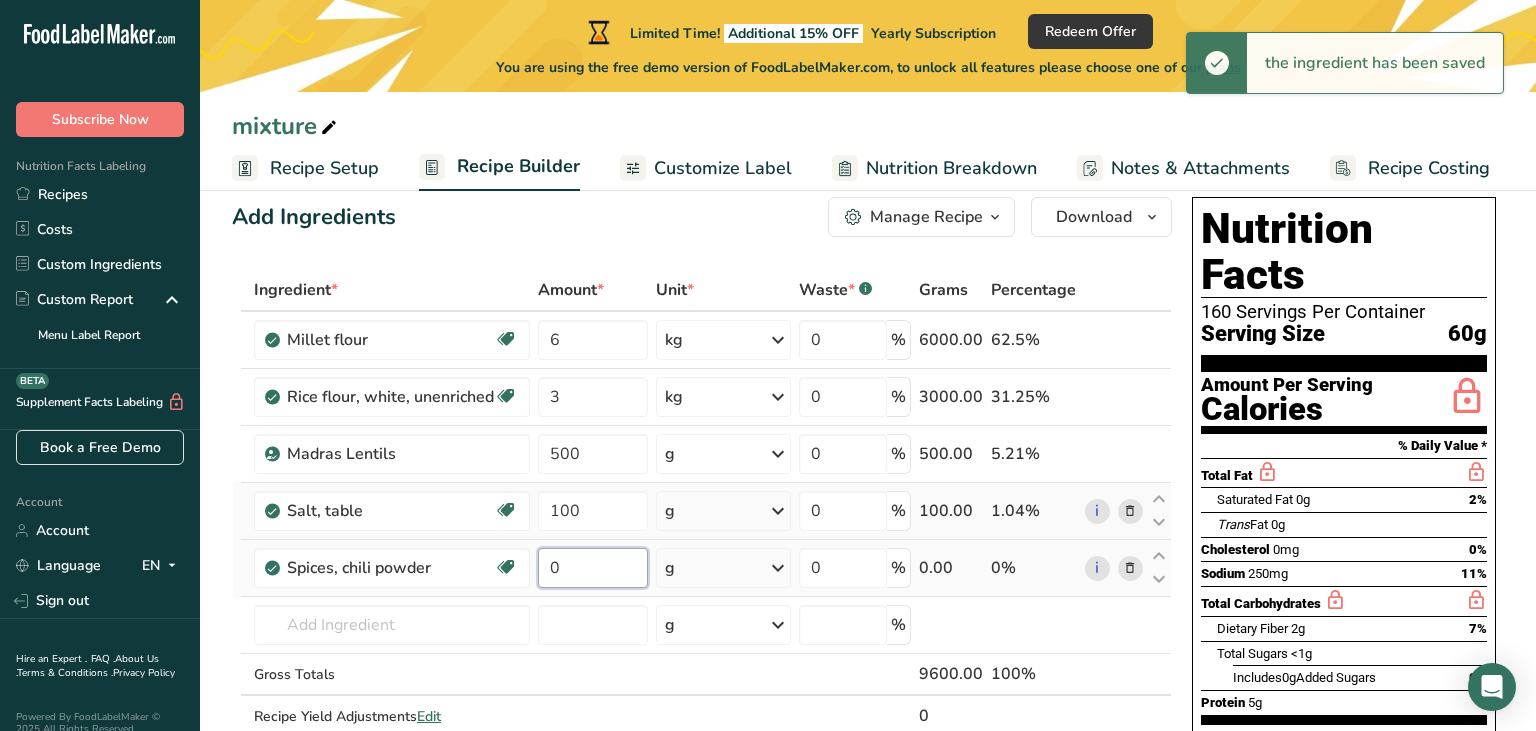 click on "0" at bounding box center [593, 568] 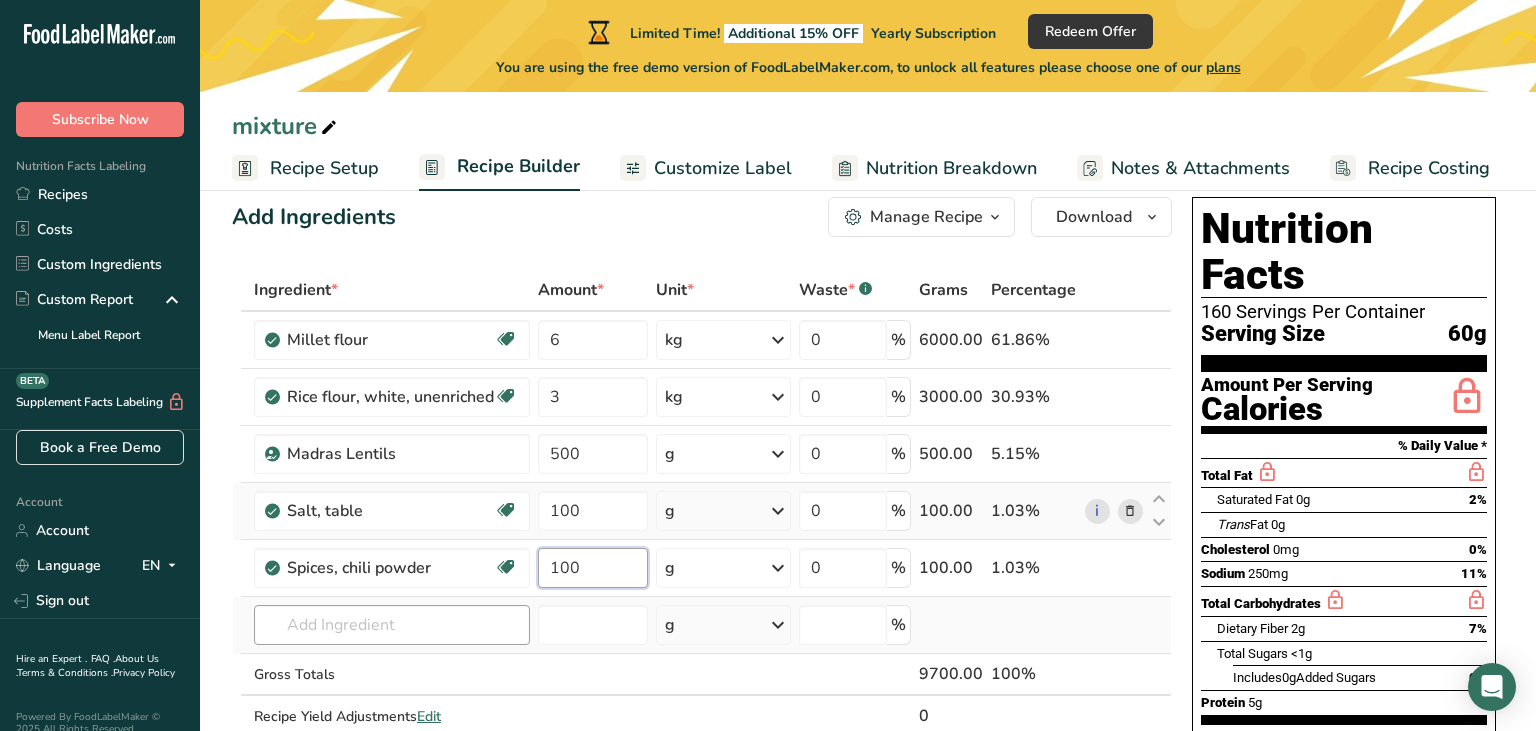 type on "100" 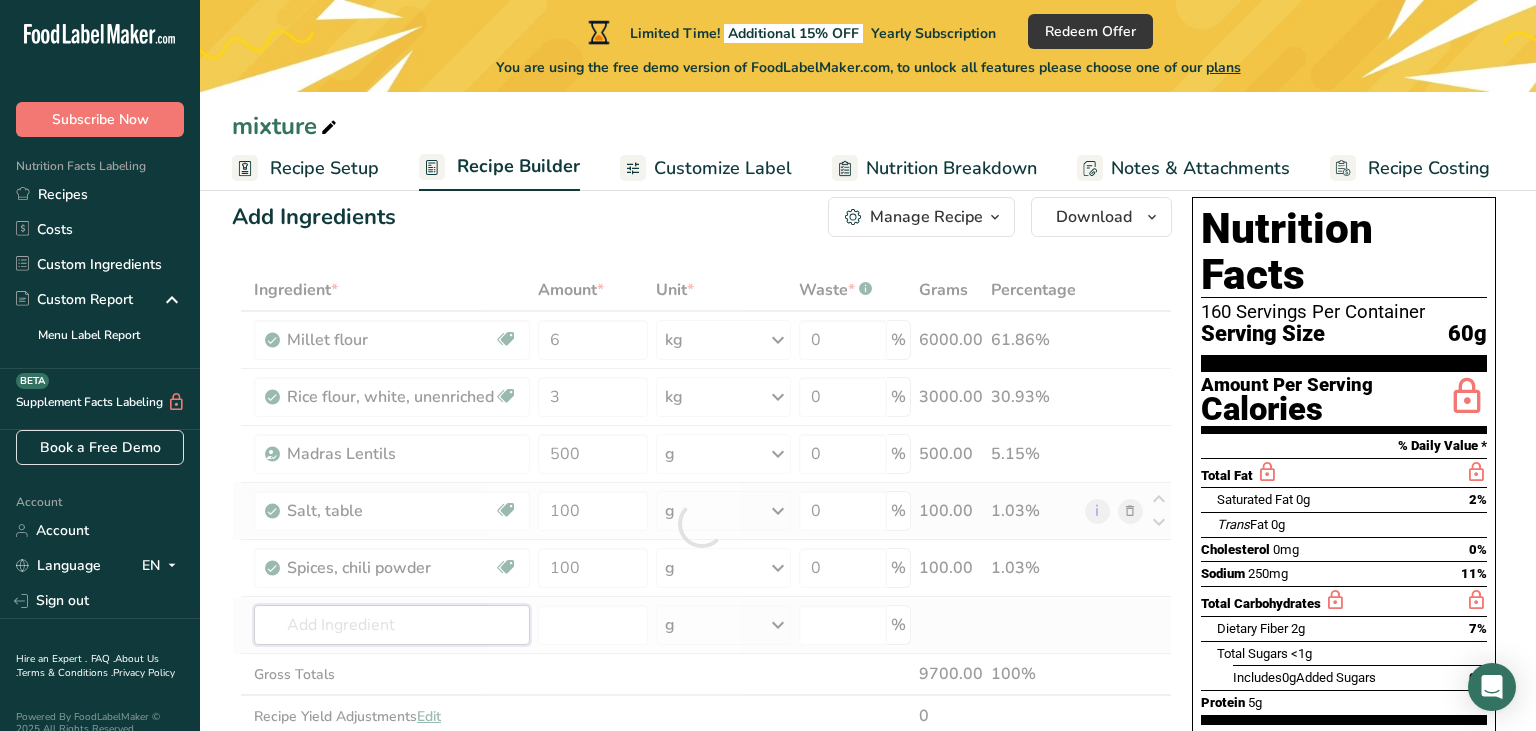 click at bounding box center [392, 625] 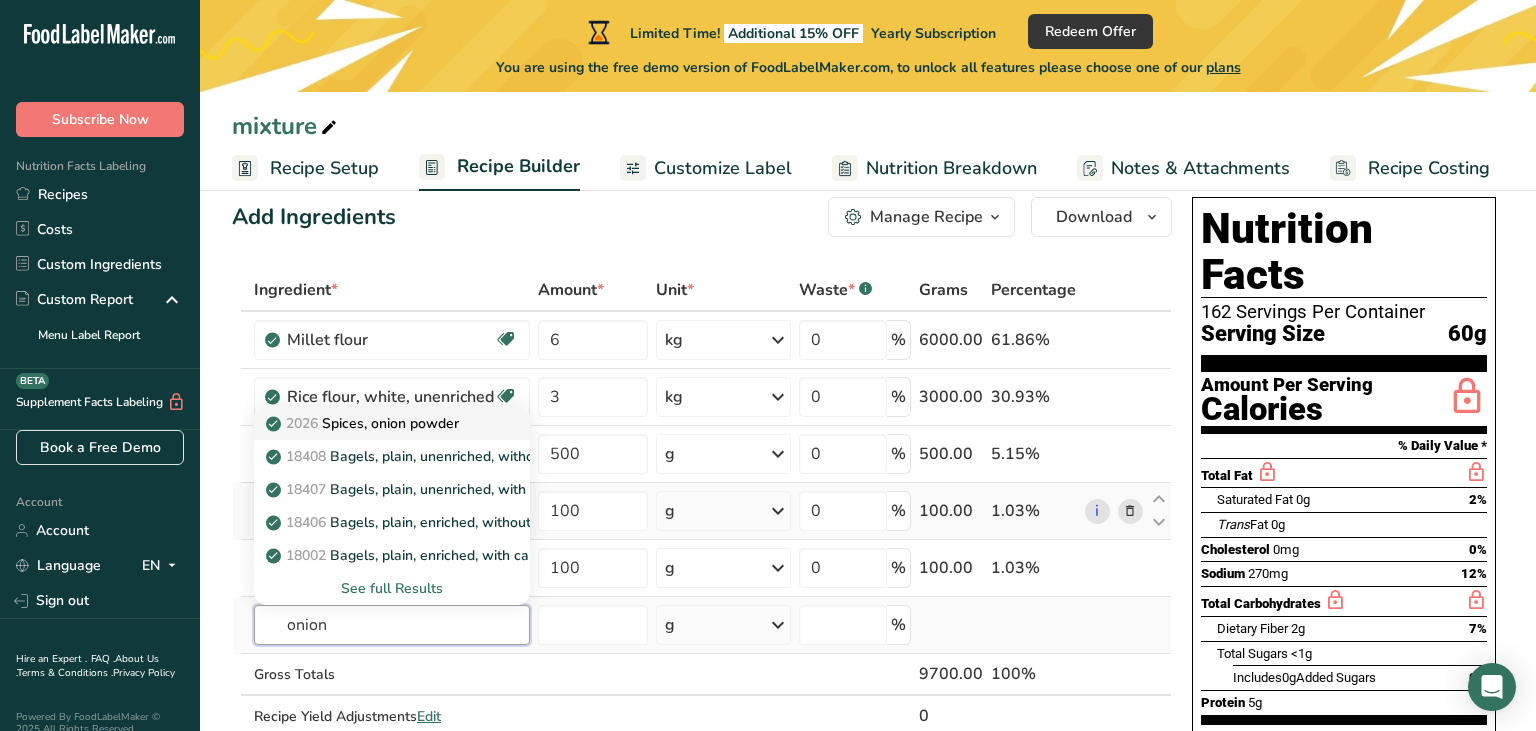 type on "onion" 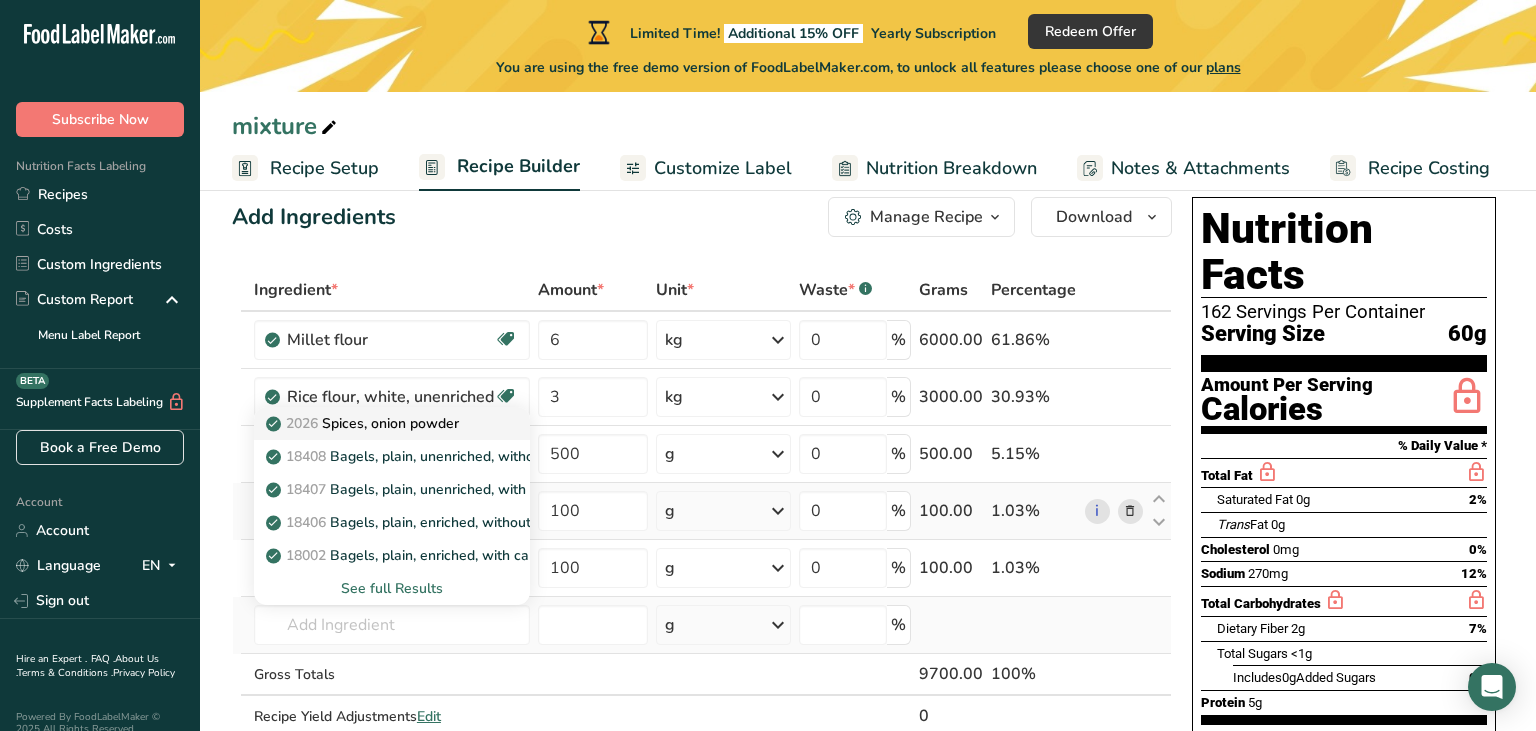 click on "2026
Spices, onion powder" at bounding box center (364, 423) 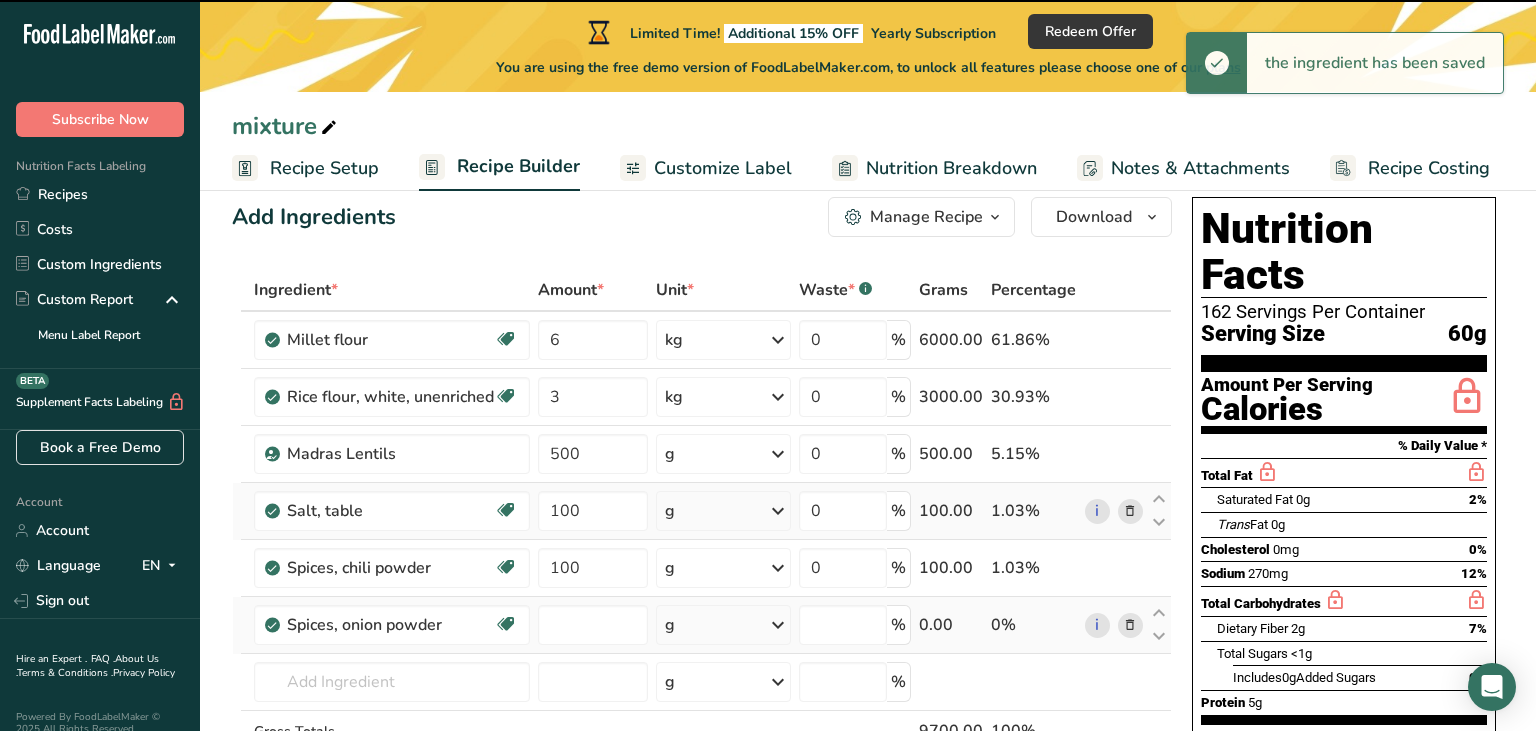 type on "0" 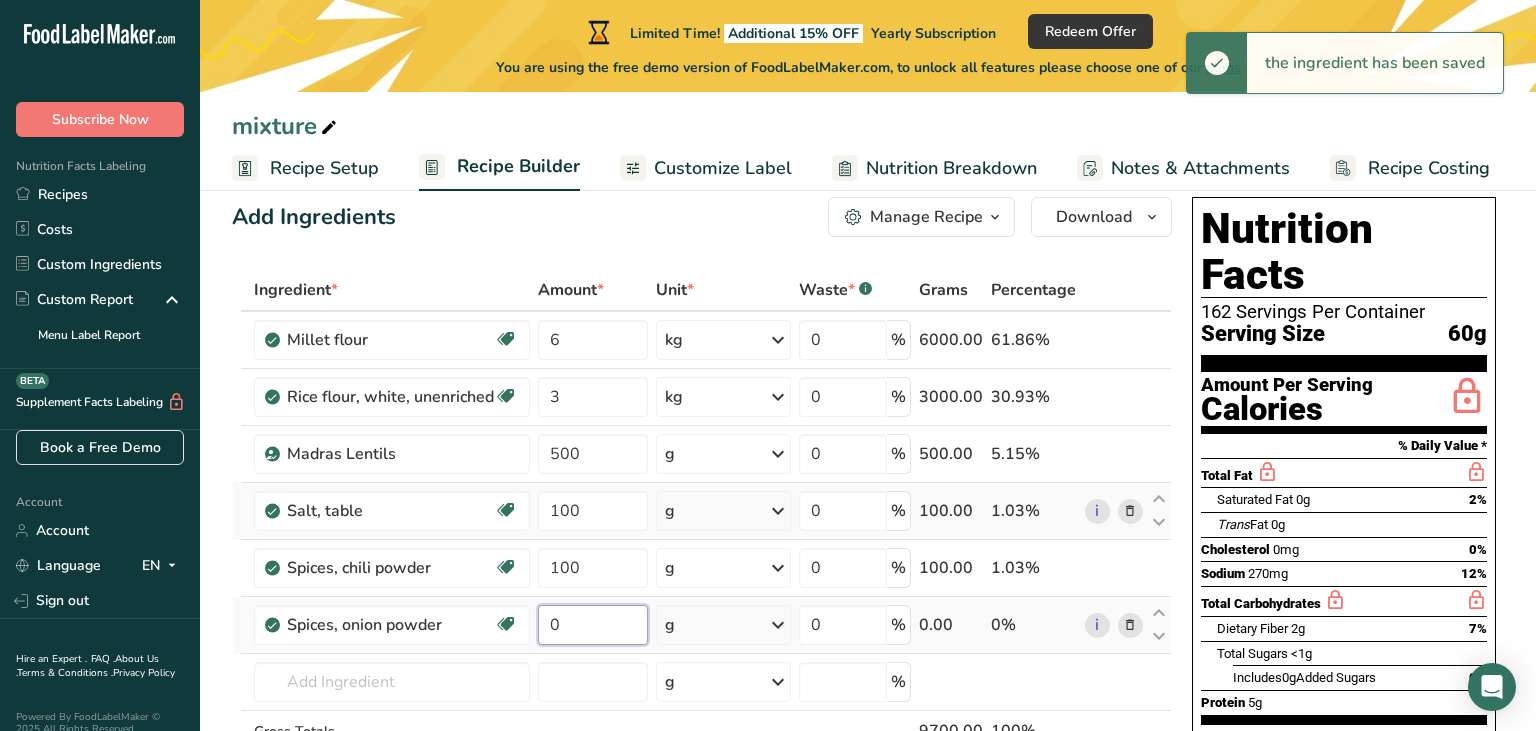 click on "0" at bounding box center (593, 625) 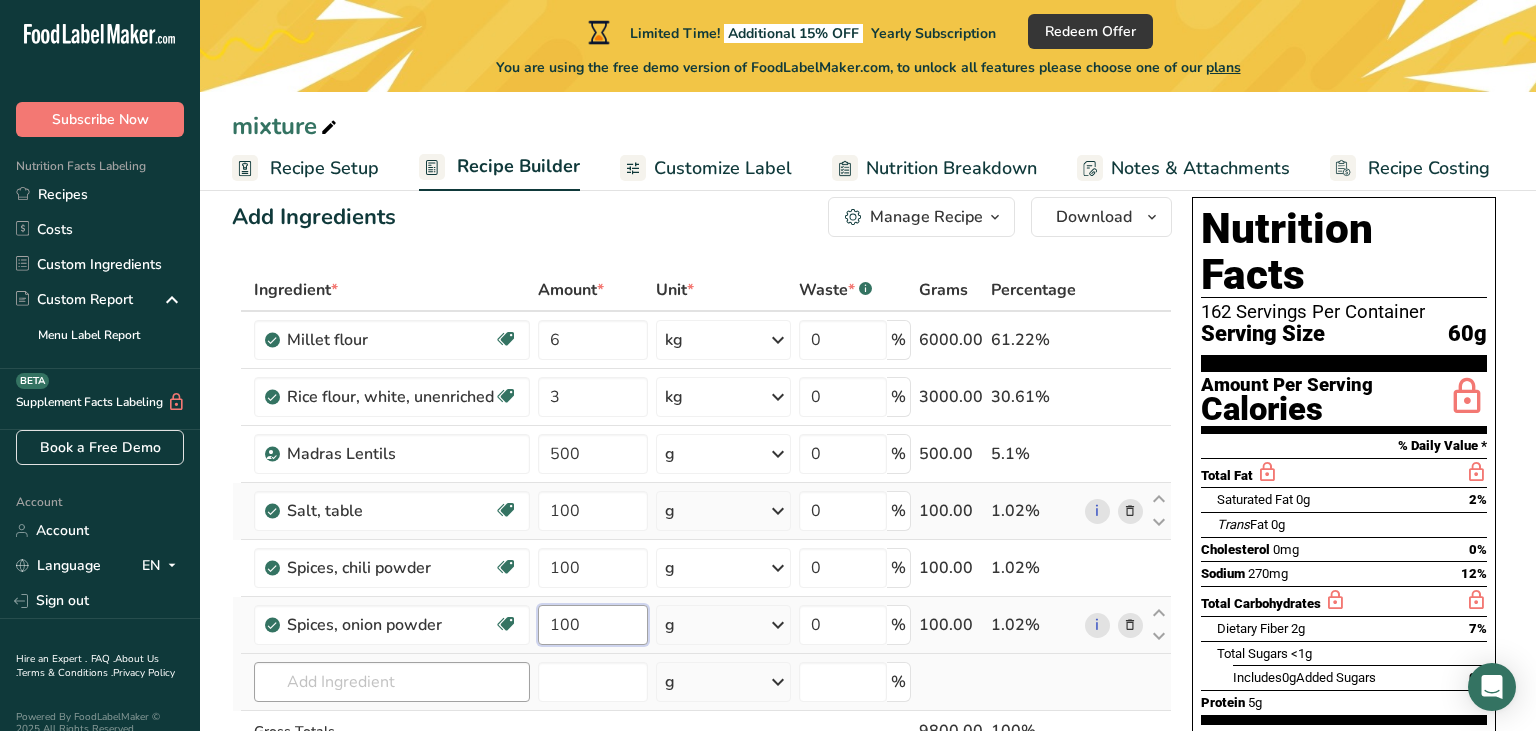 type on "100" 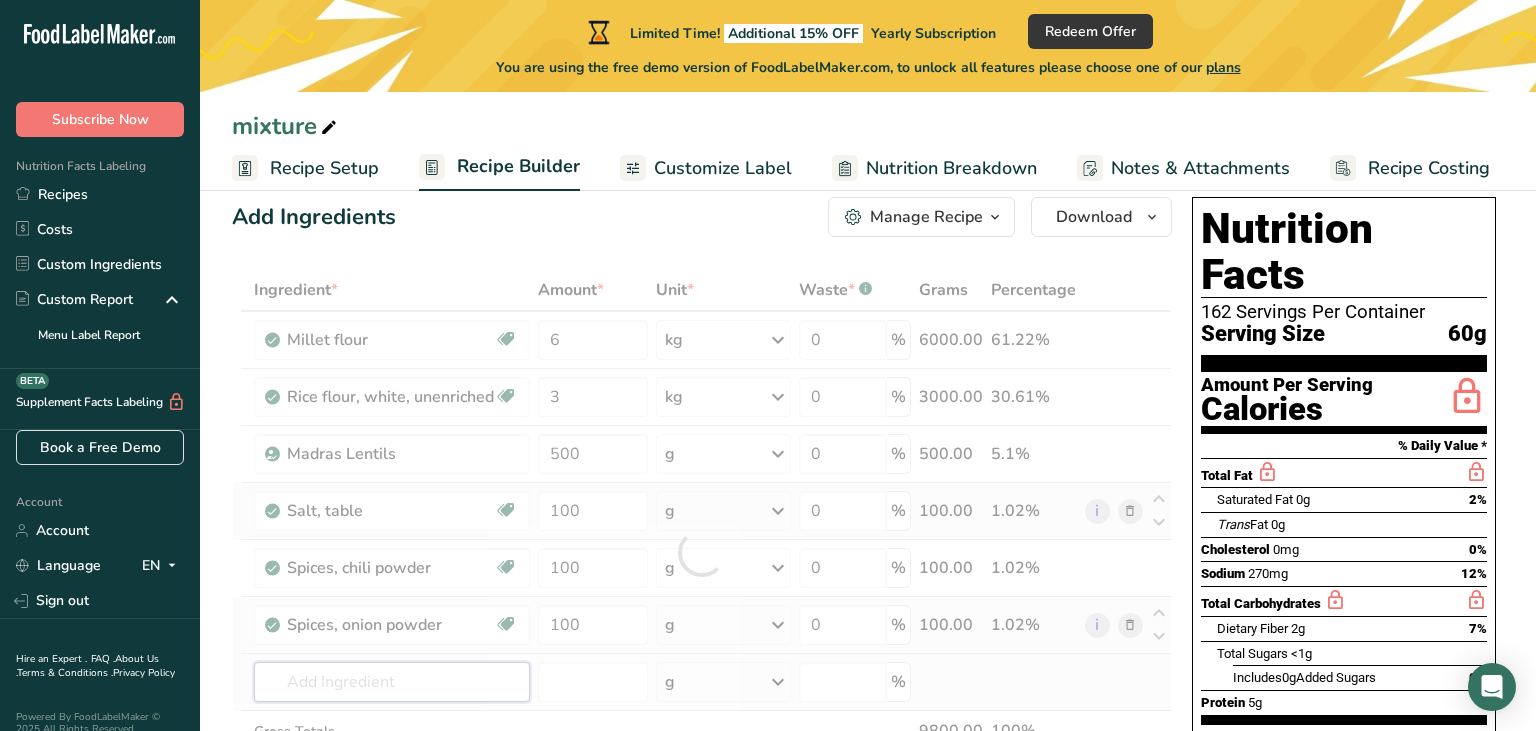 click at bounding box center [392, 682] 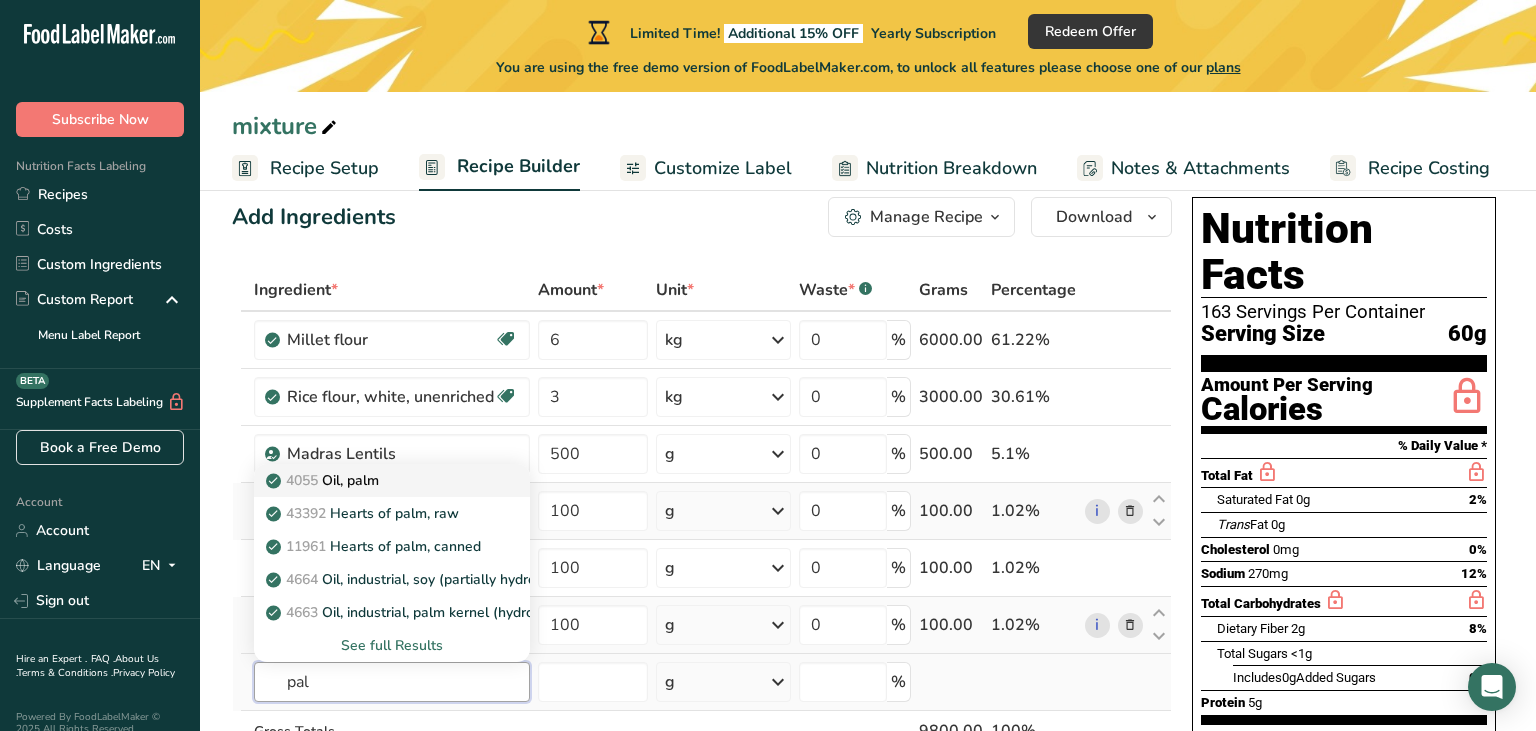 type on "pal" 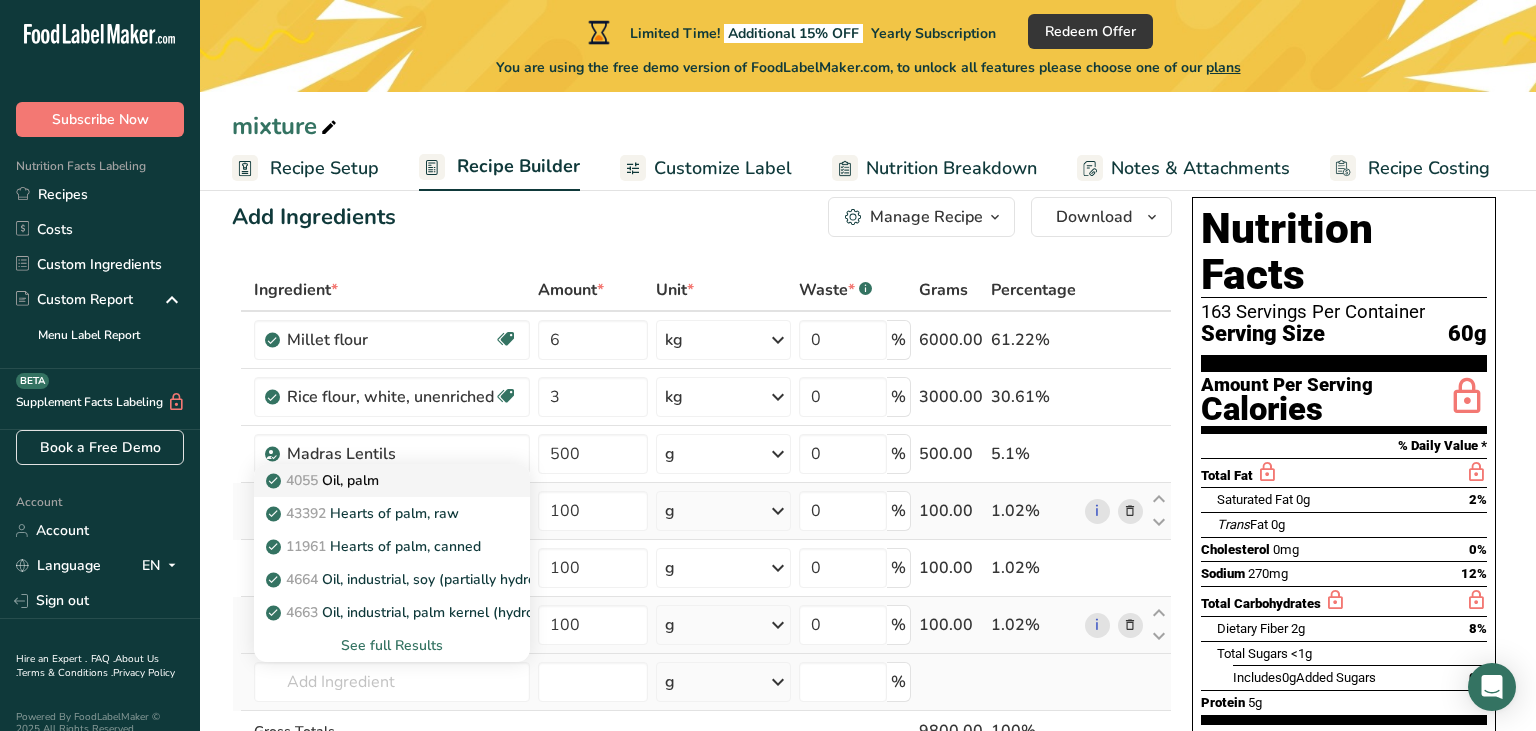 click on "4055
Oil, palm" at bounding box center [376, 480] 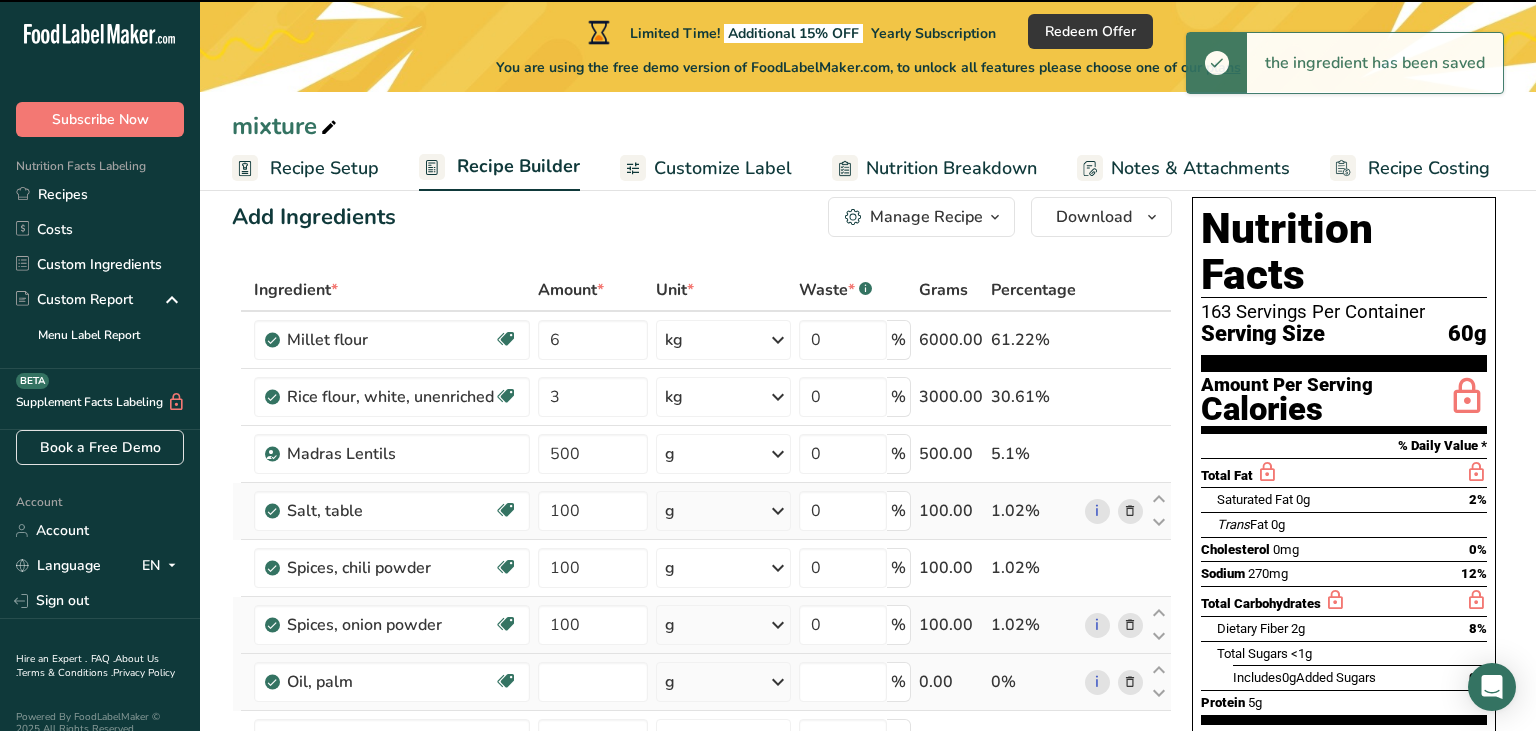 type on "0" 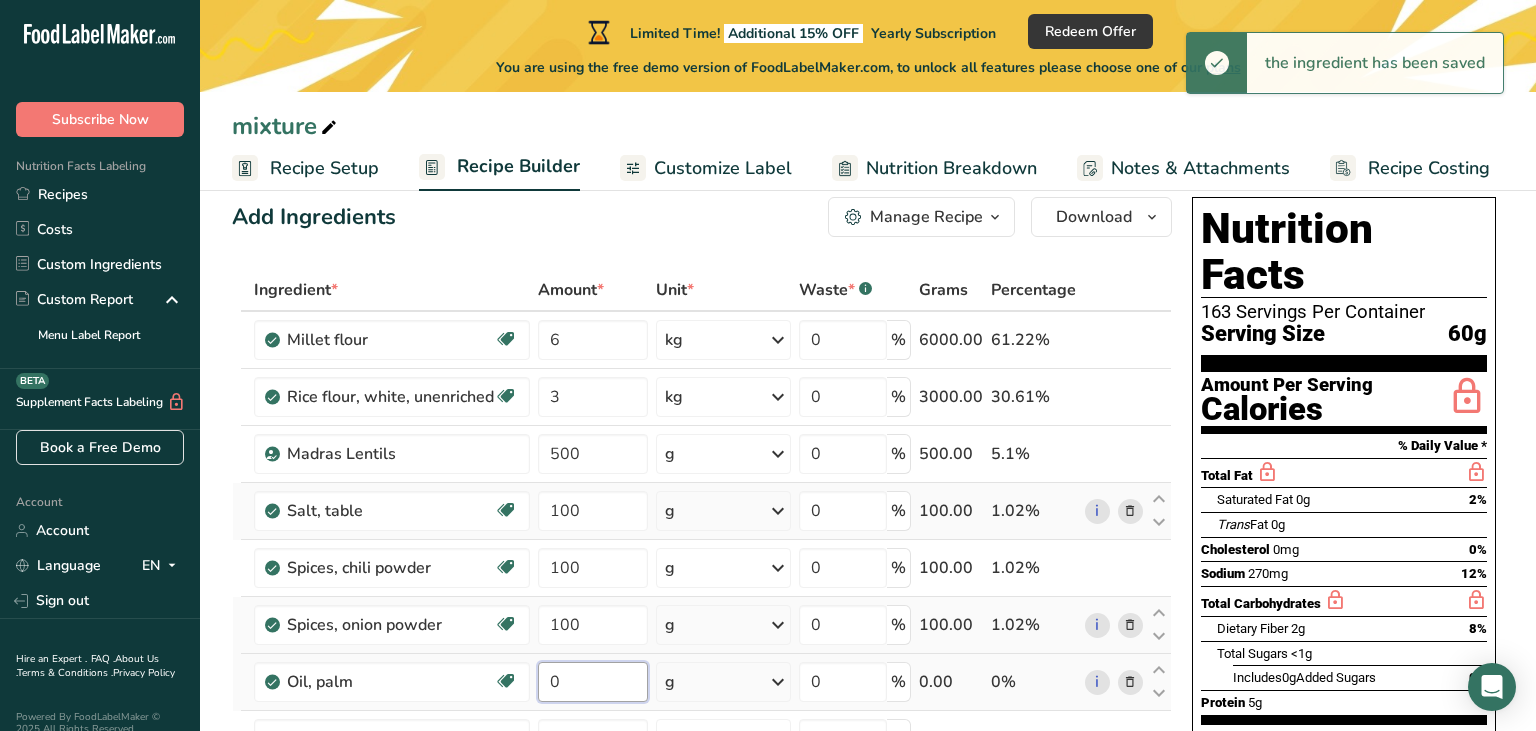 click on "0" at bounding box center (593, 682) 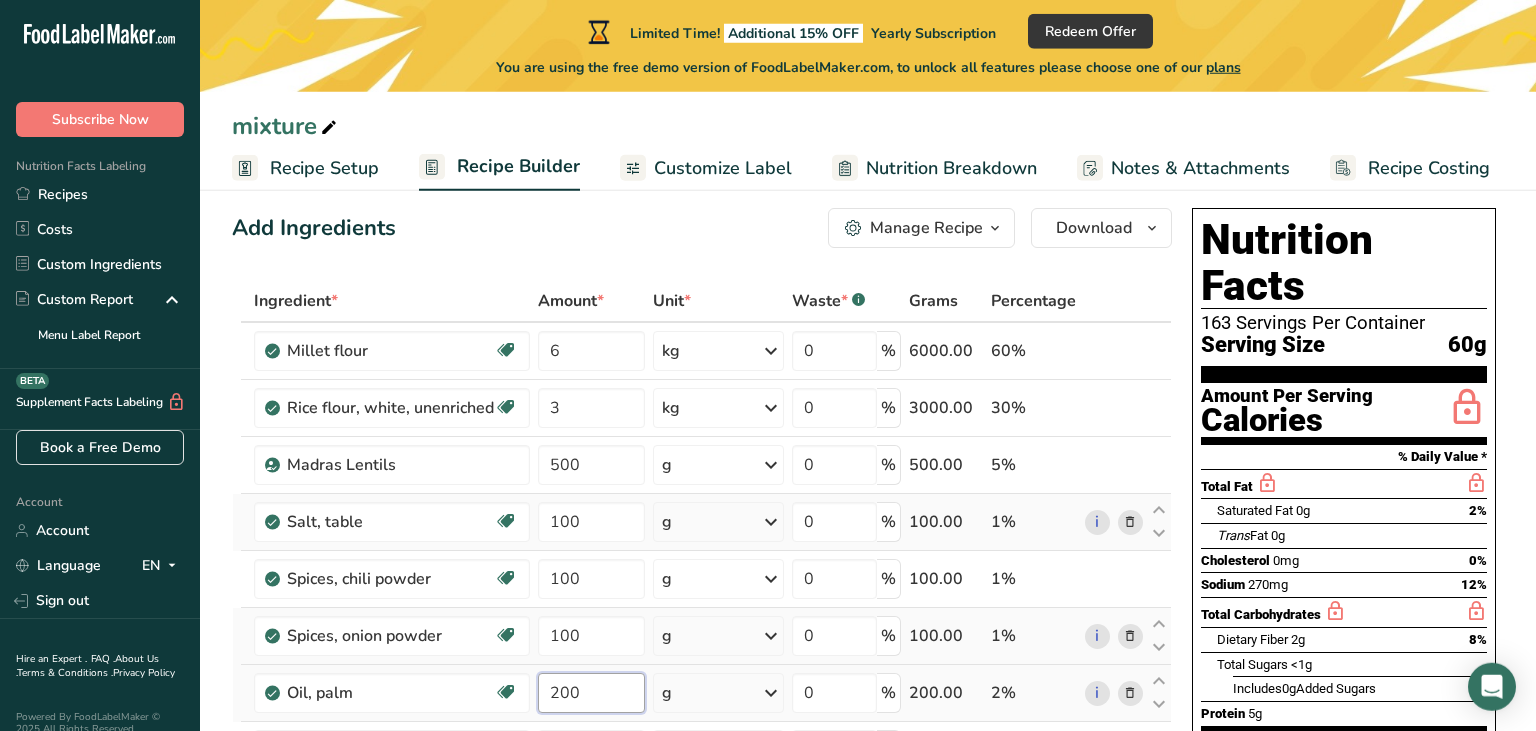 scroll, scrollTop: 0, scrollLeft: 0, axis: both 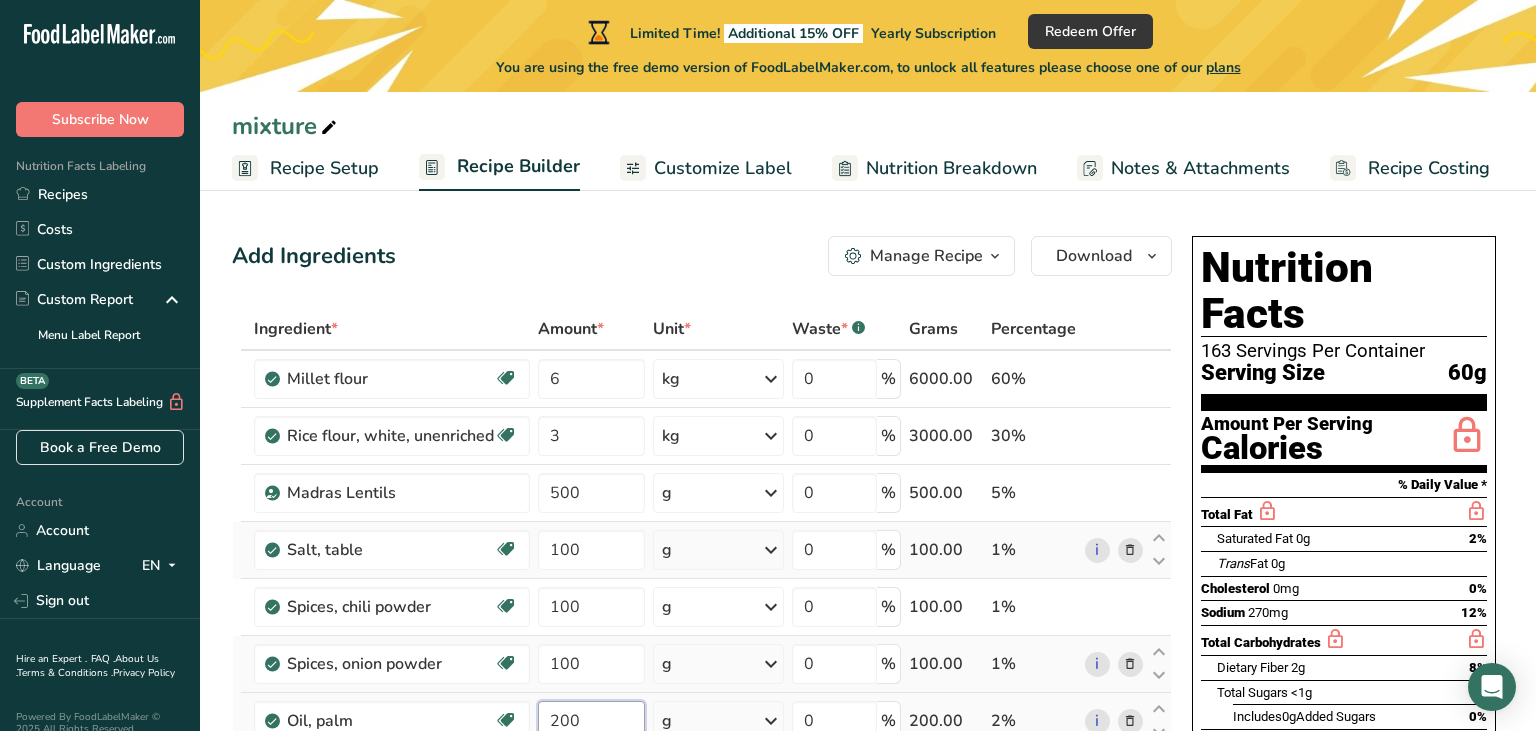 type on "200" 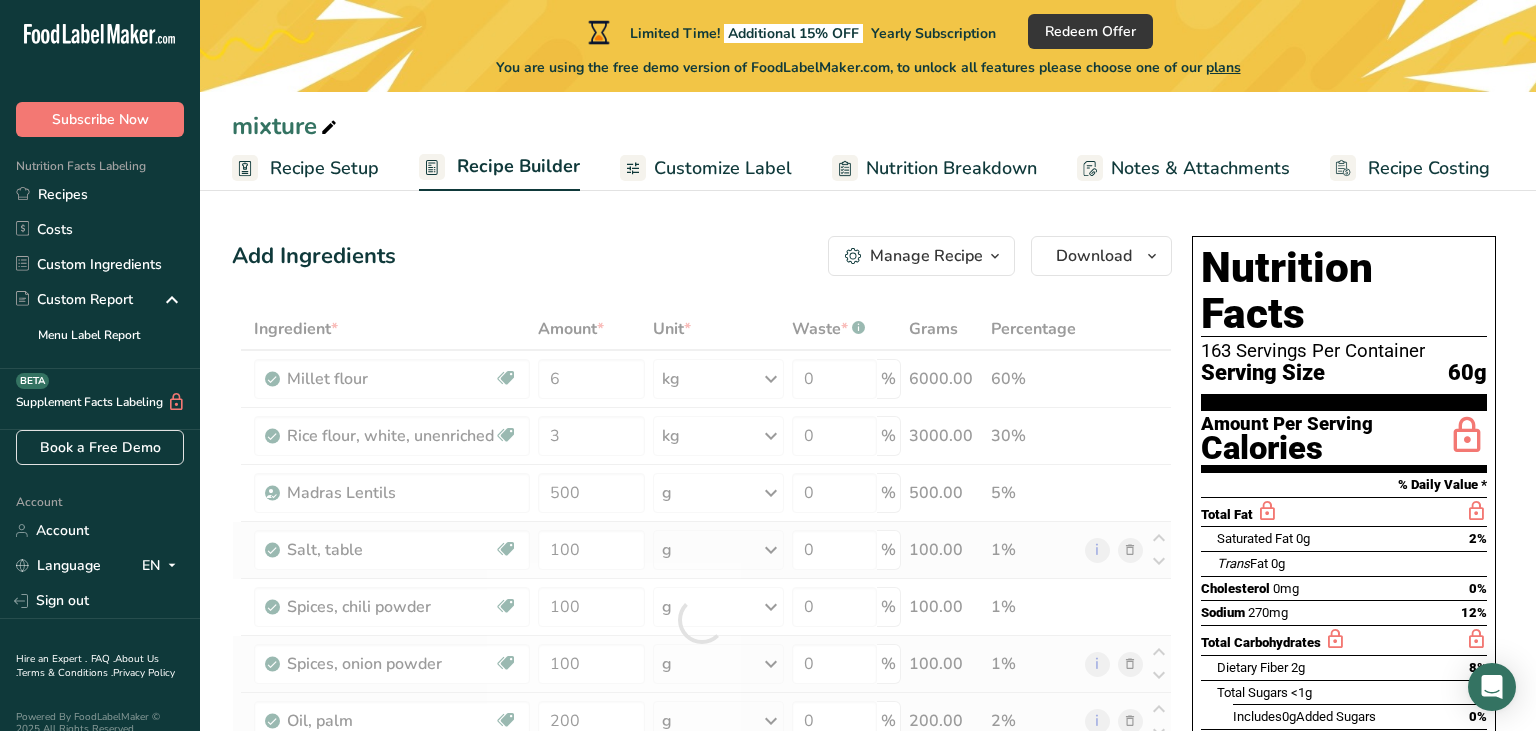 click on "Customize Label" at bounding box center [723, 168] 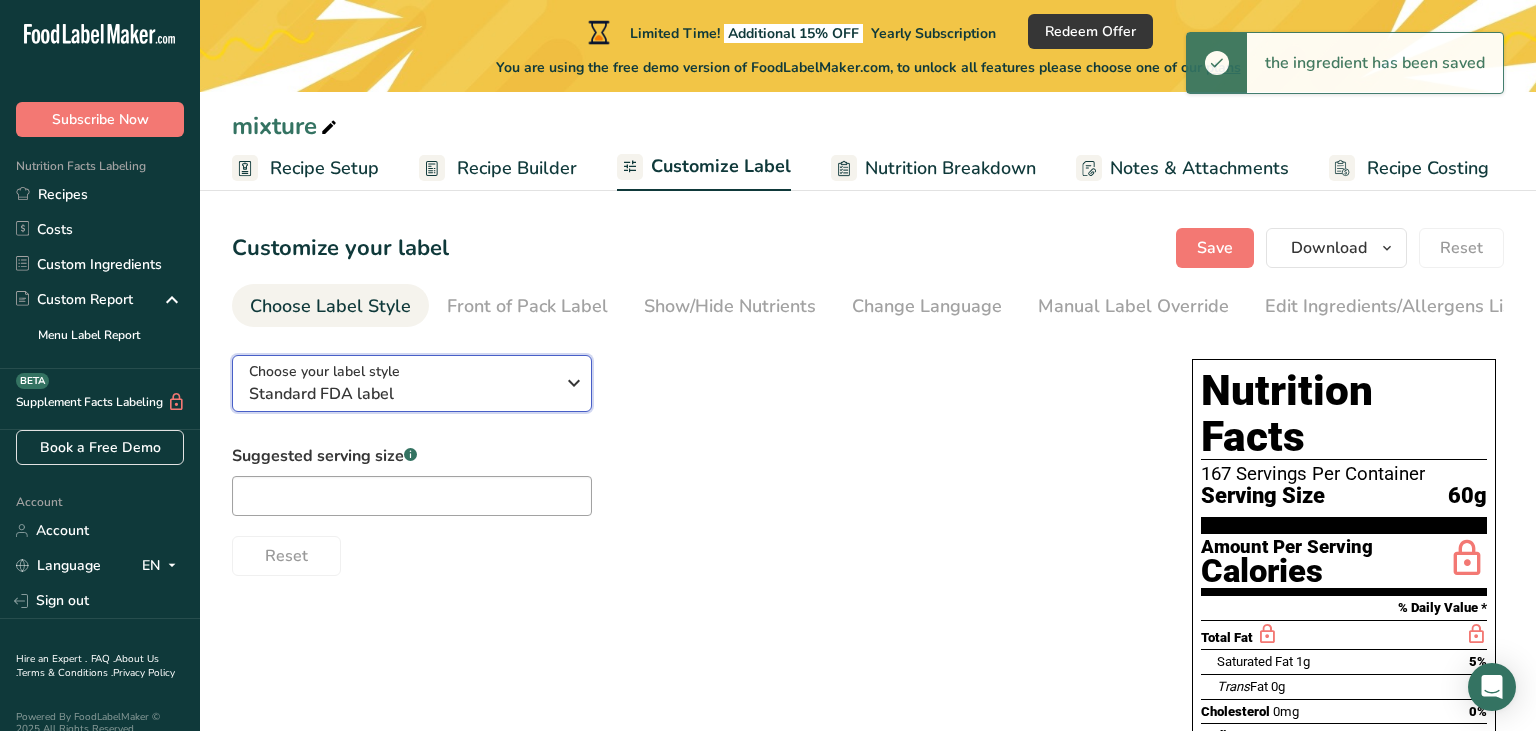 click on "Standard FDA label" at bounding box center [401, 394] 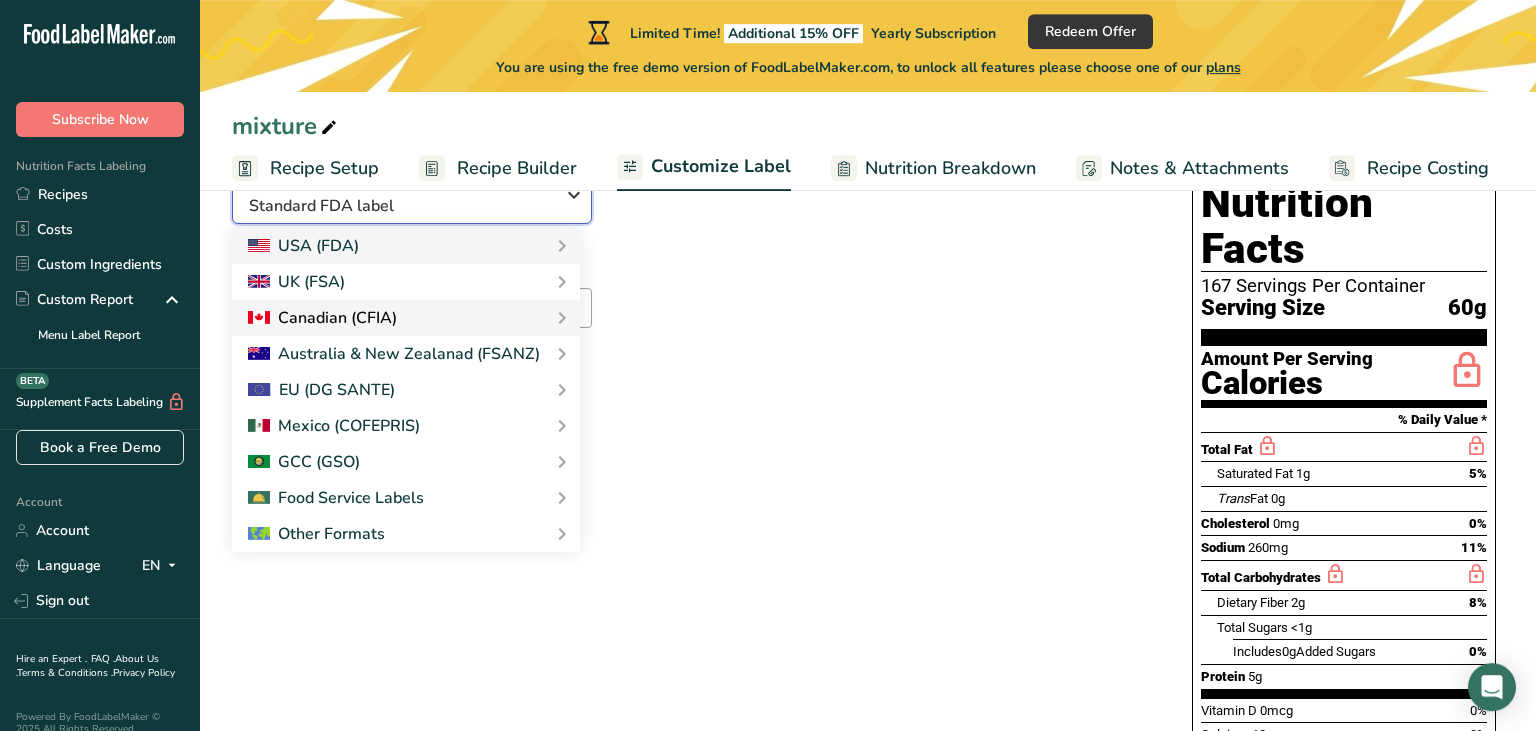 scroll, scrollTop: 188, scrollLeft: 0, axis: vertical 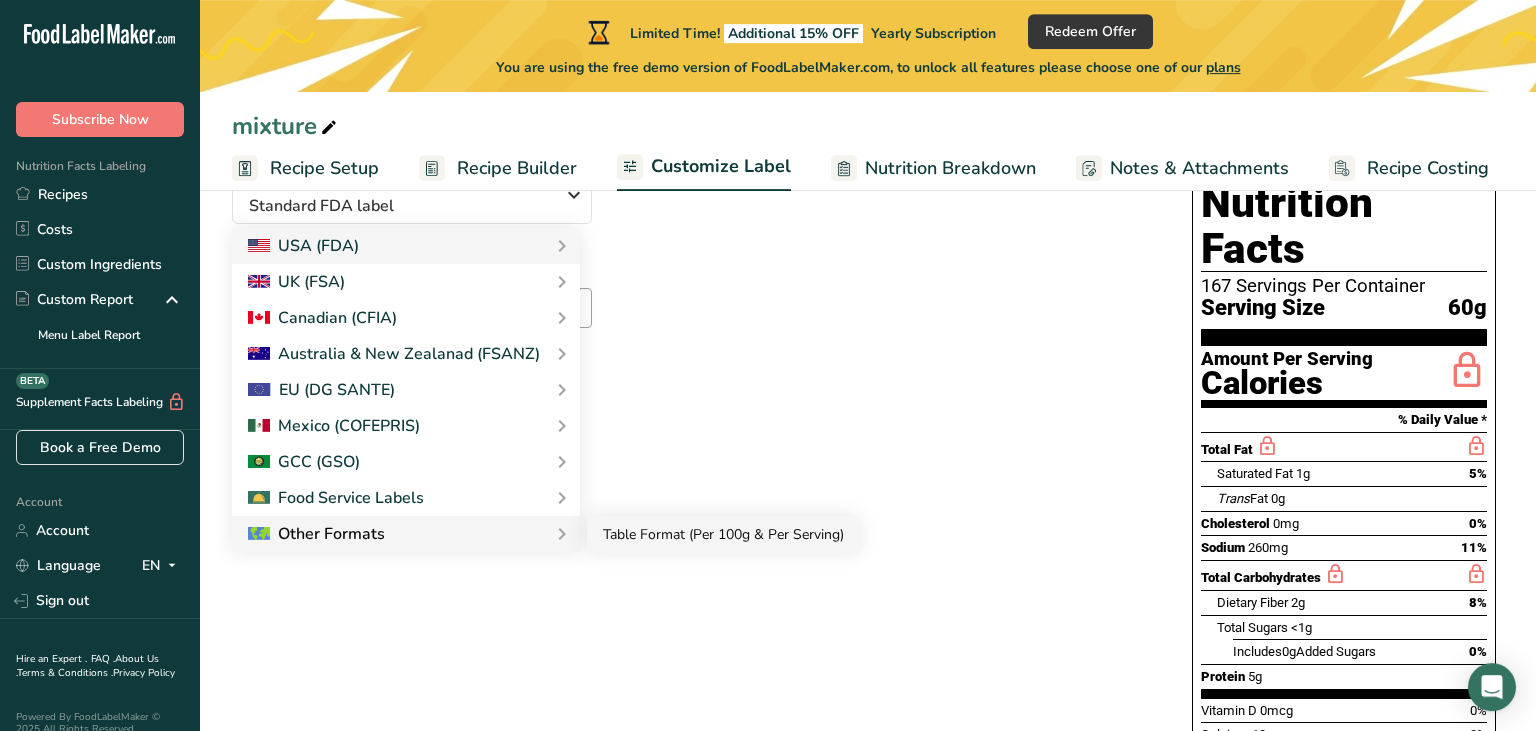 click on "Table Format (Per 100g & Per Serving)" at bounding box center (723, 534) 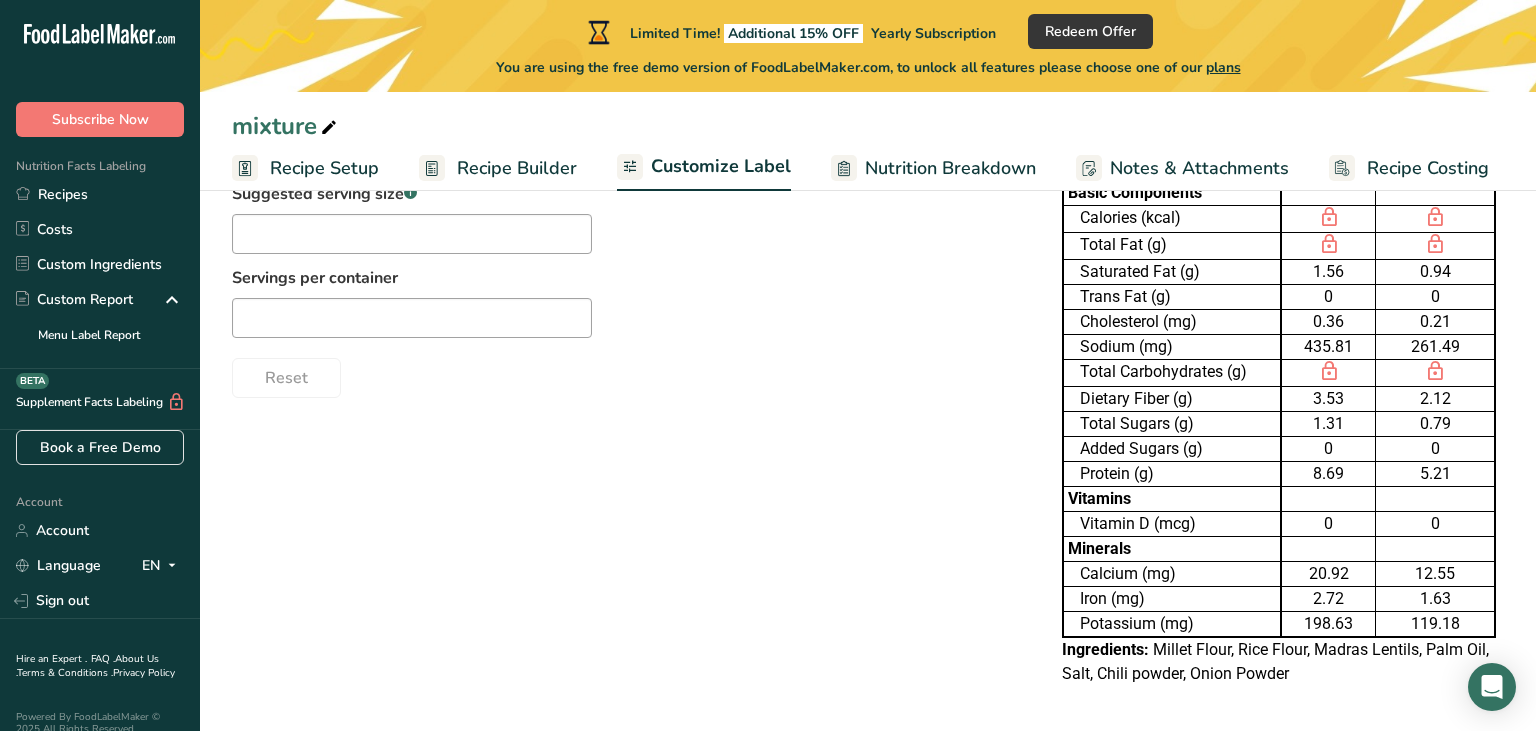 scroll, scrollTop: 0, scrollLeft: 0, axis: both 